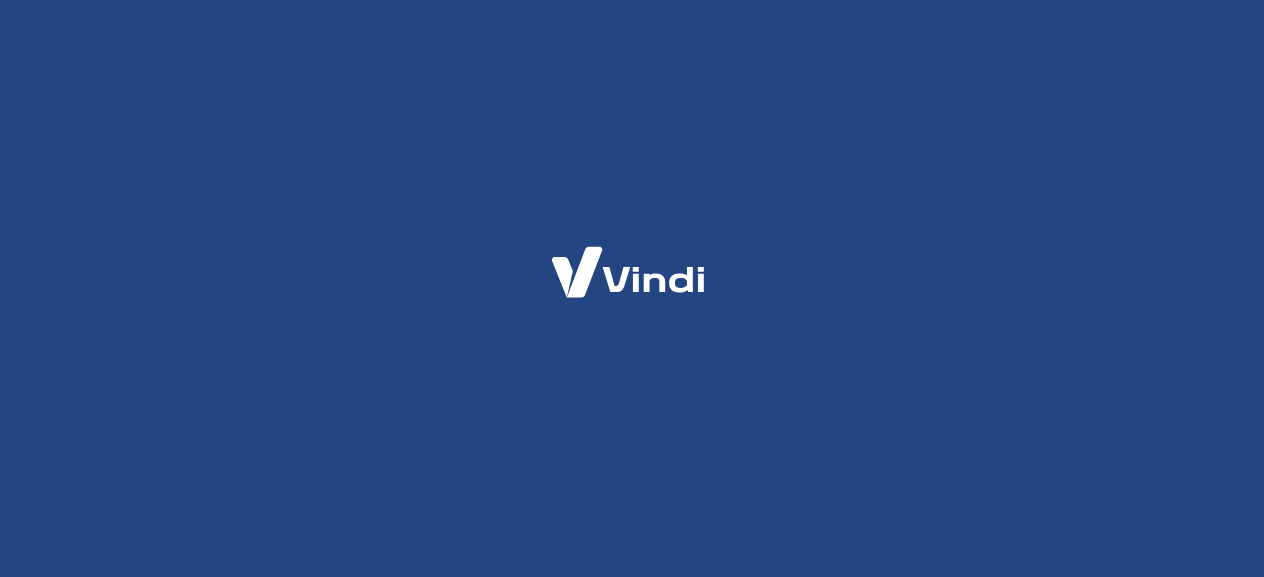 scroll, scrollTop: 0, scrollLeft: 0, axis: both 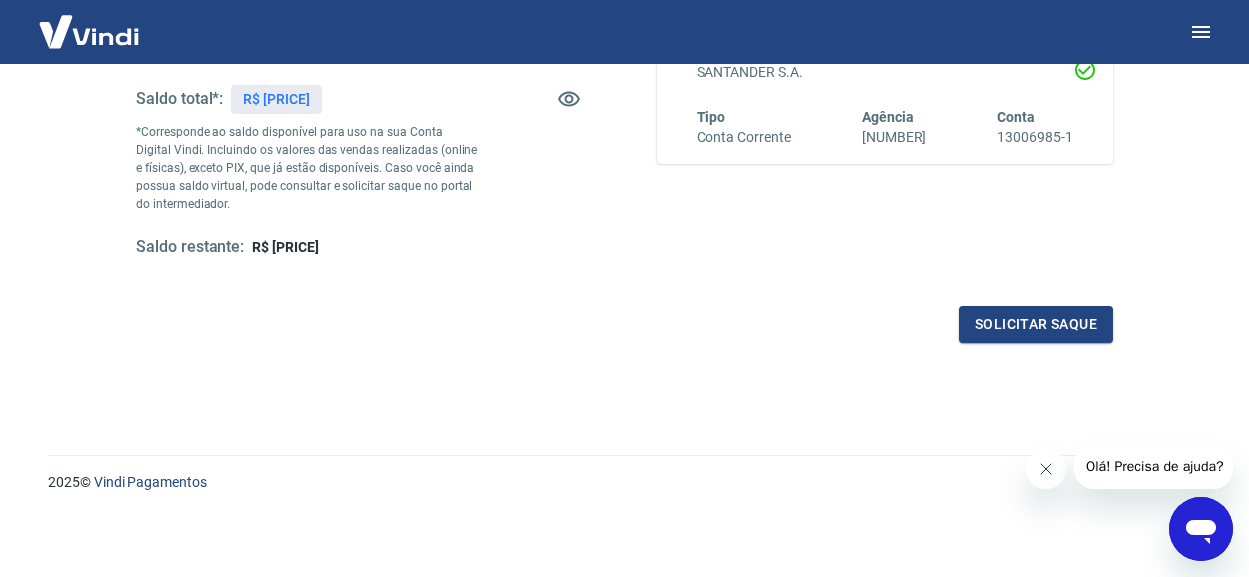 click 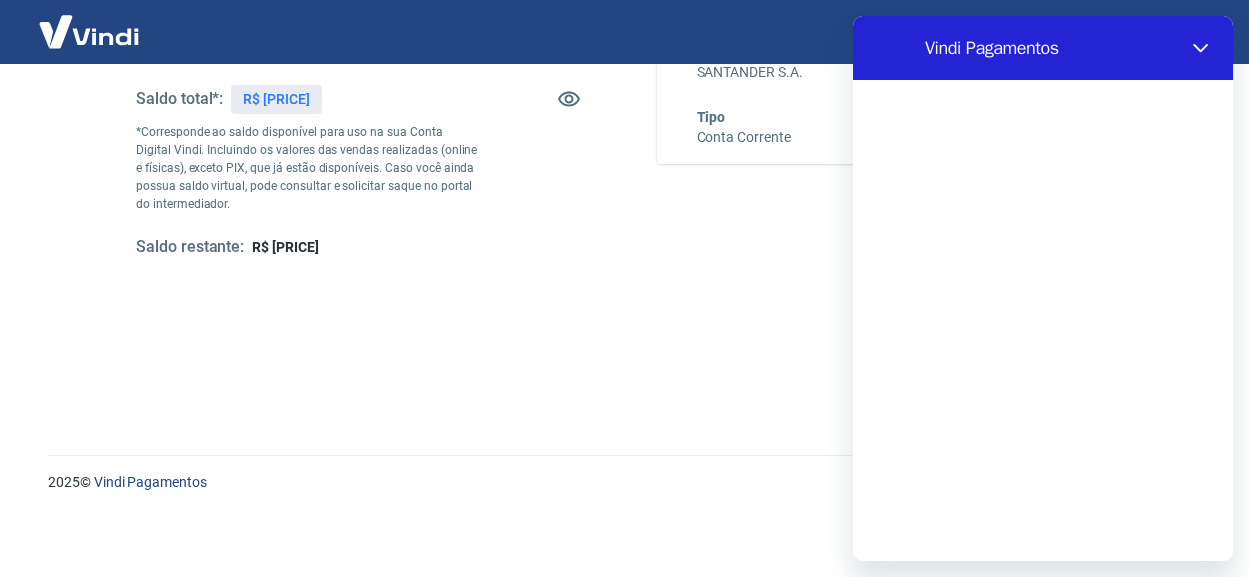 scroll, scrollTop: 0, scrollLeft: 0, axis: both 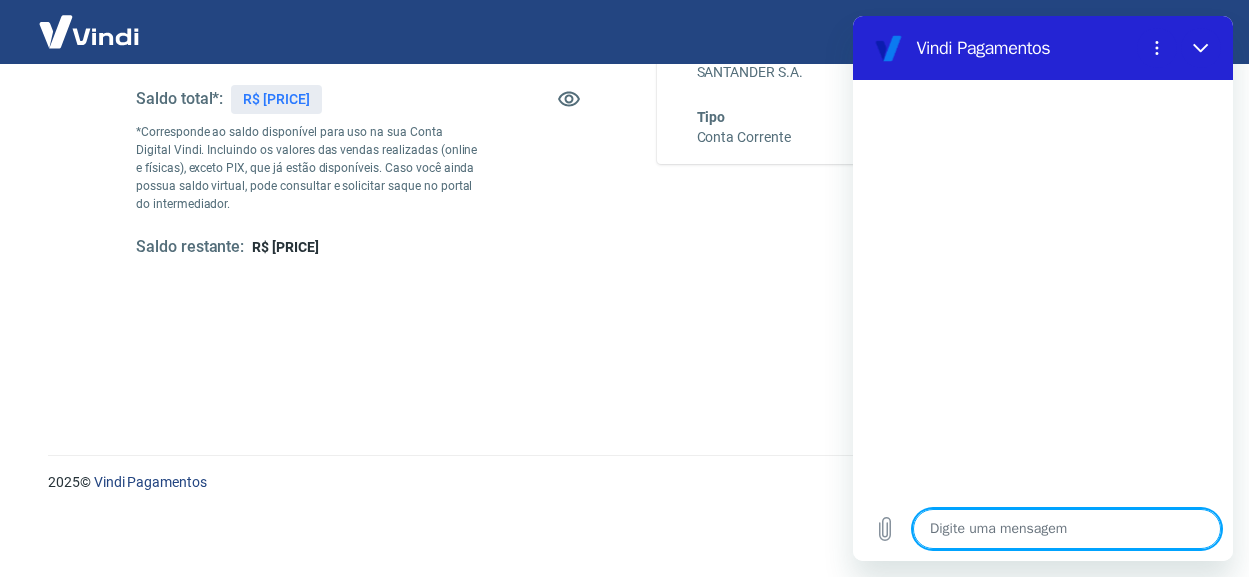 click at bounding box center (1067, 529) 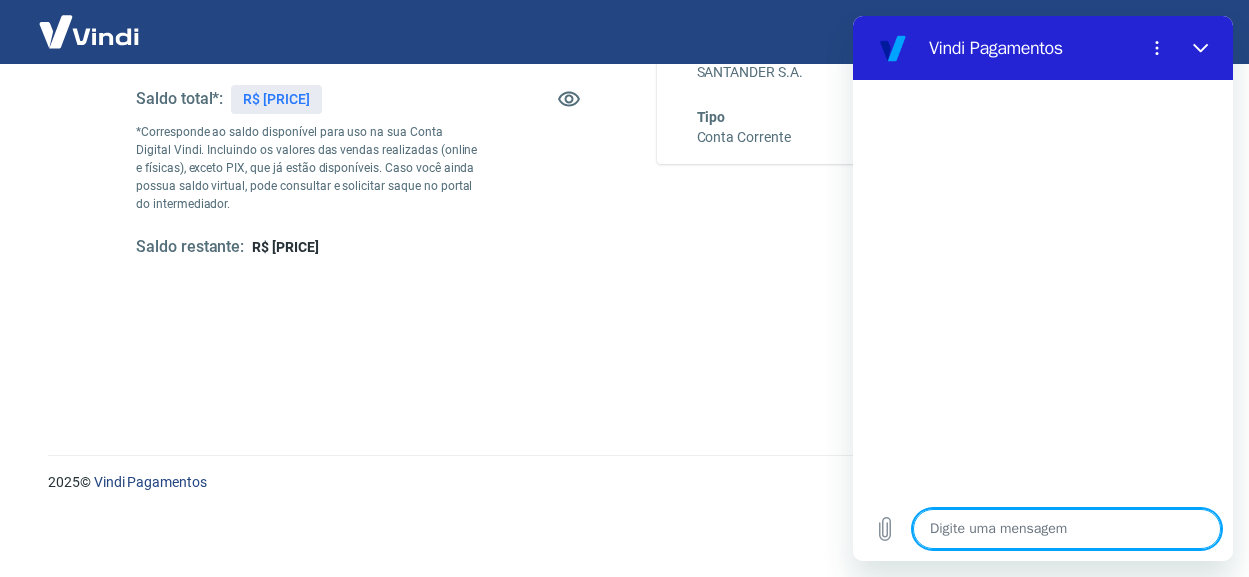 type on "b" 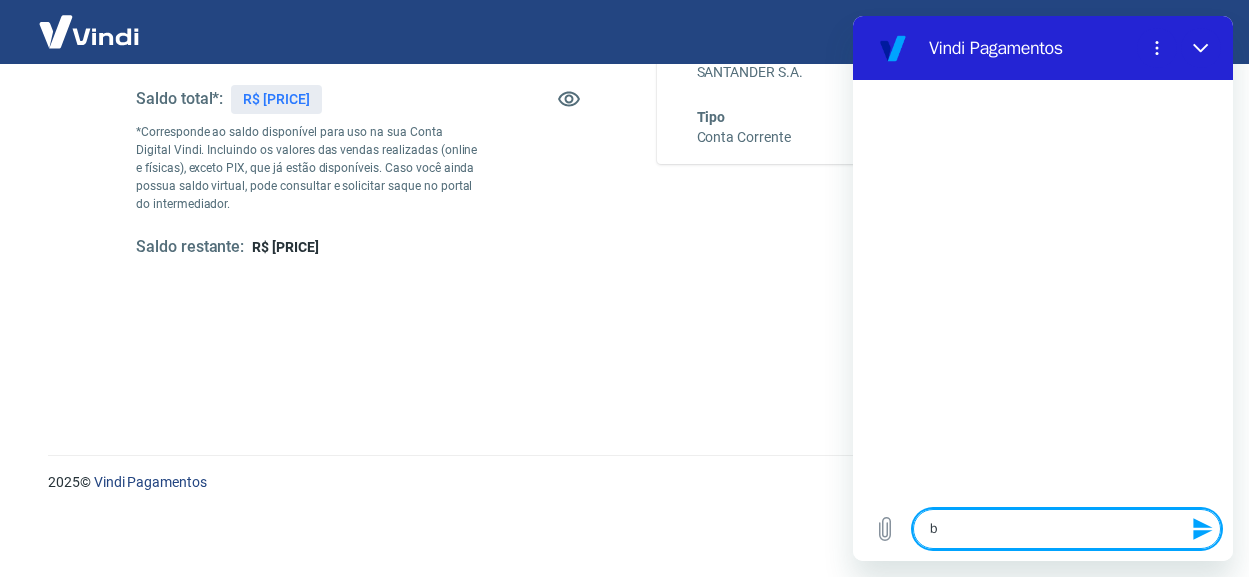 type on "bo" 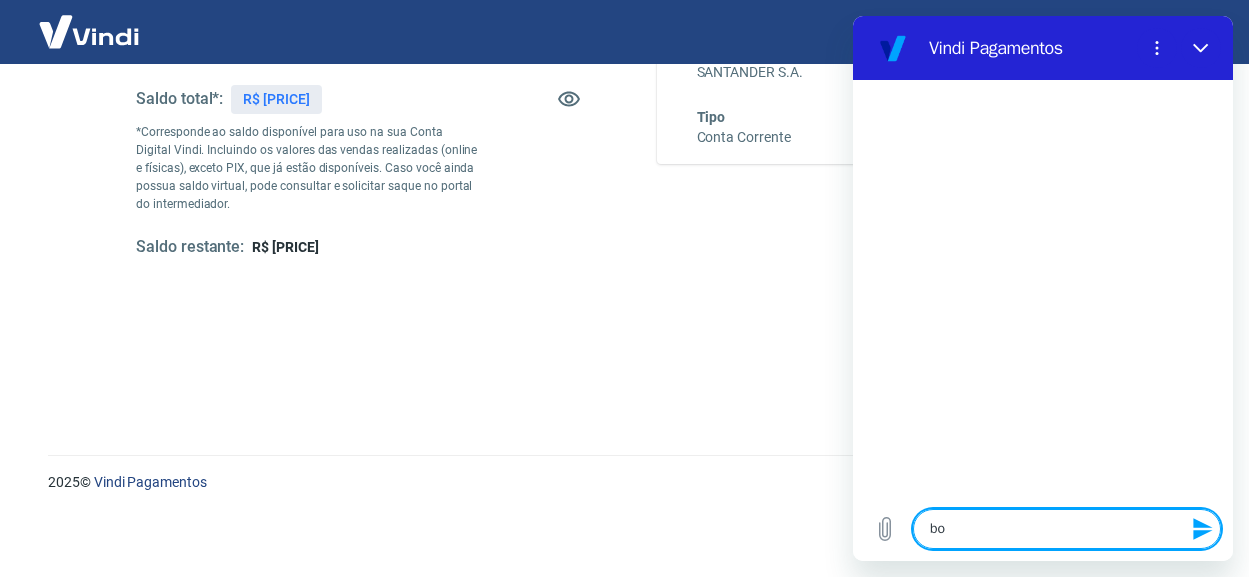 type on "boa" 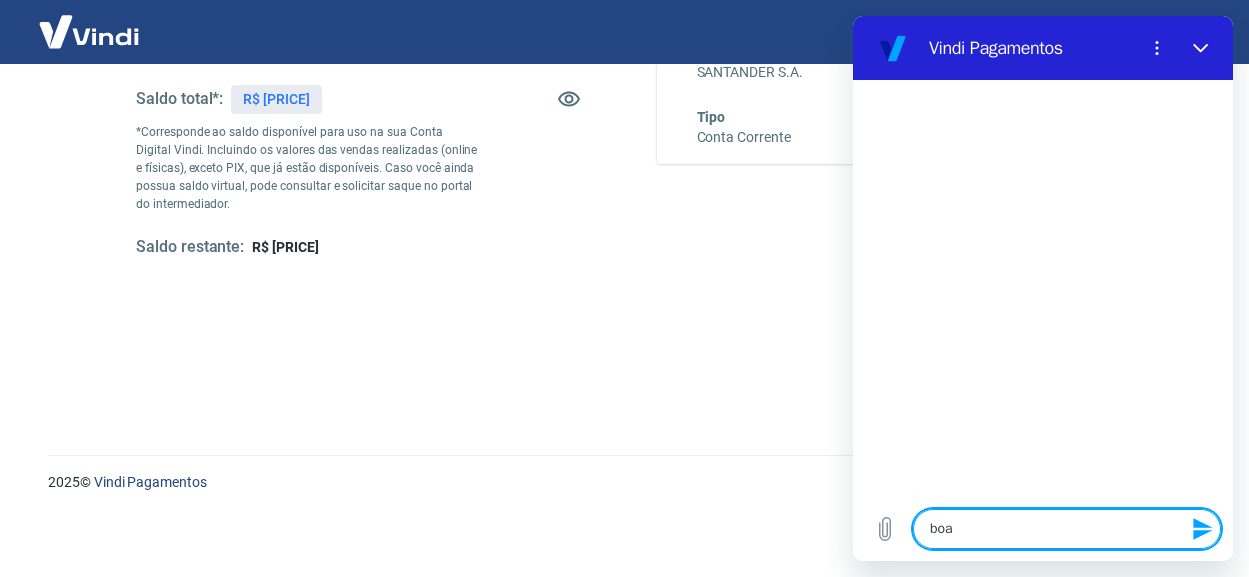 type on "boa" 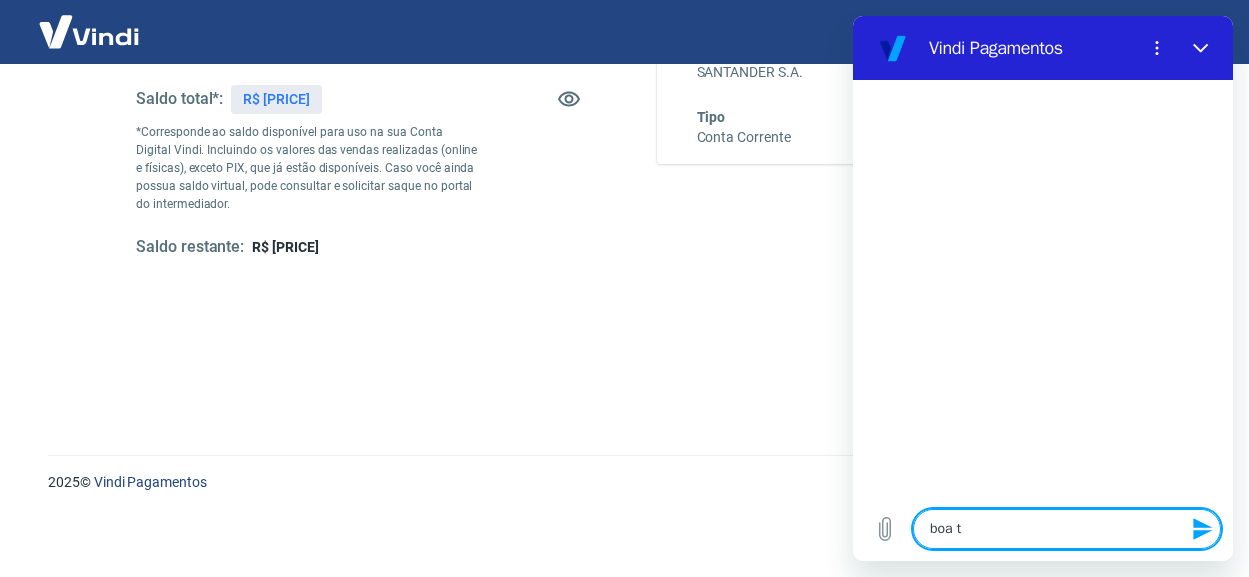 type on "boa ta" 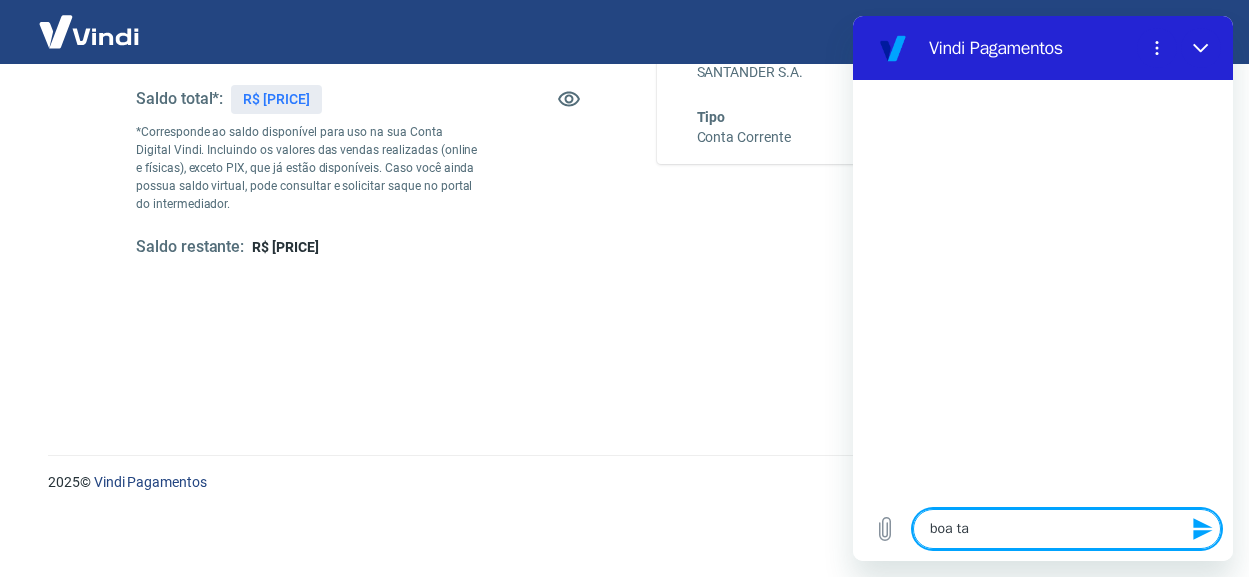 type on "boa tar" 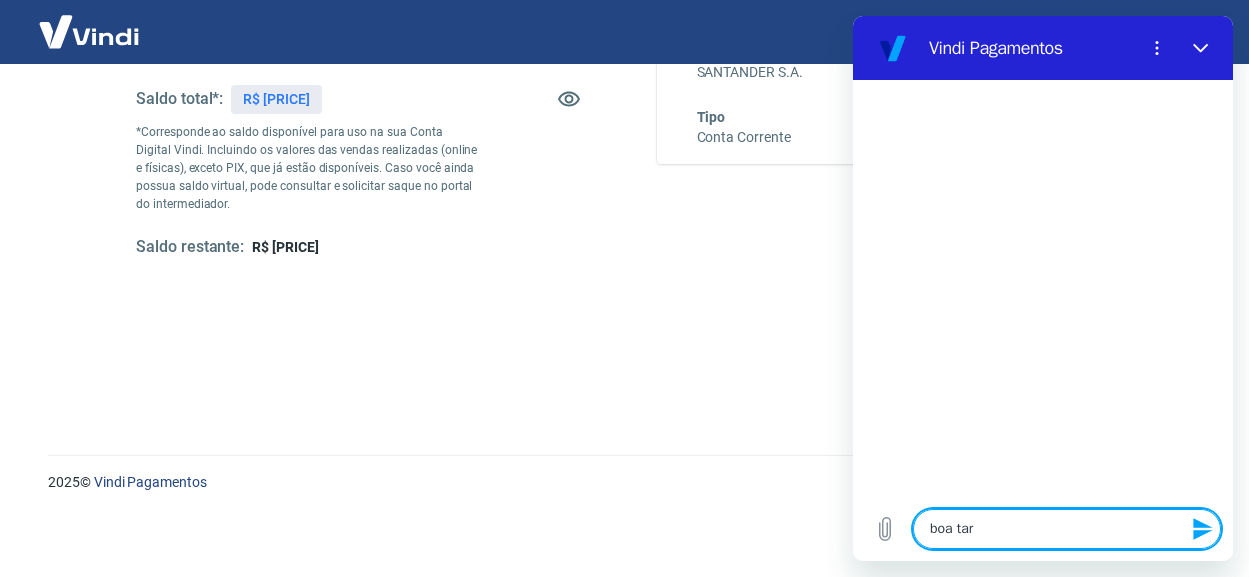 type on "boa tard" 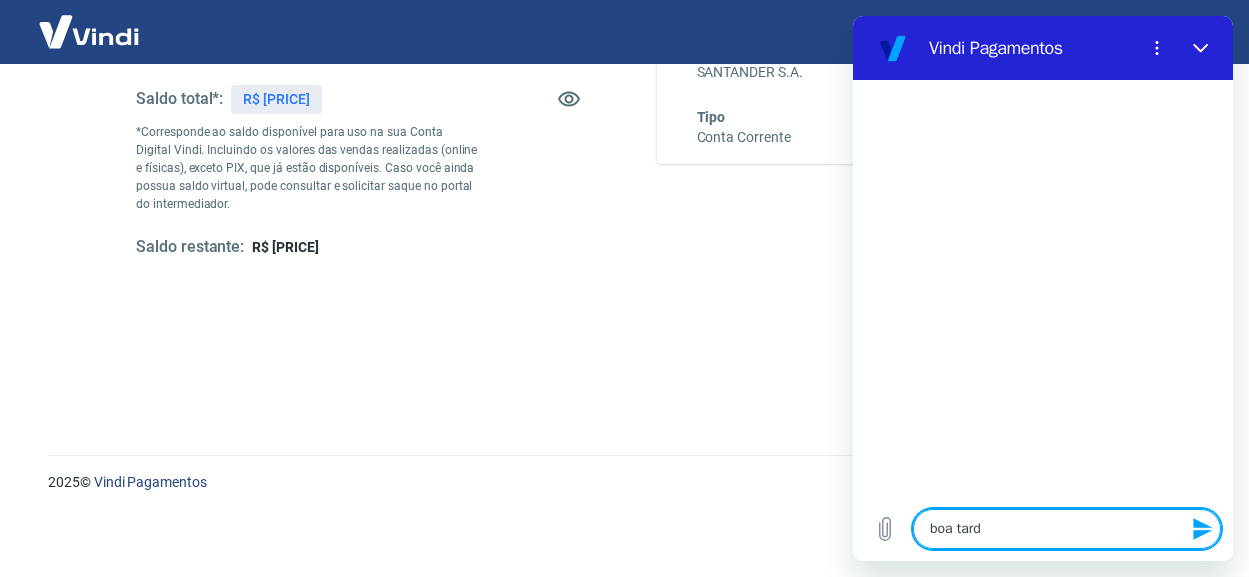 type on "boa tarde" 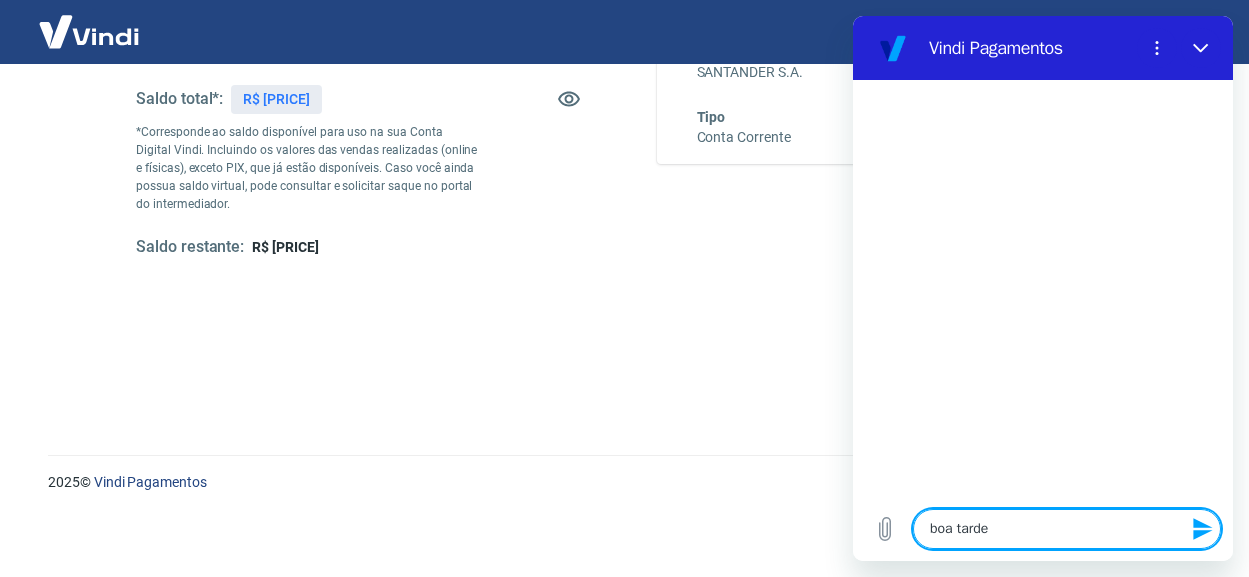 type 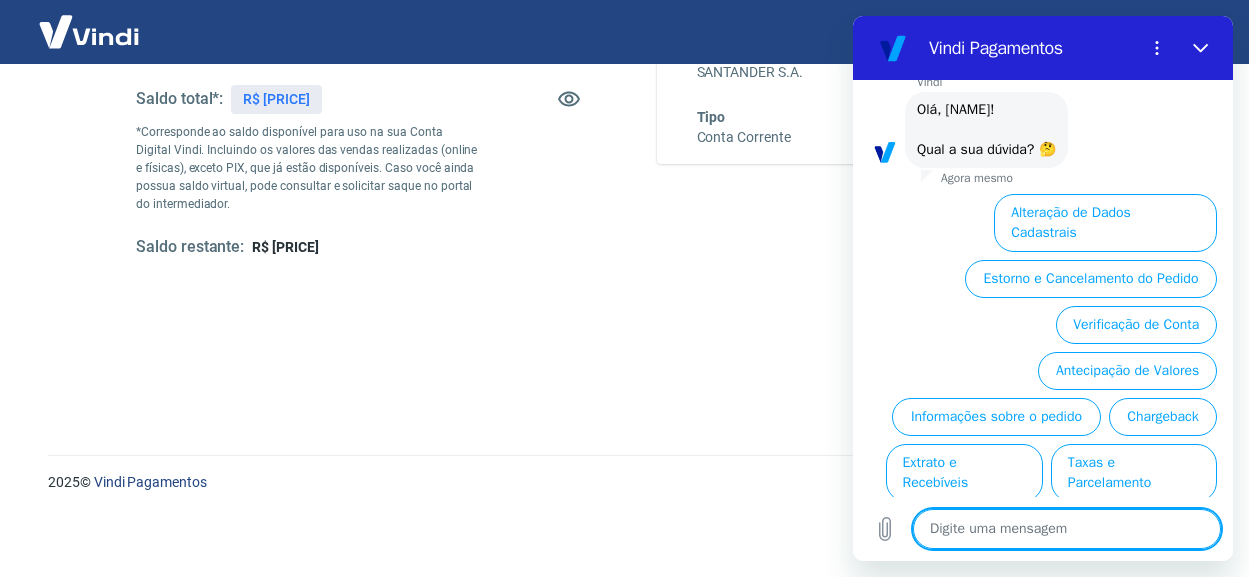 scroll, scrollTop: 156, scrollLeft: 0, axis: vertical 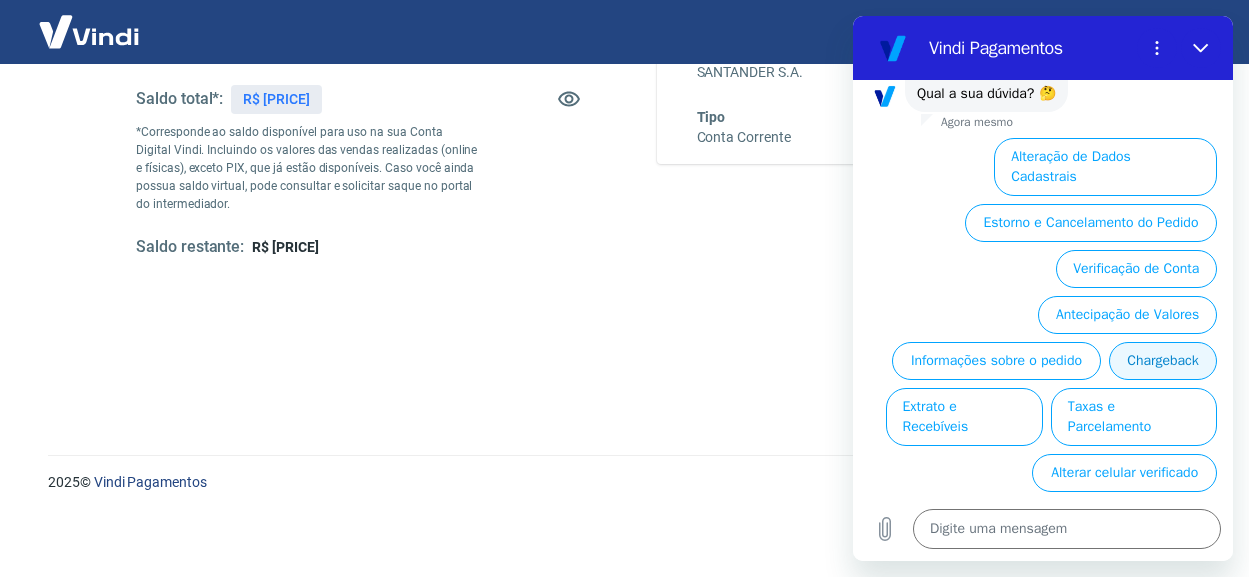 click on "Chargeback" at bounding box center (1163, 361) 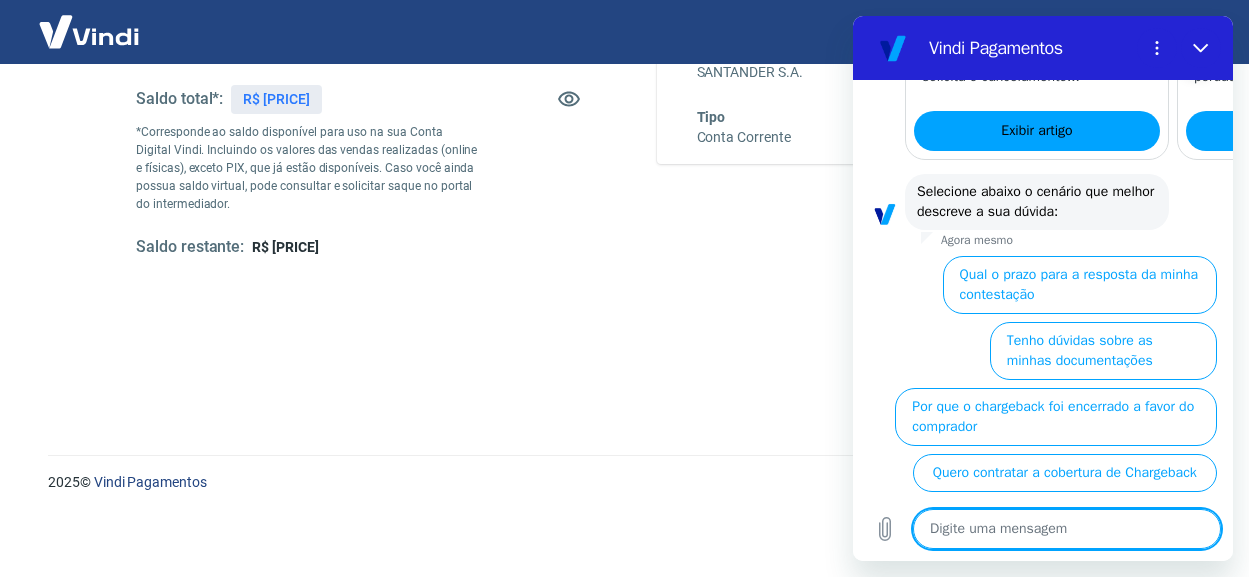 scroll, scrollTop: 798, scrollLeft: 0, axis: vertical 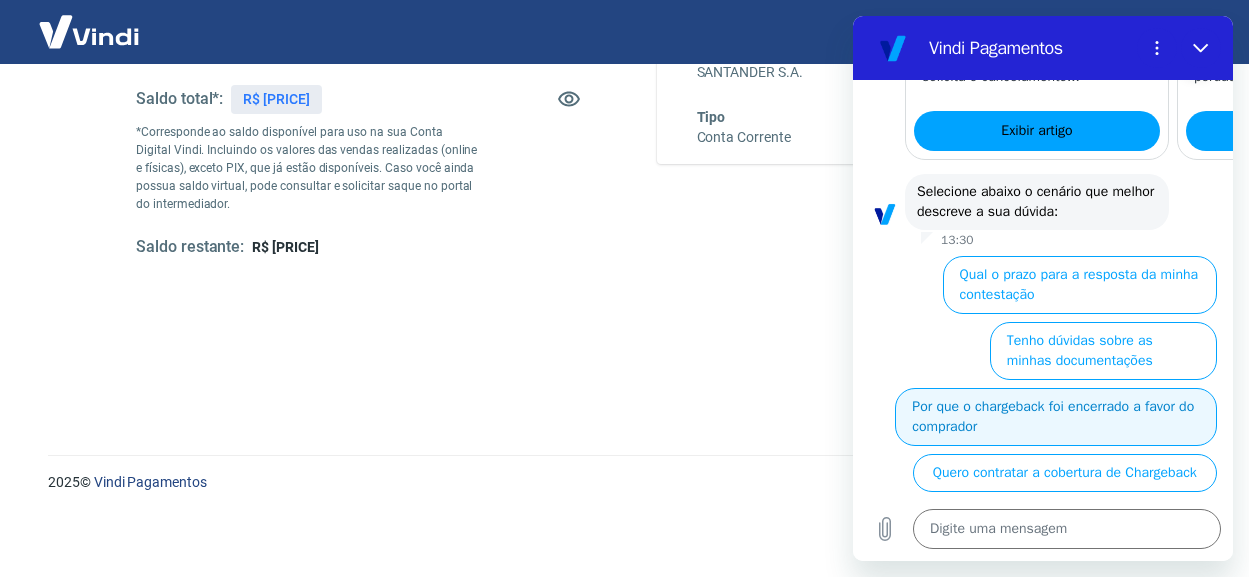 click on "Por que o chargeback foi encerrado a favor do comprador" at bounding box center [1056, 417] 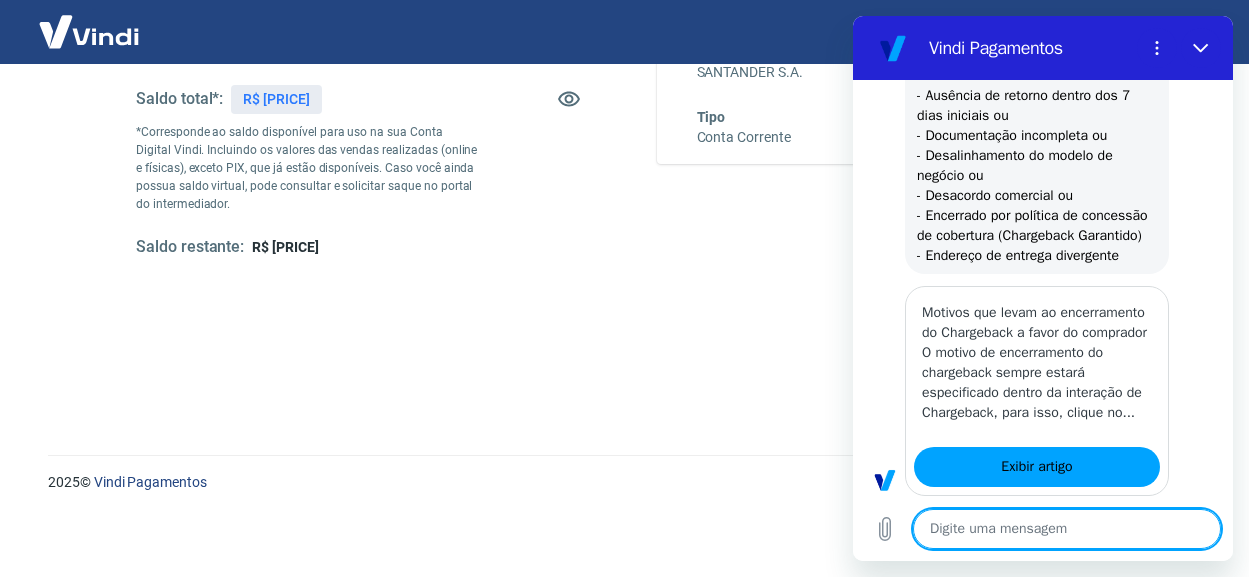type on "x" 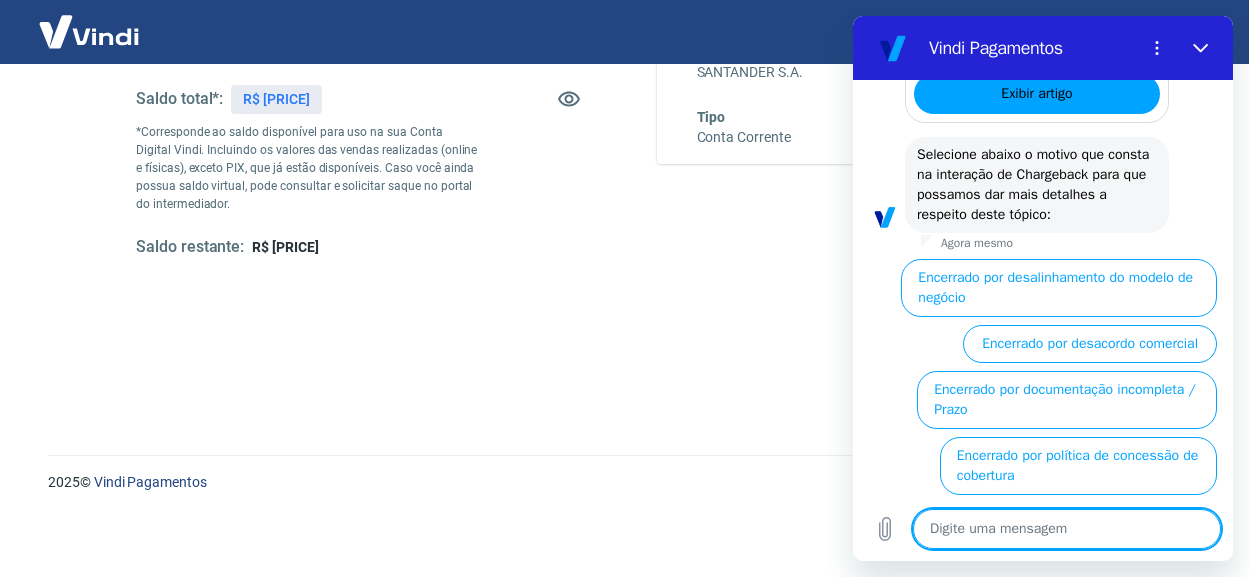 scroll, scrollTop: 1450, scrollLeft: 0, axis: vertical 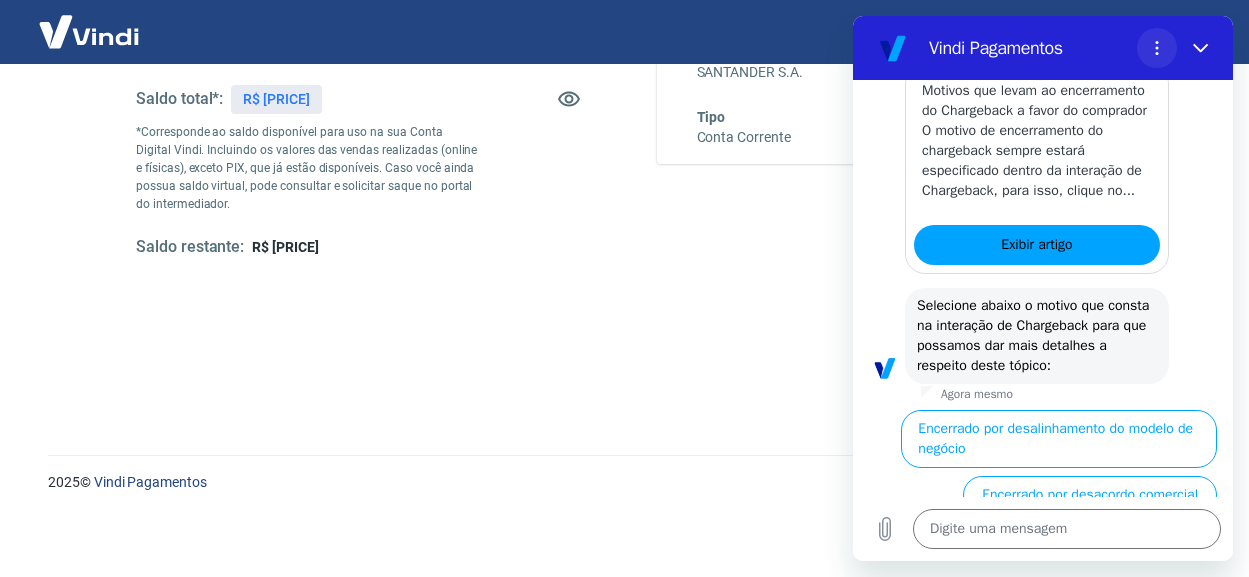 click 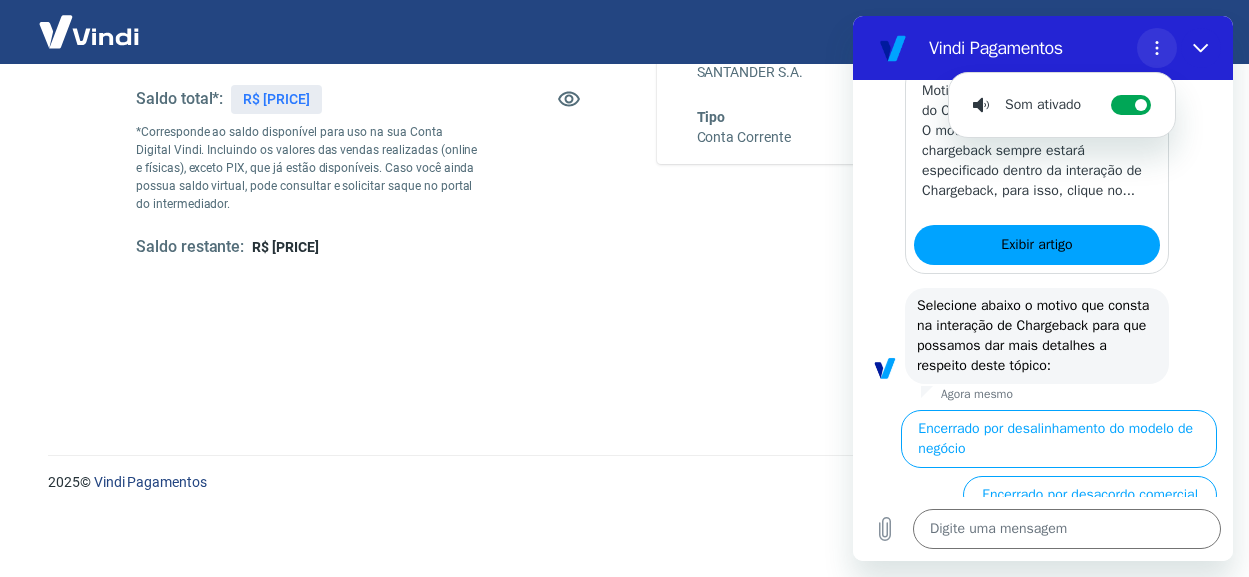 click 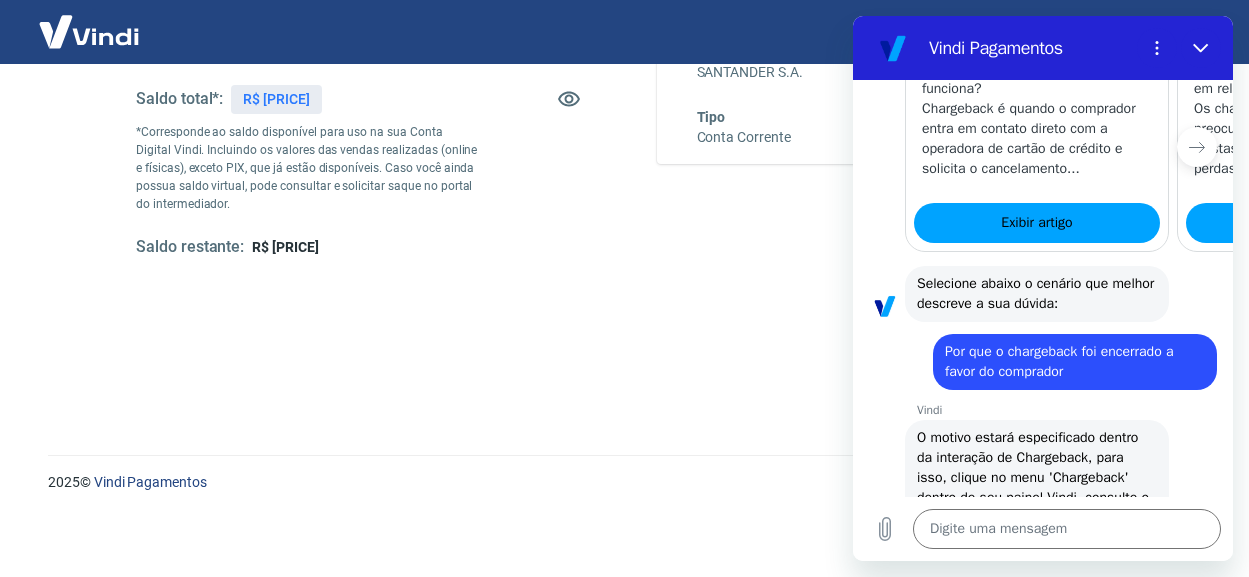 scroll, scrollTop: 1100, scrollLeft: 0, axis: vertical 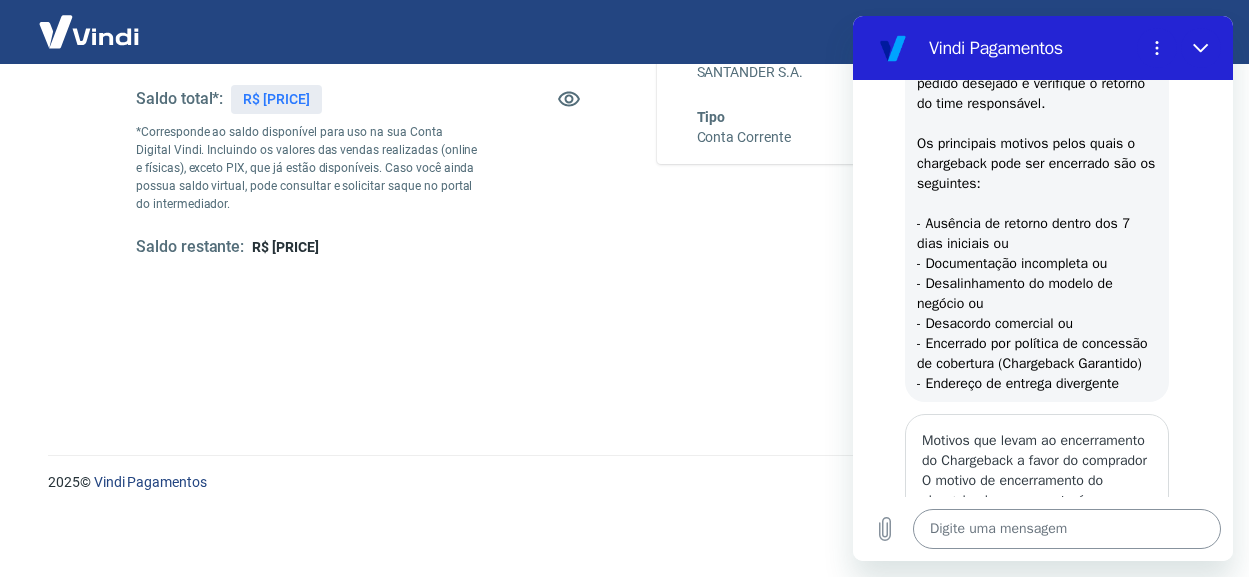 click at bounding box center (1067, 529) 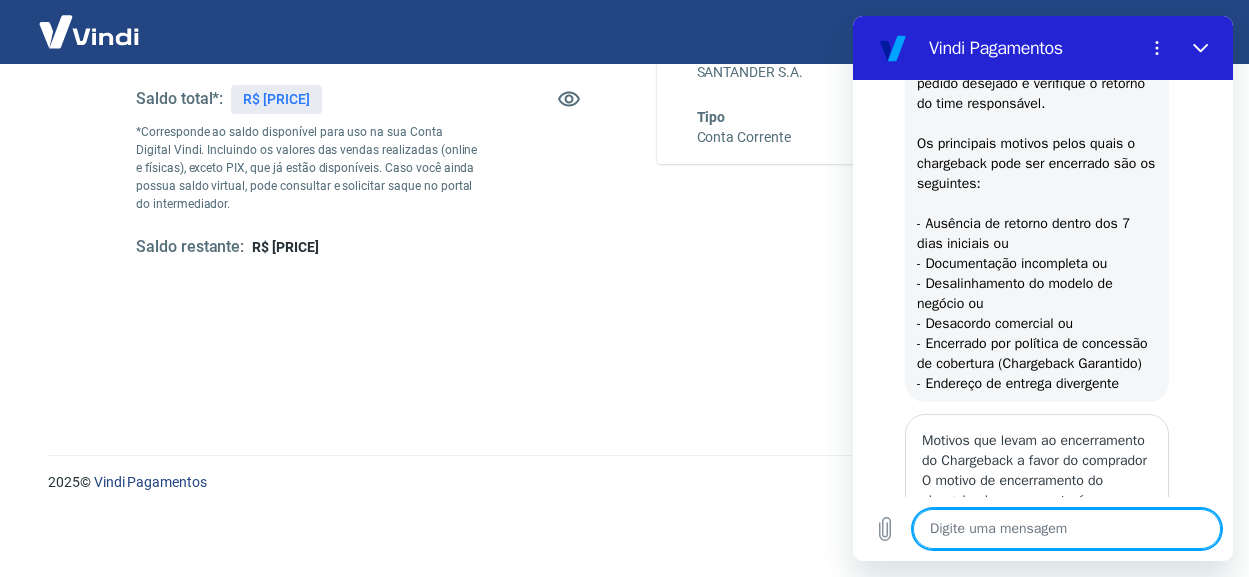 type on "q" 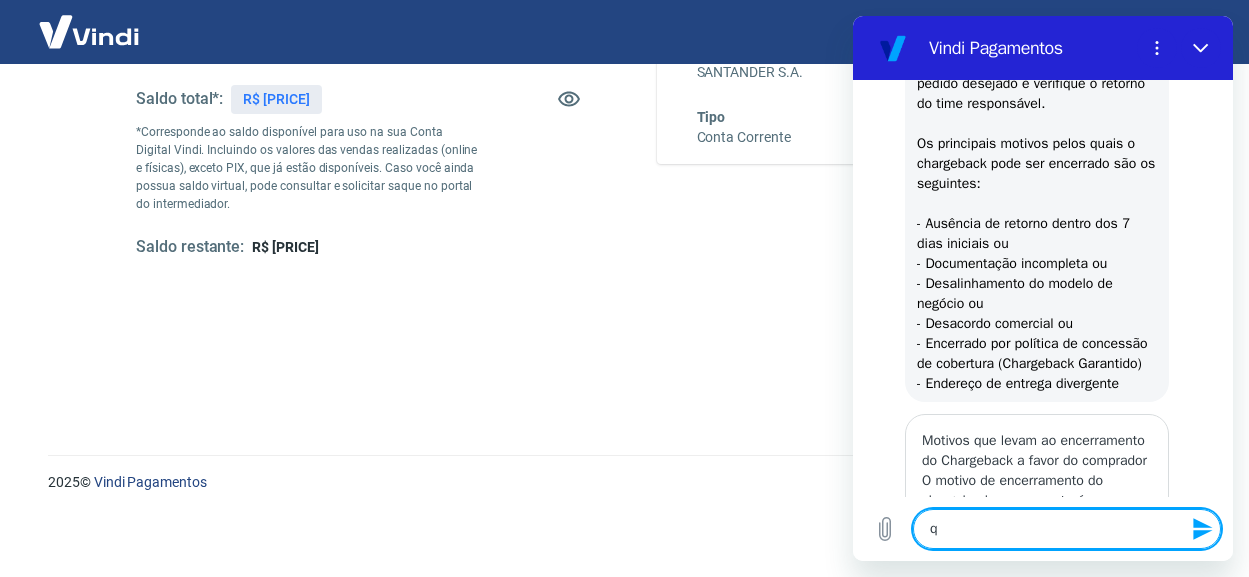type on "qu" 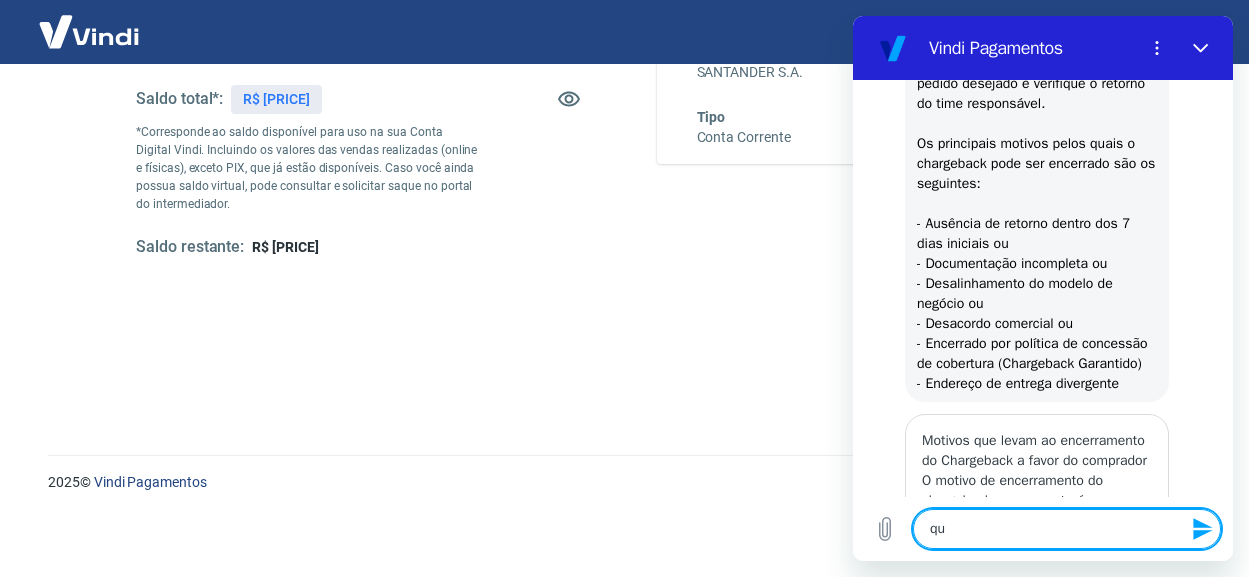 type on "que" 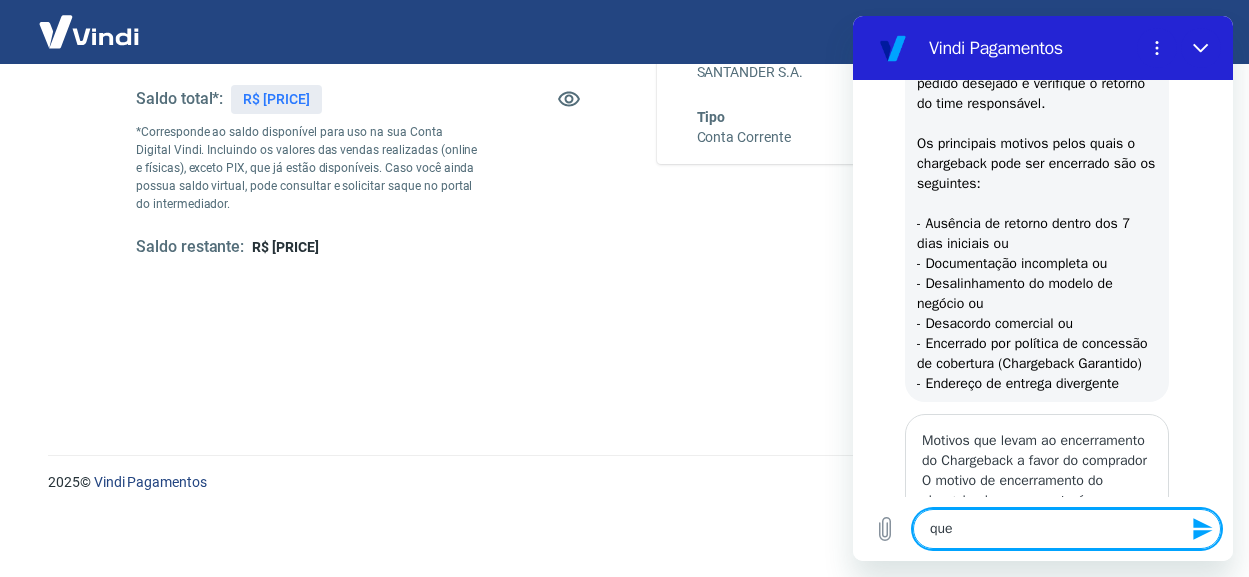 type on "quer" 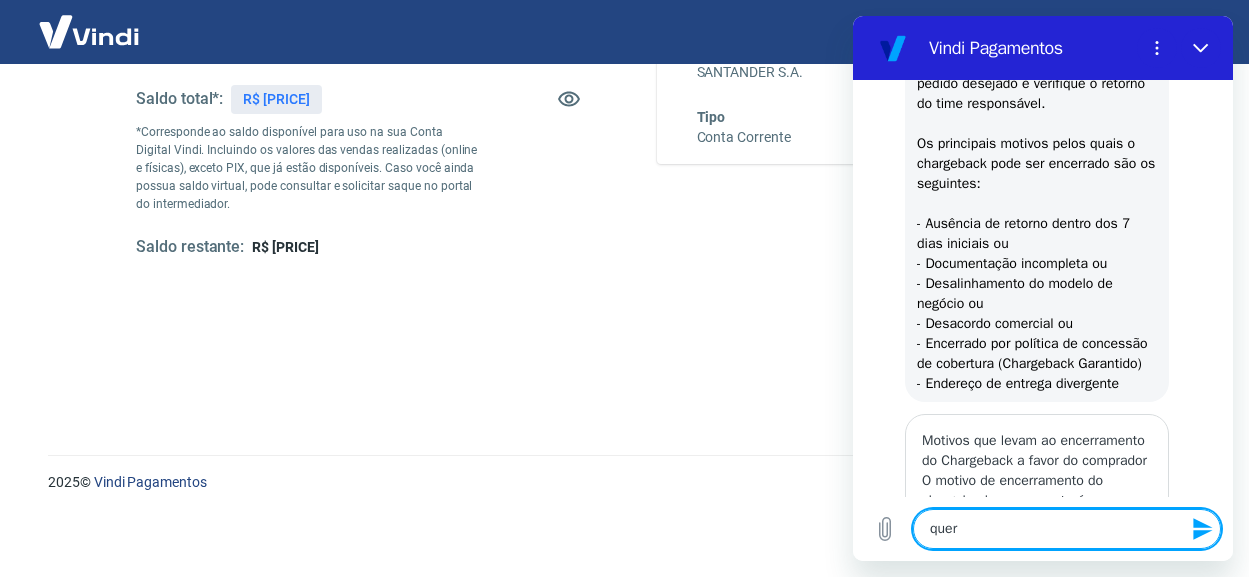 type on "x" 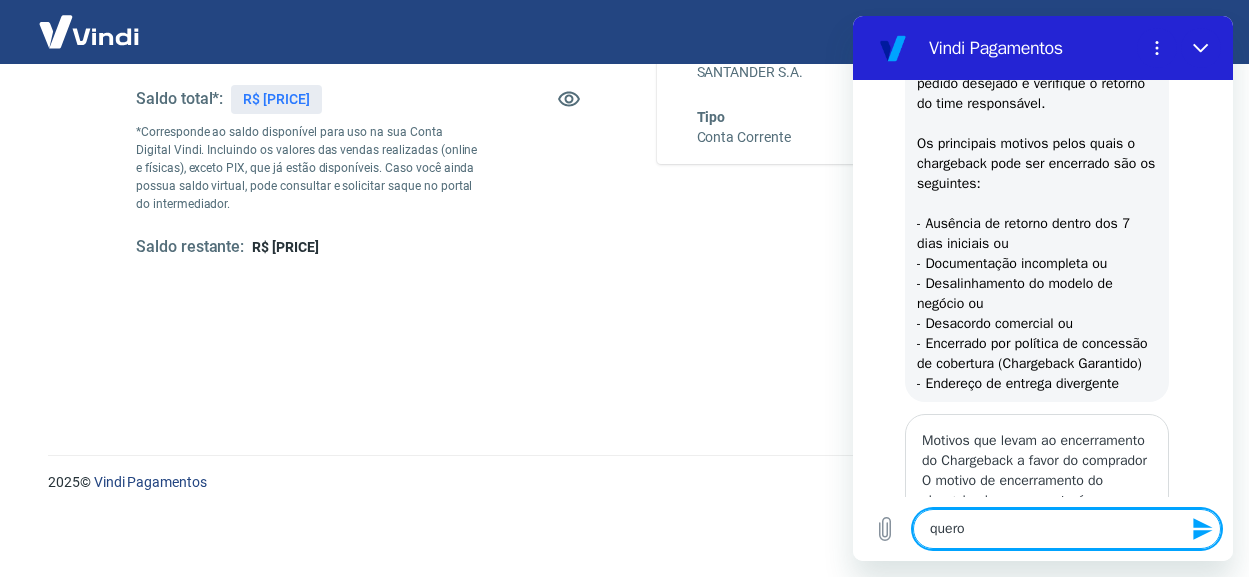 type on "quero" 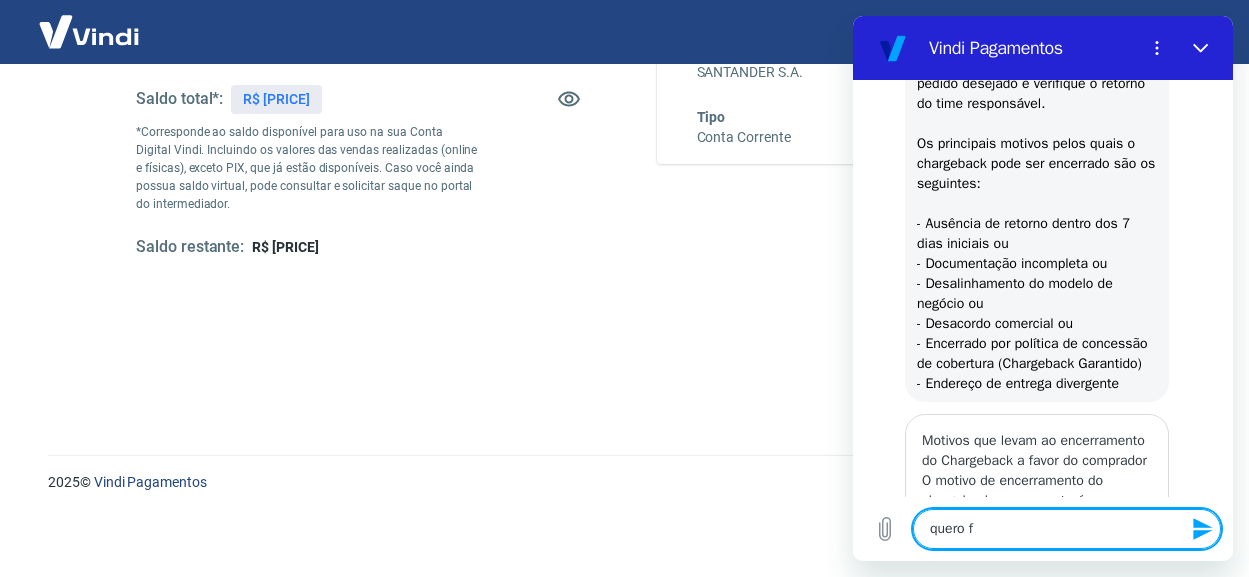 type on "quero fa" 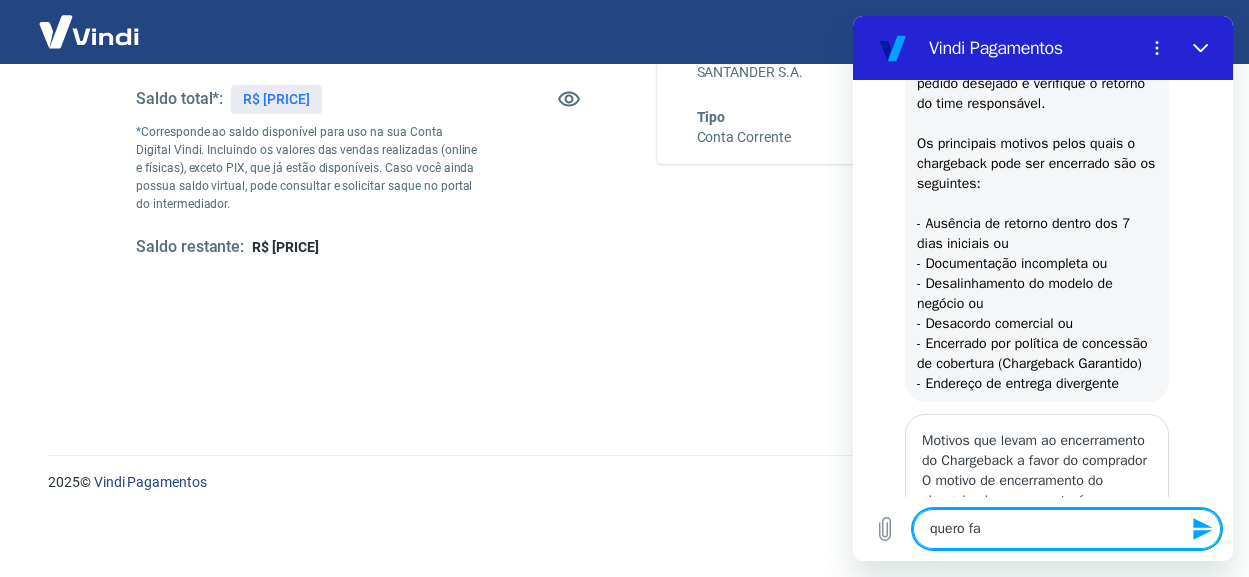 type on "quero fal" 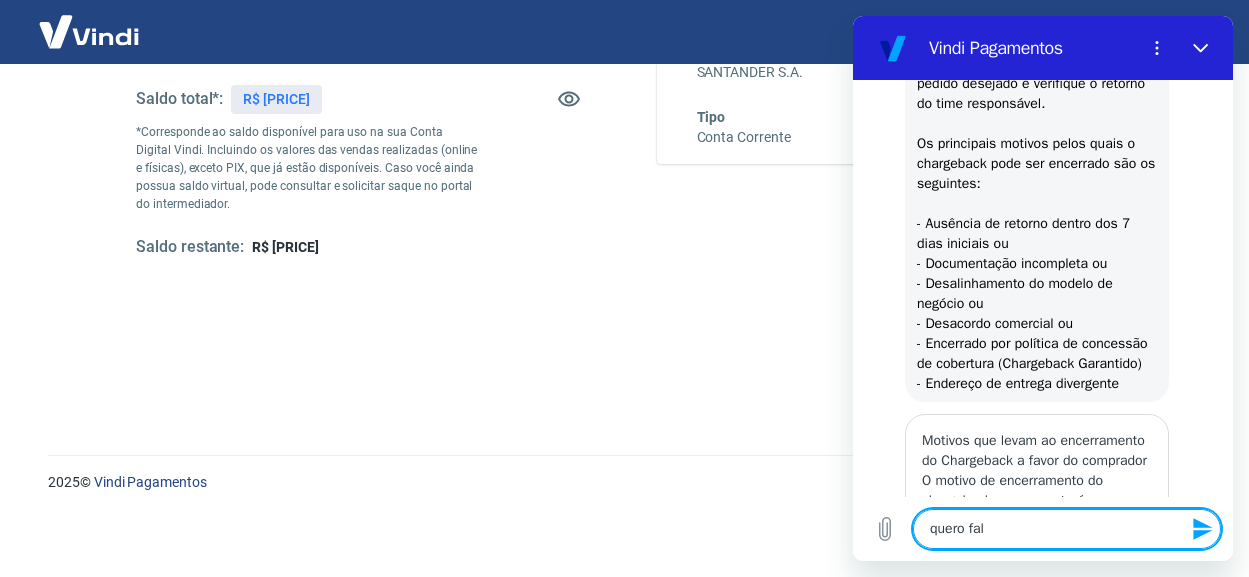 type on "quero fala" 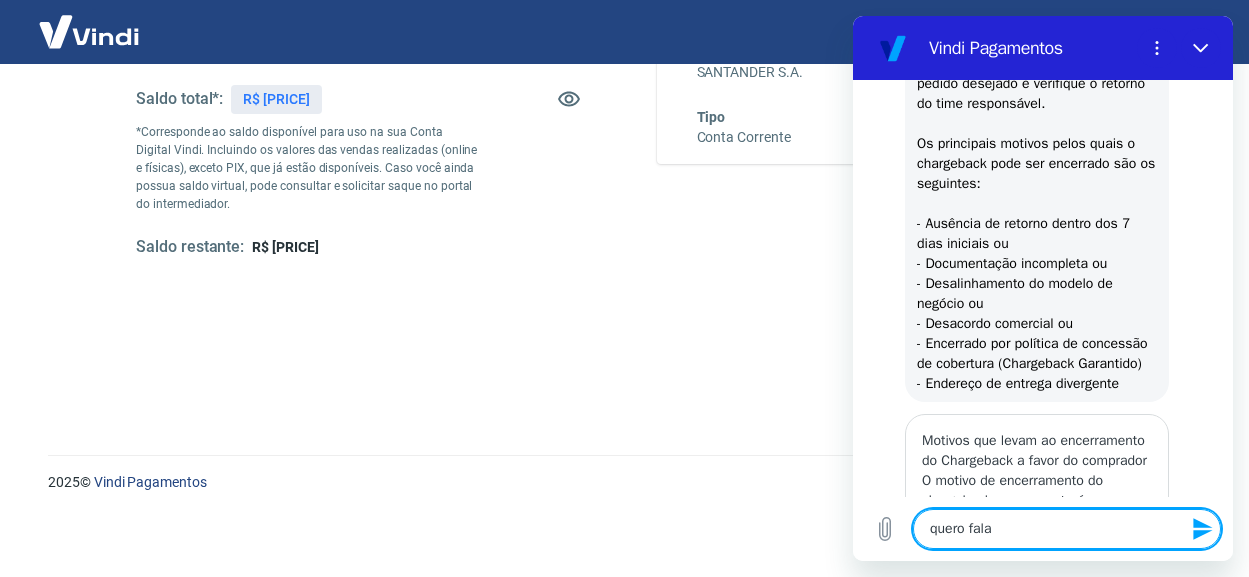 type on "quero falar" 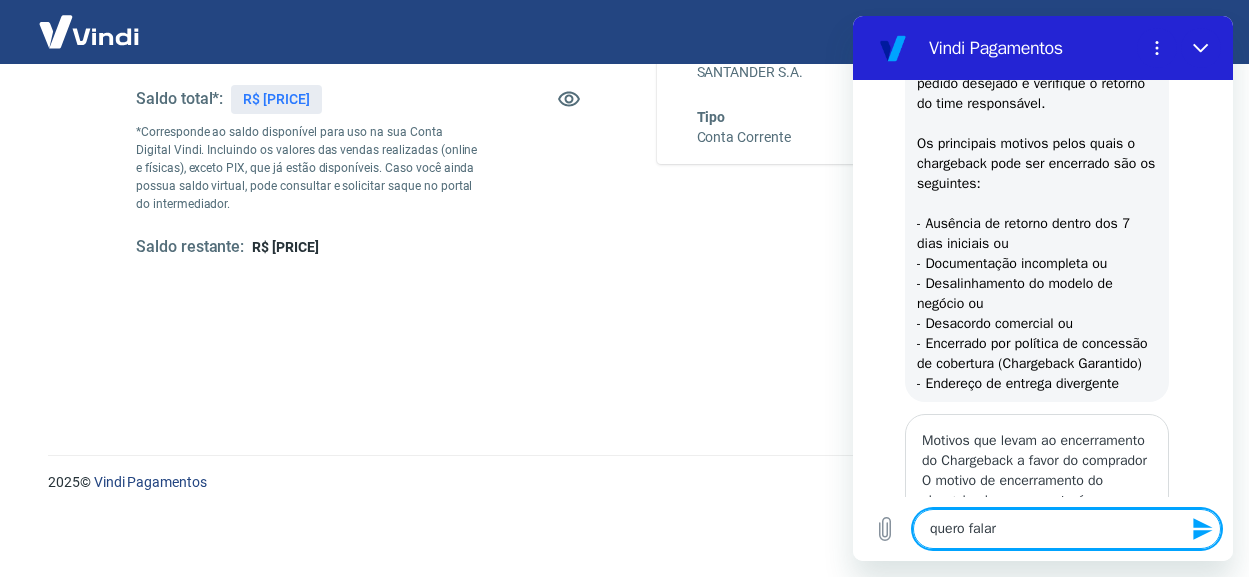 type on "quero falar" 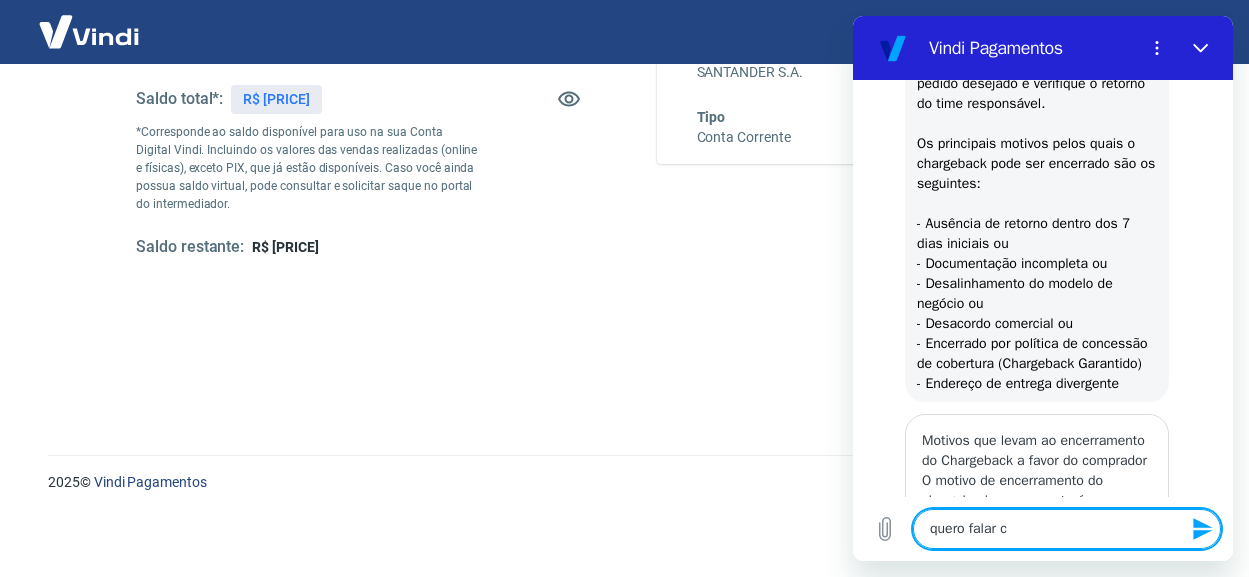 type on "quero falar co" 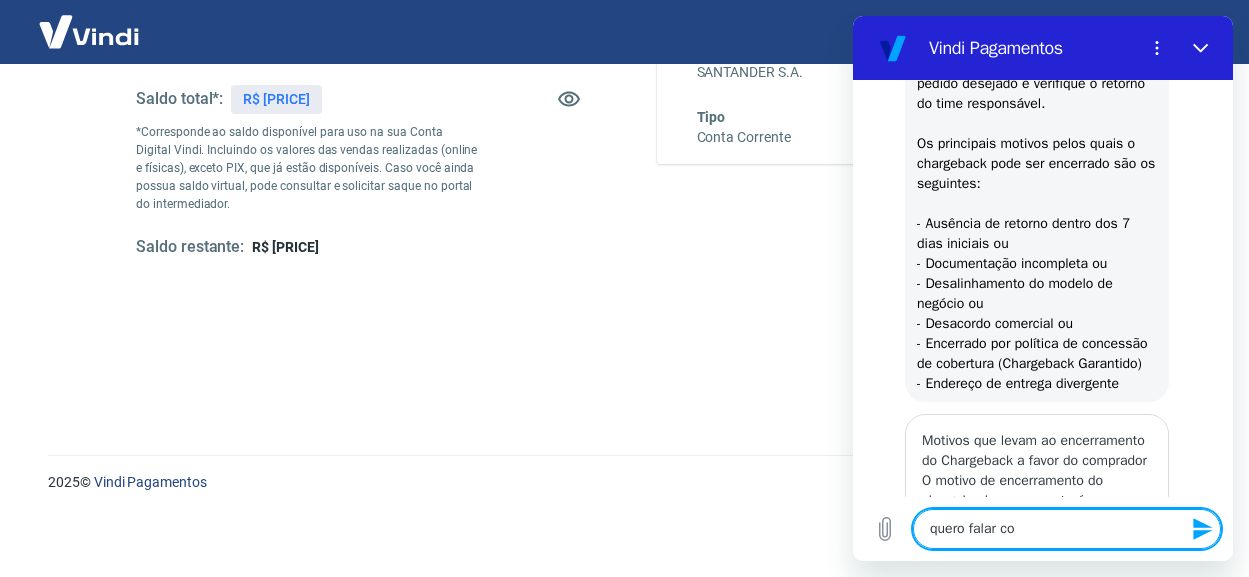 type on "quero falar com" 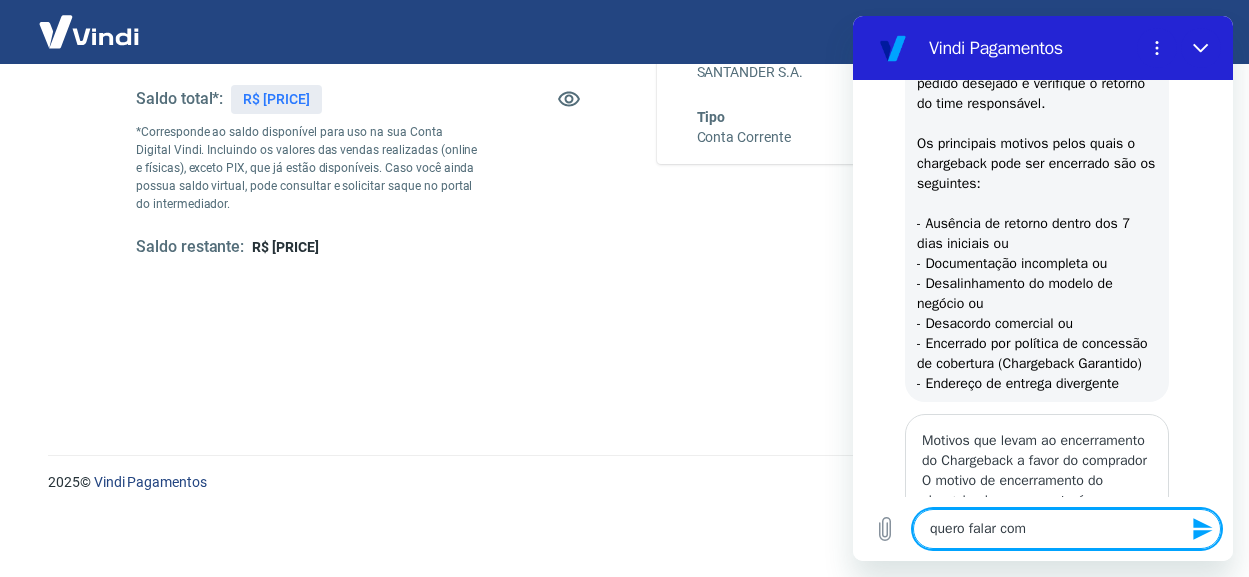 type on "quero falar com" 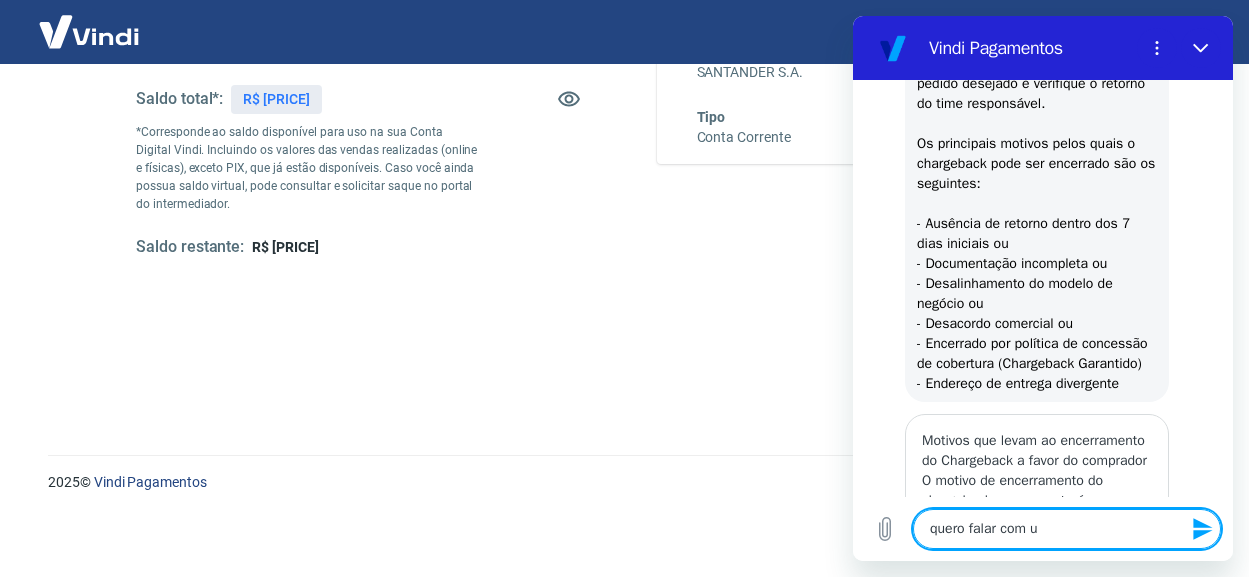 type on "quero falar com um" 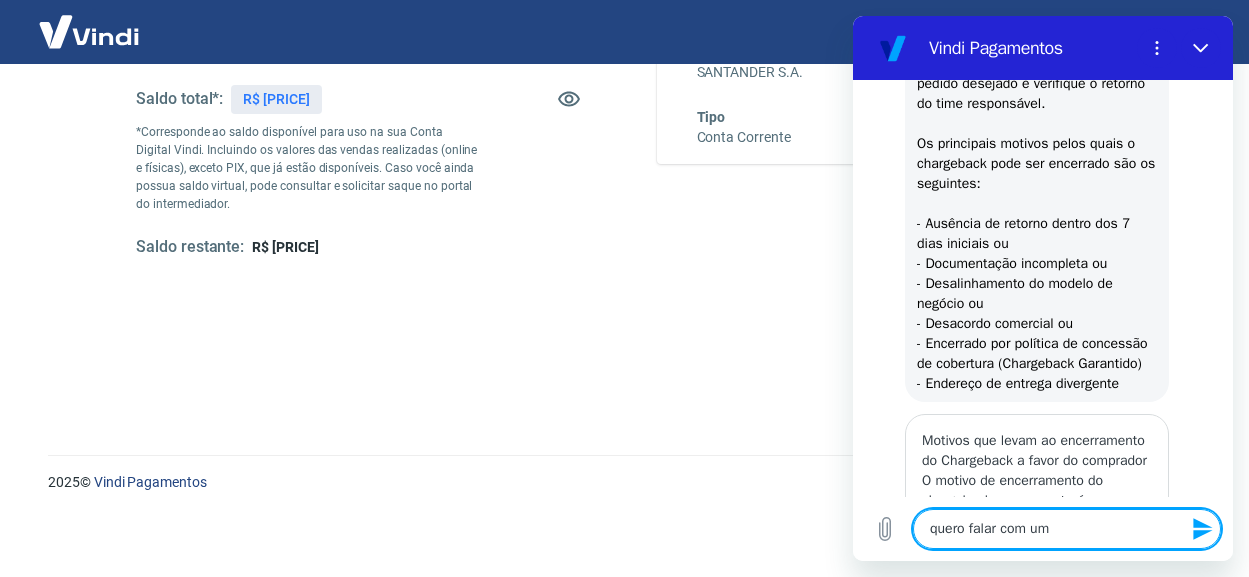 type on "quero falar com um" 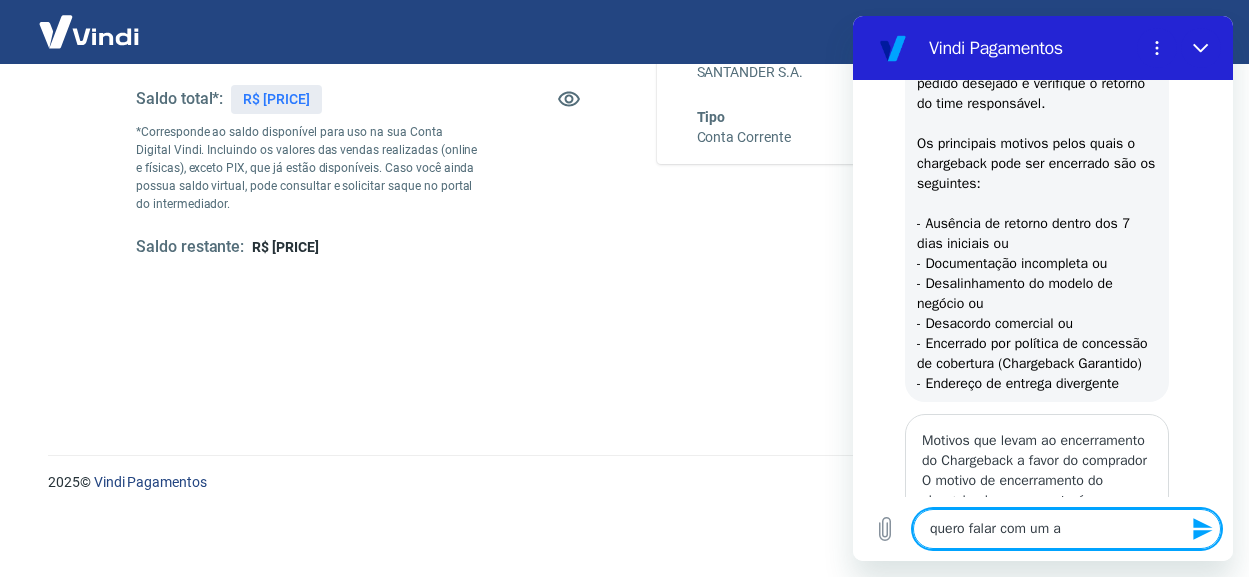 type on "quero falar com um at" 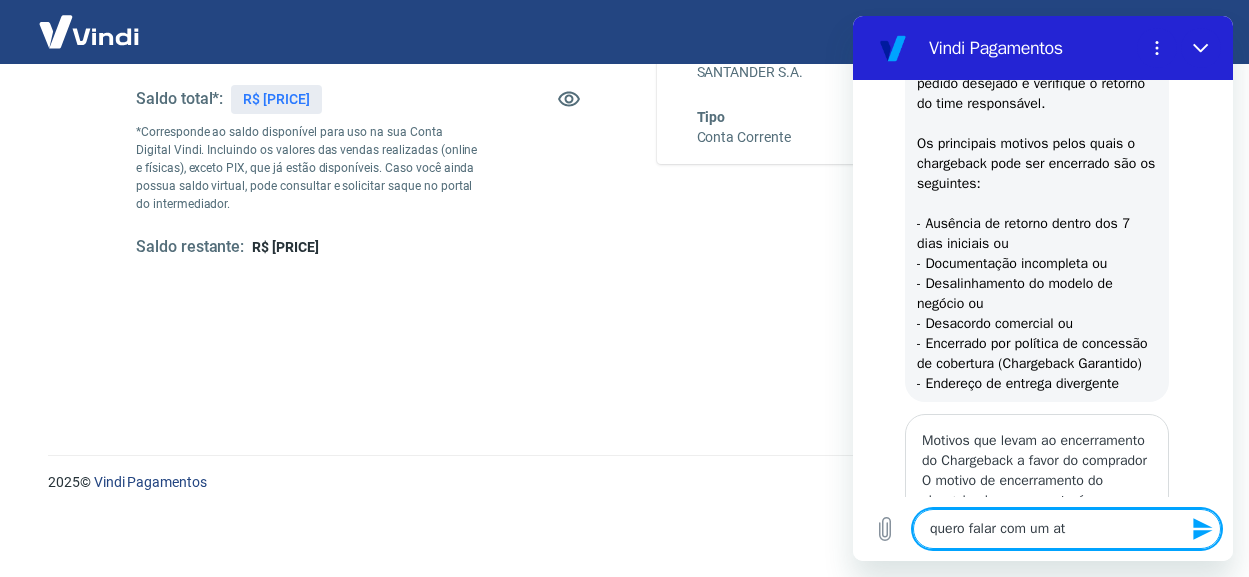 type on "quero falar com um ate" 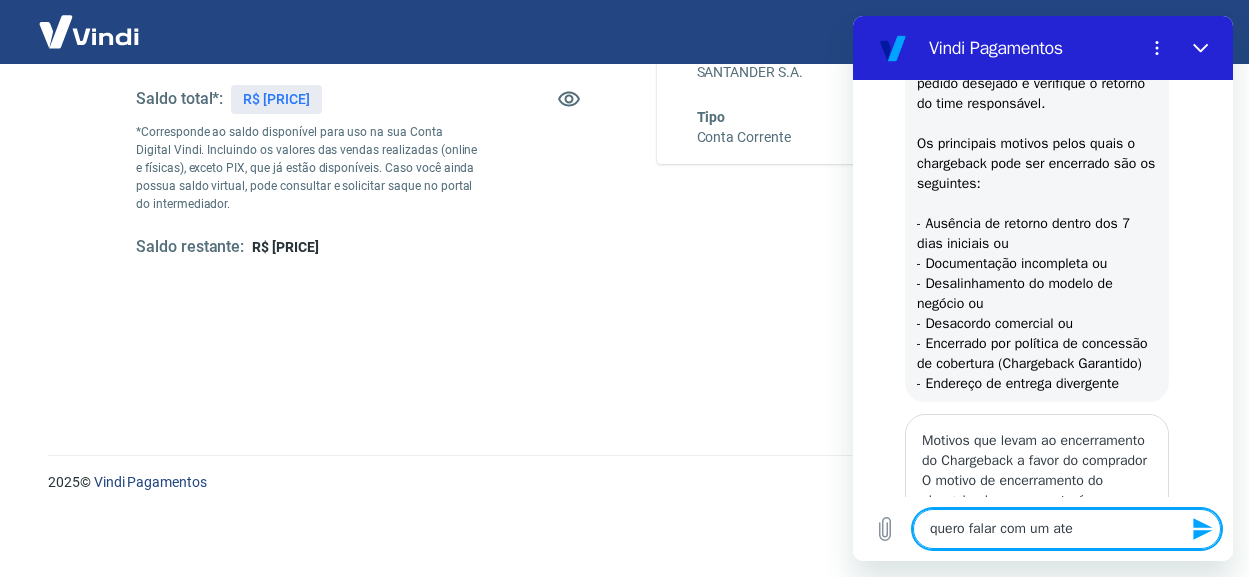 type on "quero falar com um aten" 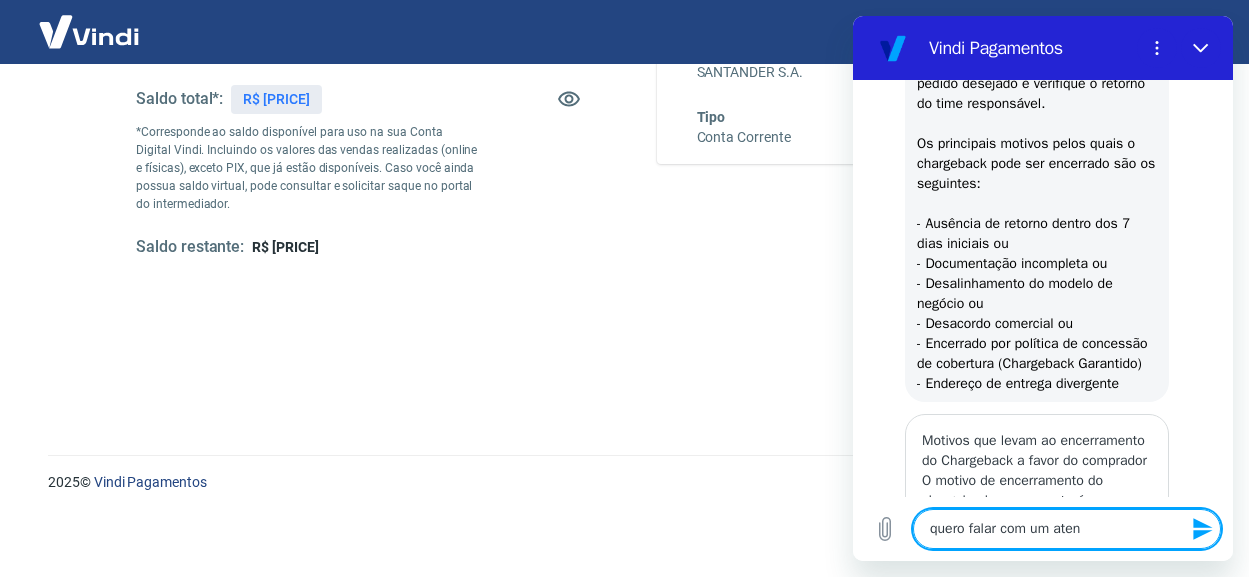 type on "quero falar com um atend" 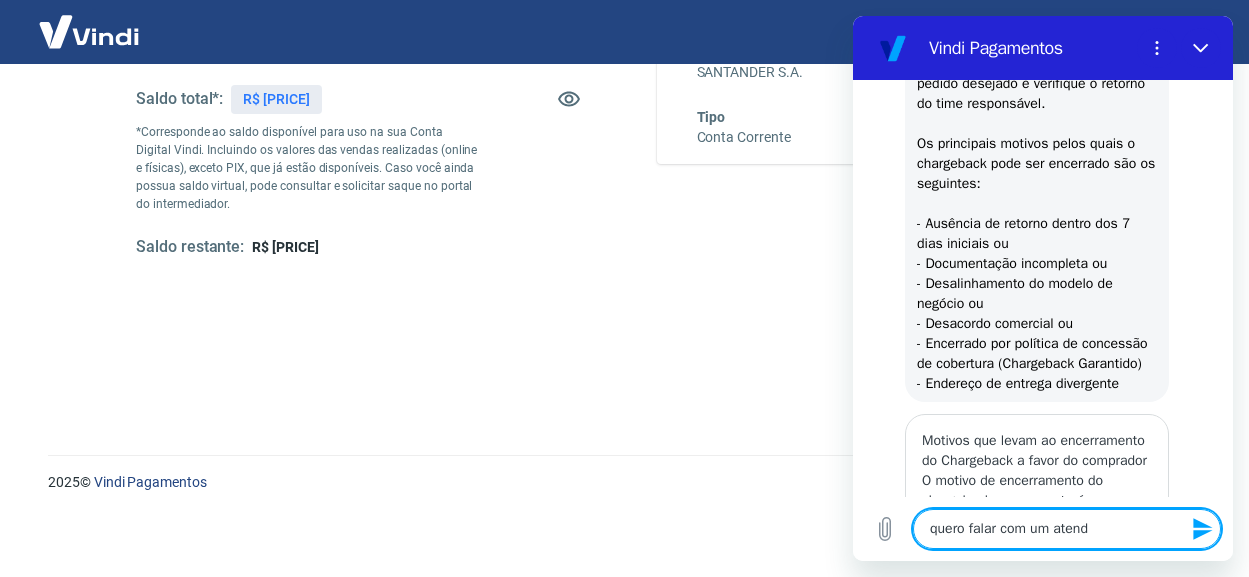 type on "quero falar com um atende" 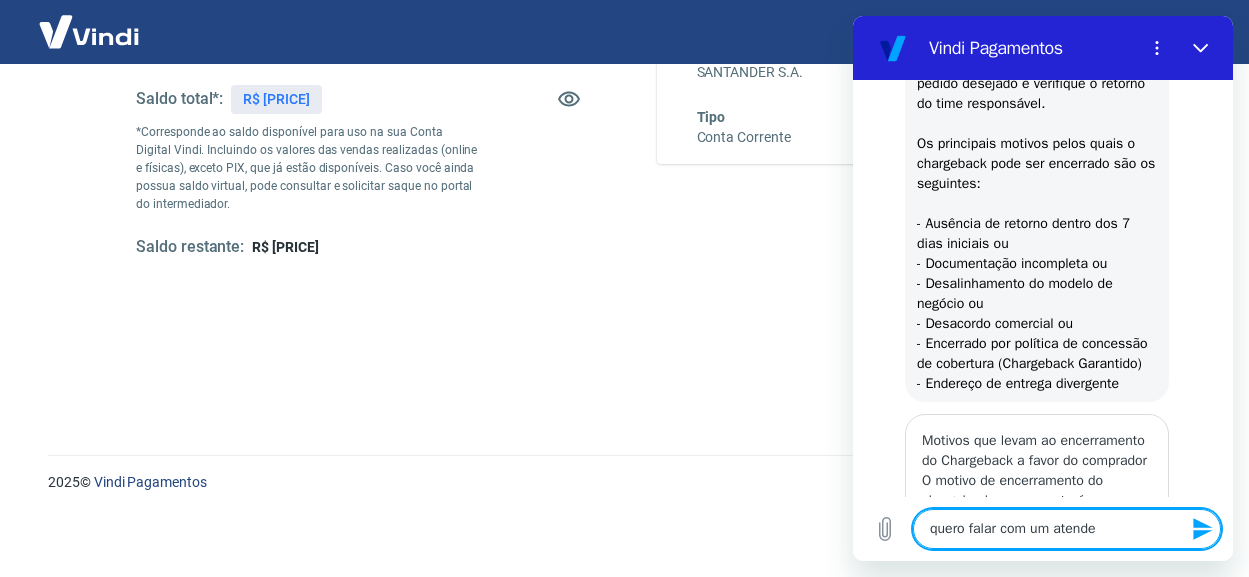 type on "quero falar com um atenden" 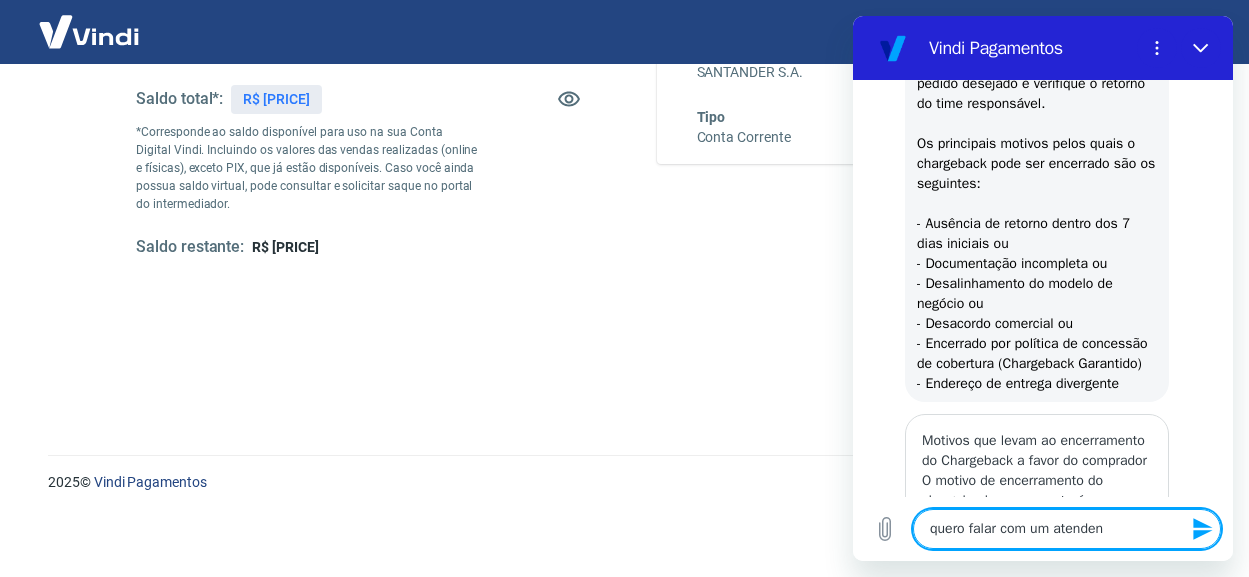 type on "quero falar com um atendent" 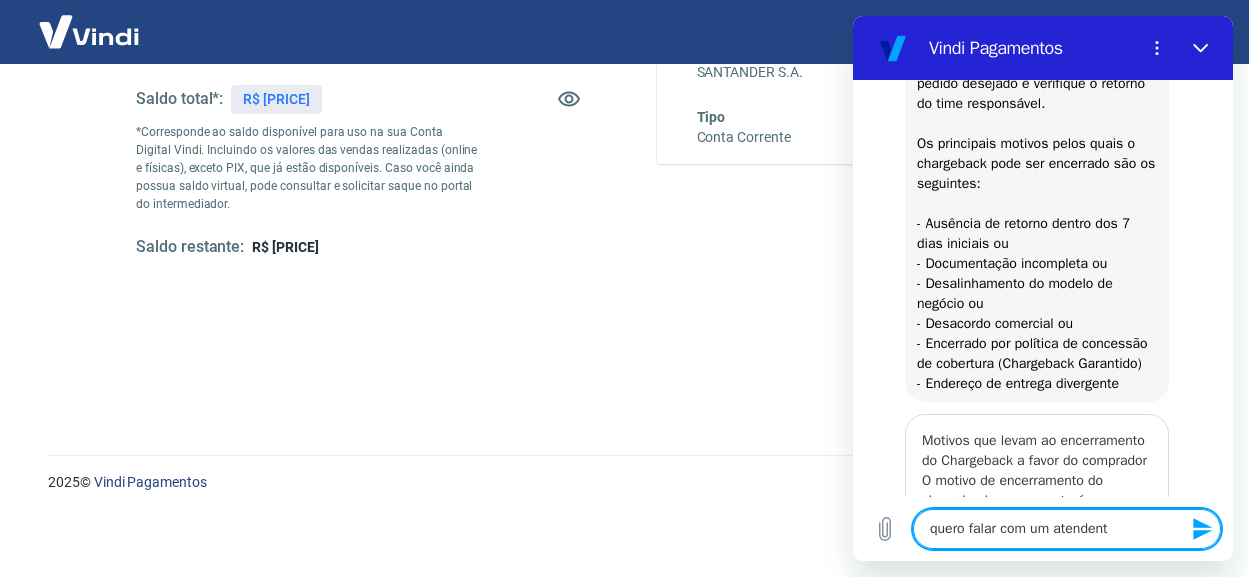 type on "quero falar com um atendente" 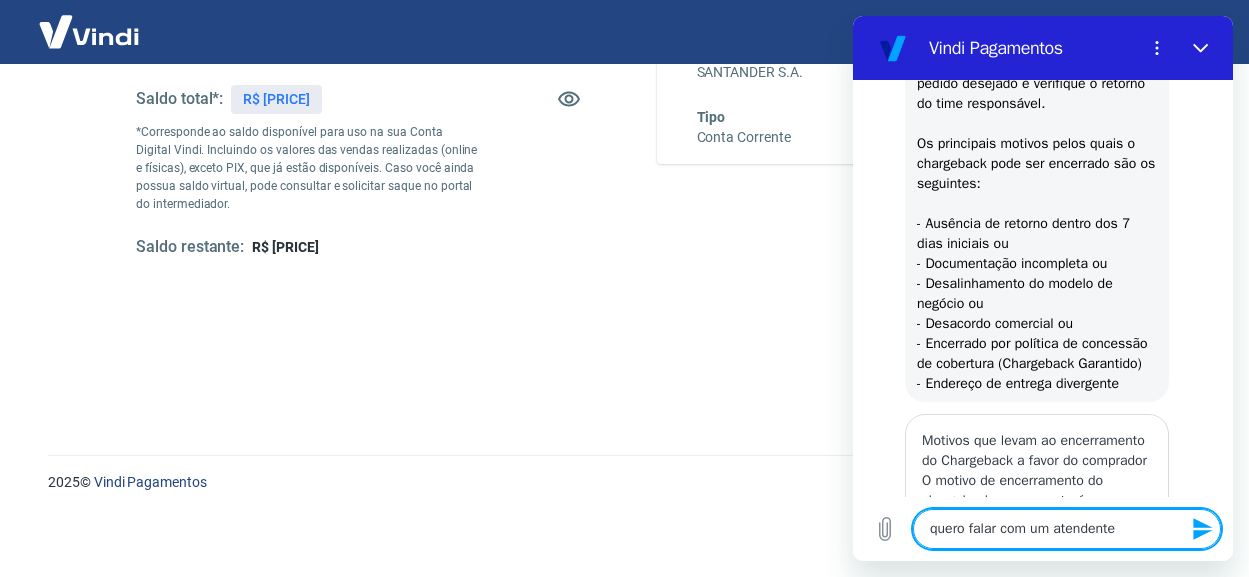 type 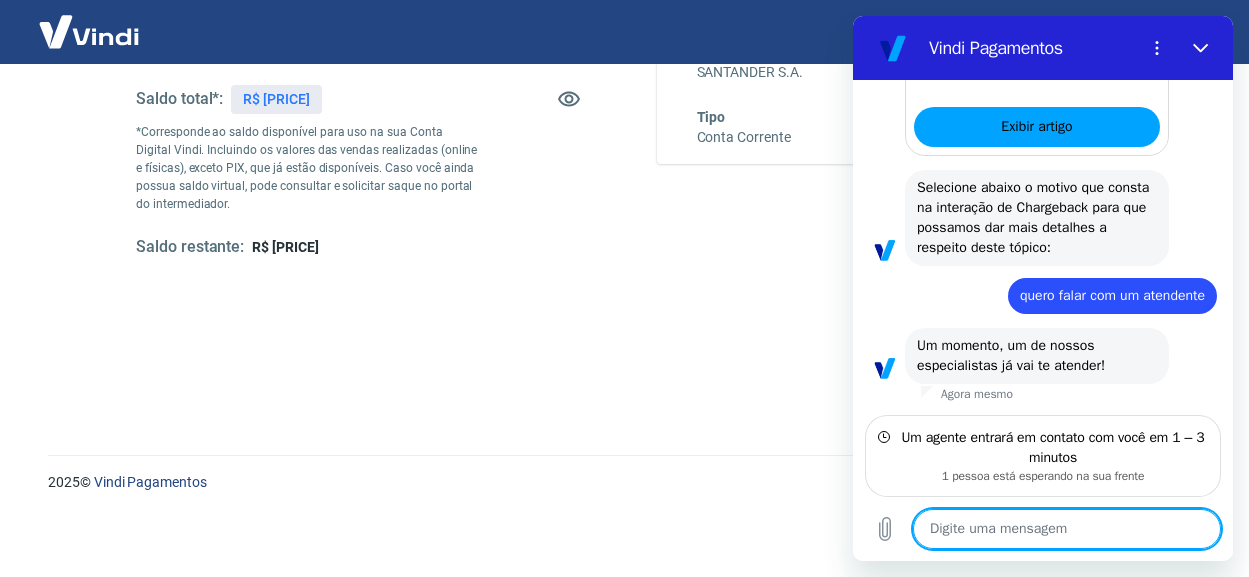 scroll, scrollTop: 1668, scrollLeft: 0, axis: vertical 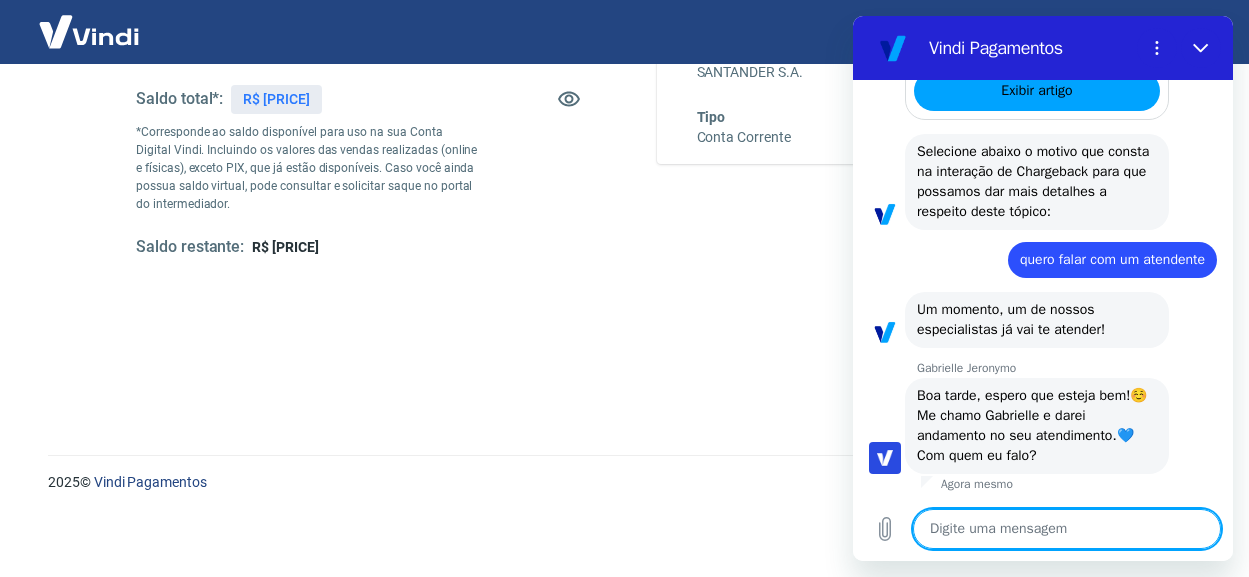 type on "x" 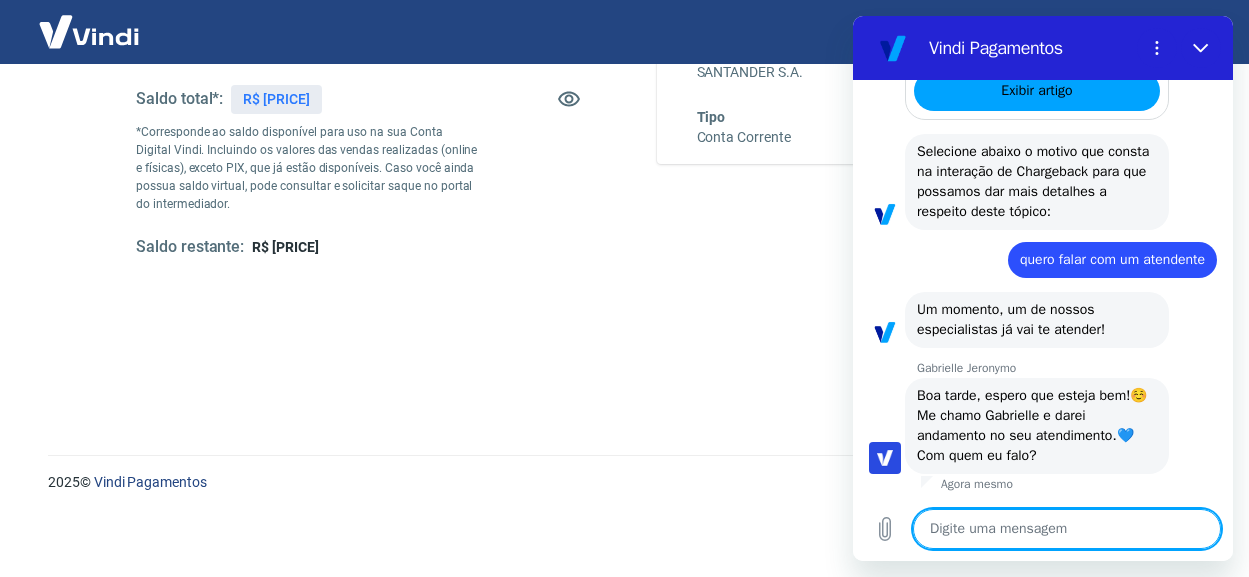 type on "b" 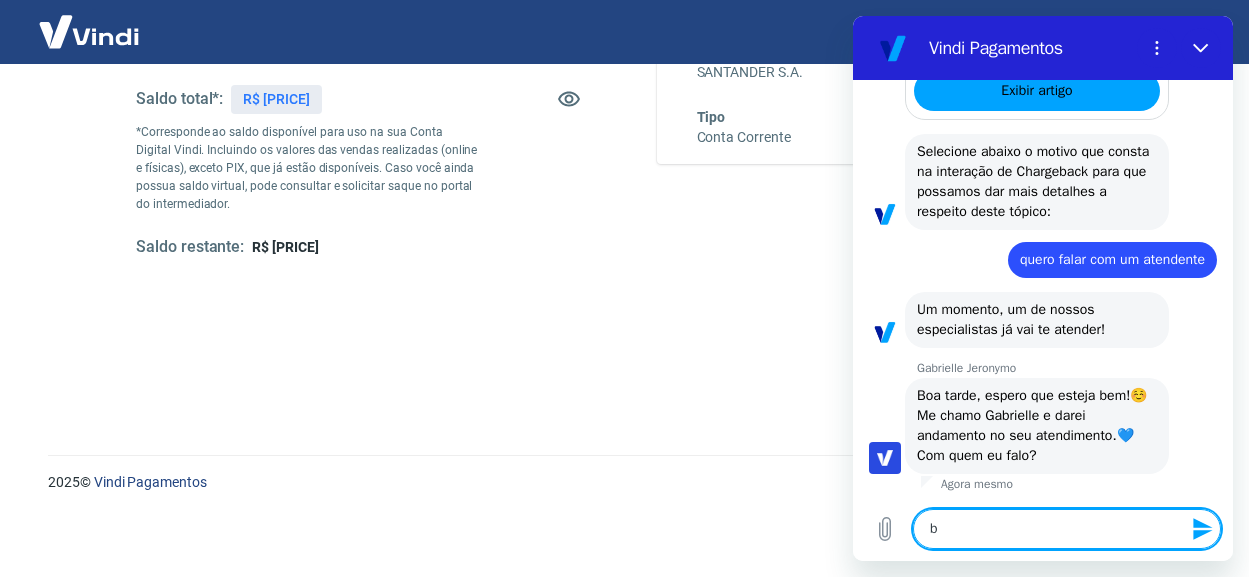 type on "bo" 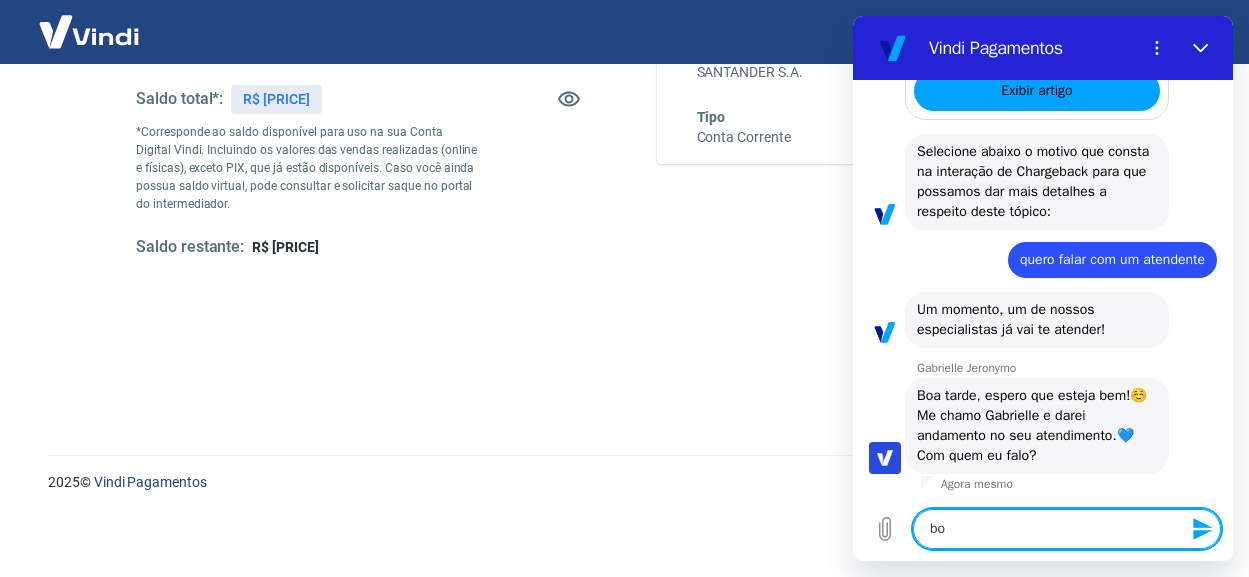 type on "boa" 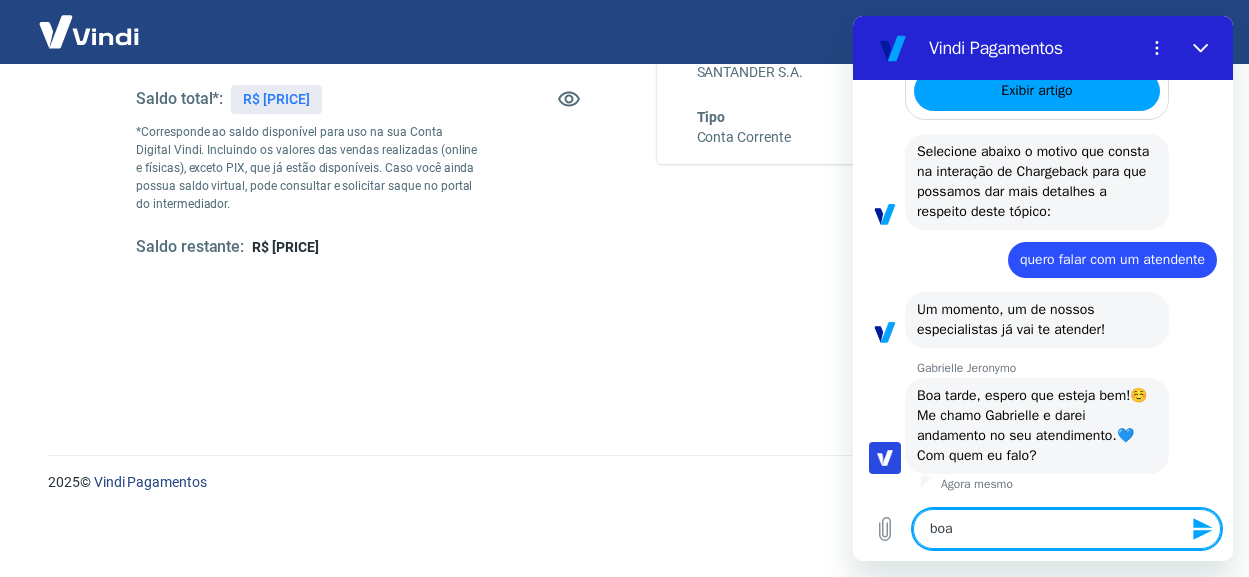 type on "boa" 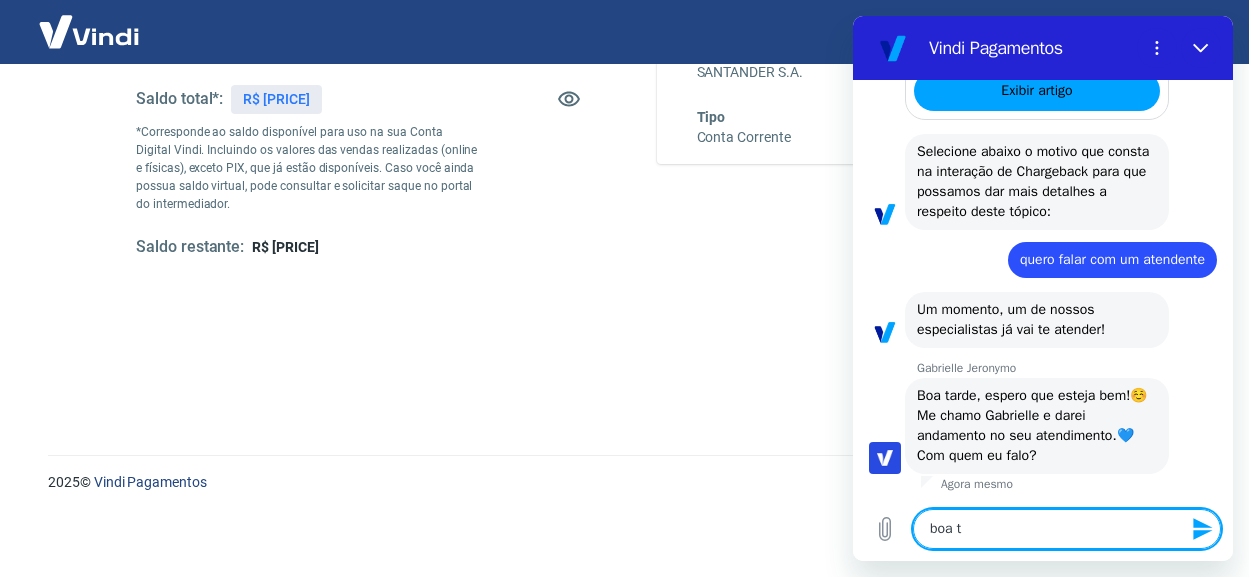 type on "boa ta" 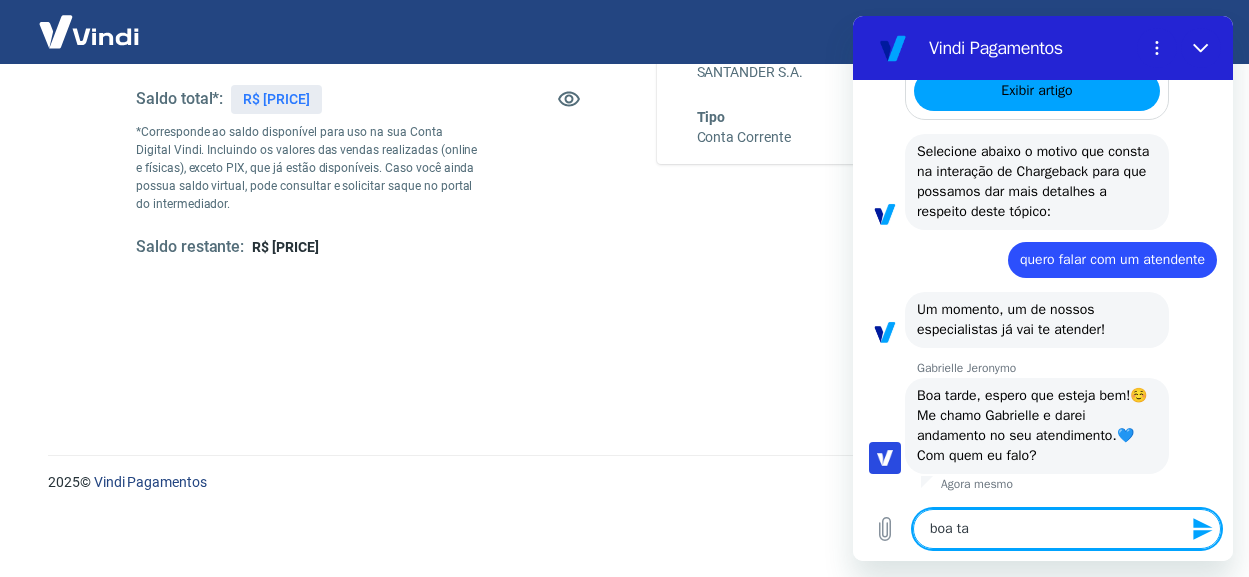 type on "boa tar" 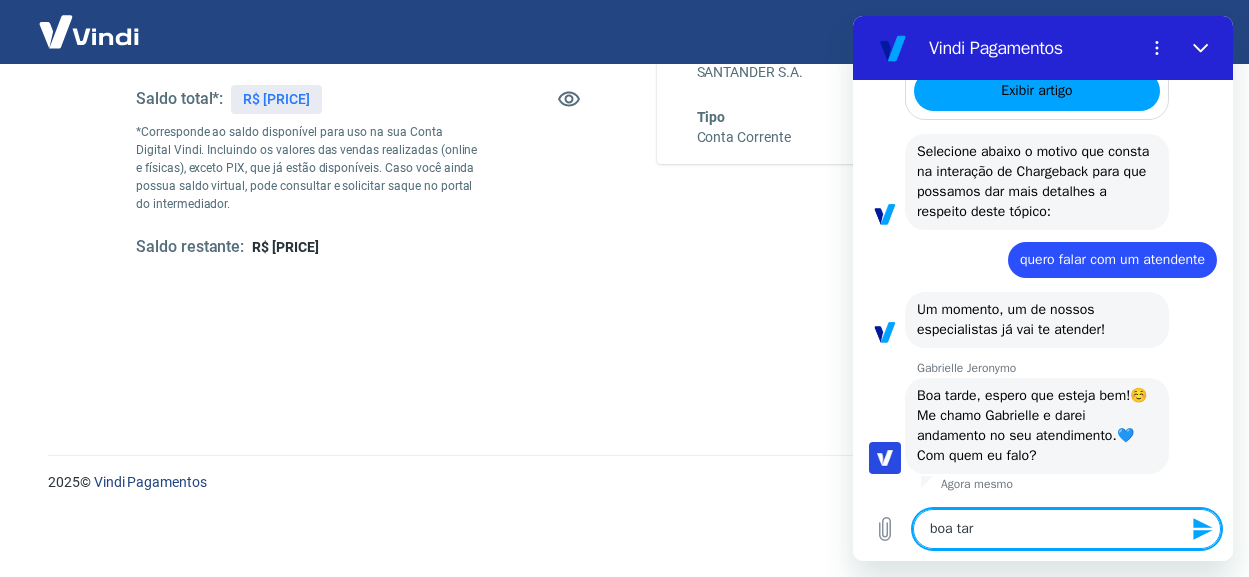 type on "boa tard" 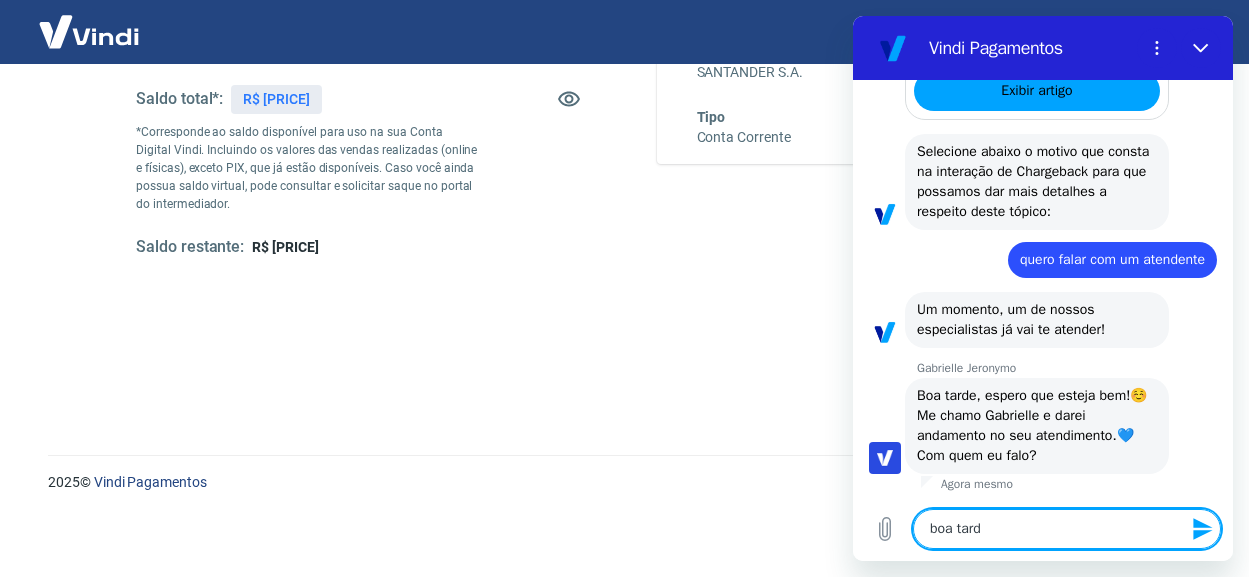 type on "boa tarde" 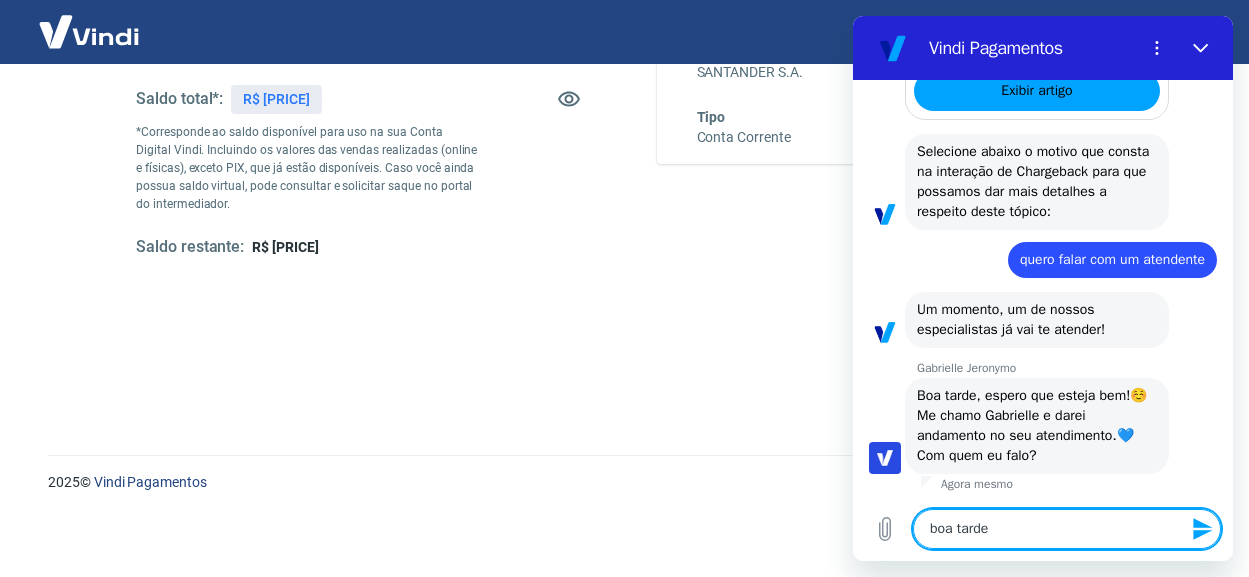 type on "boa tarde," 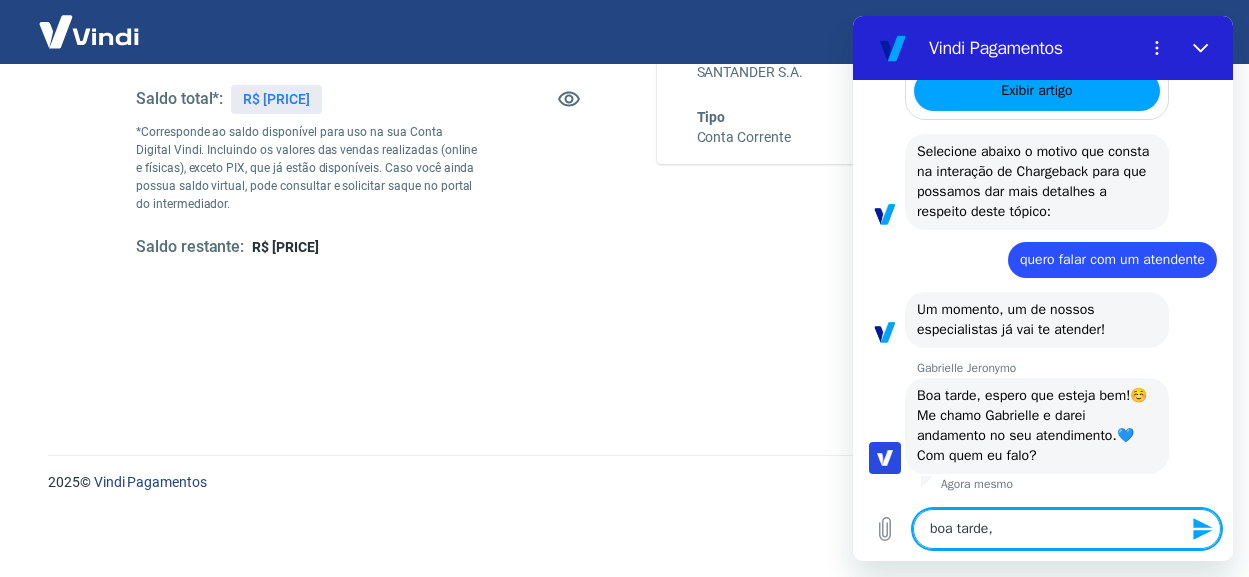 type on "boa tarde," 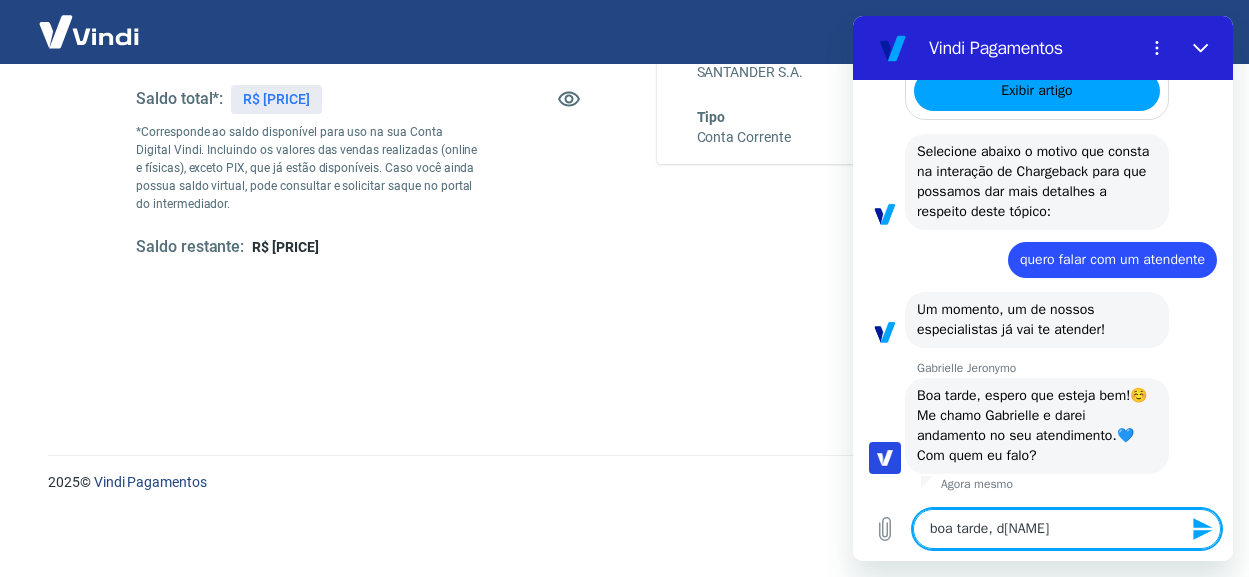 type on "boa tarde, da" 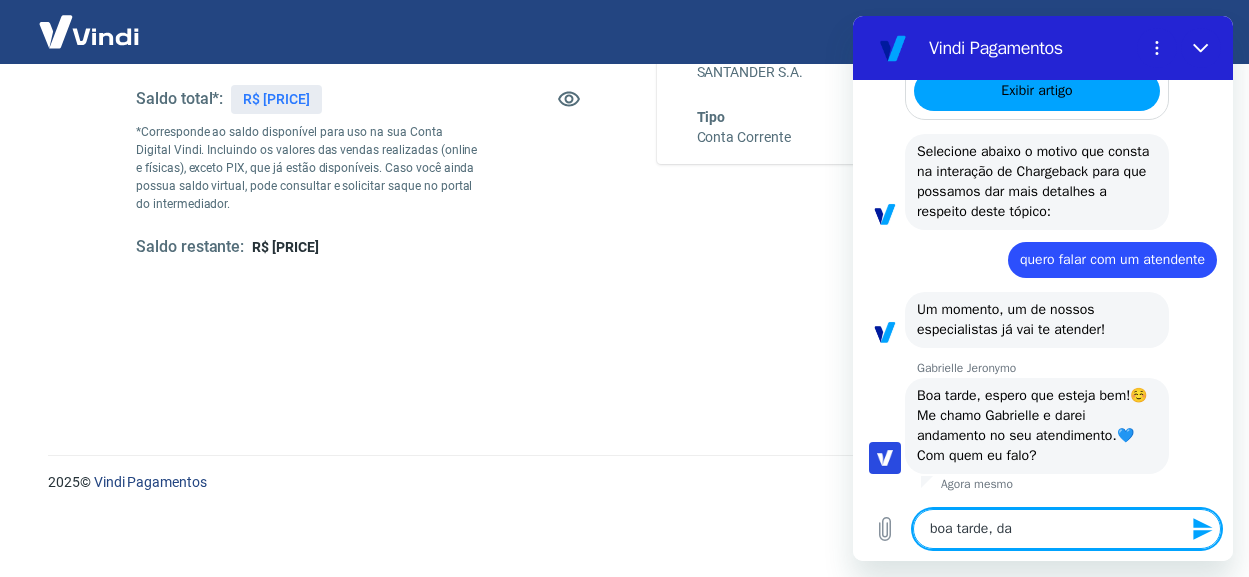 type on "boa tarde, dab[NAME]" 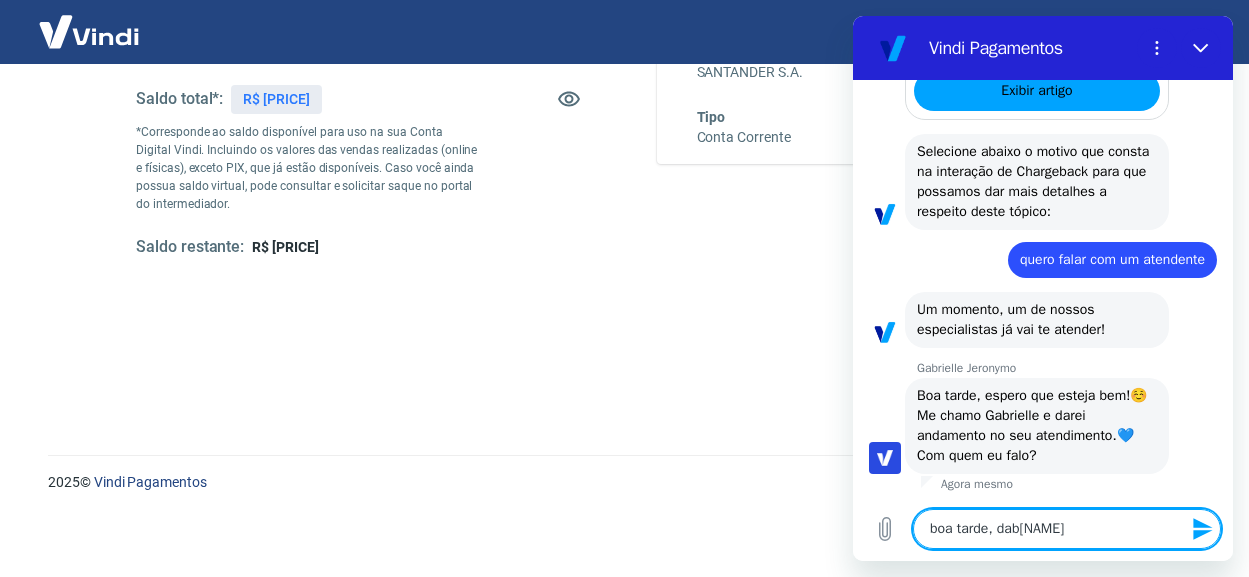 type on "boa tarde, dabr[NAME]" 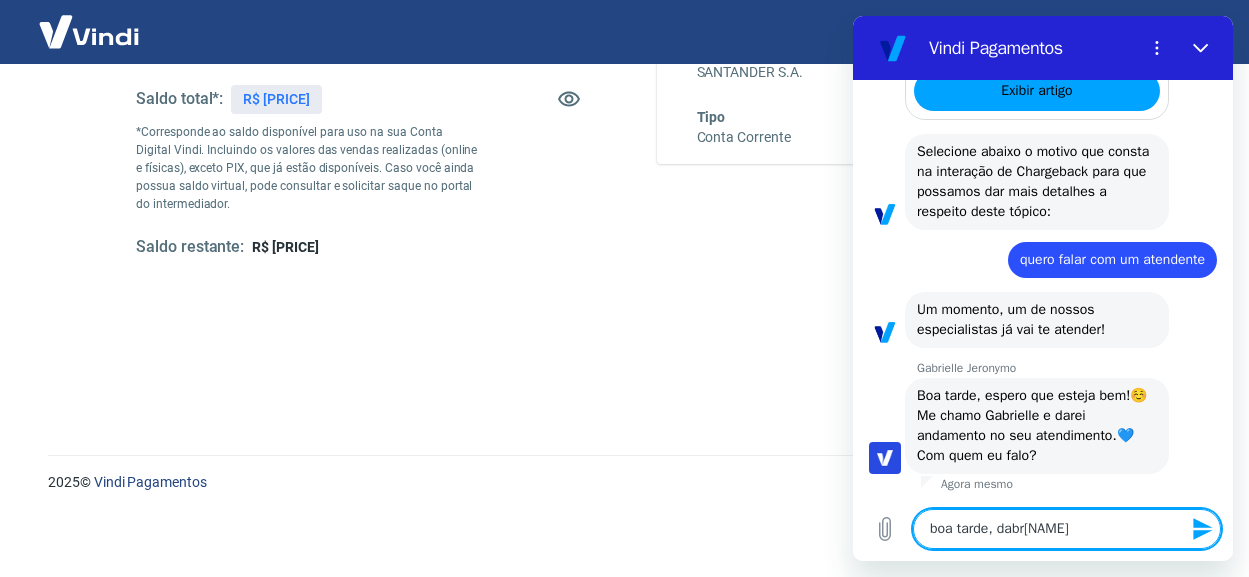 type on "boa tarde, dabri" 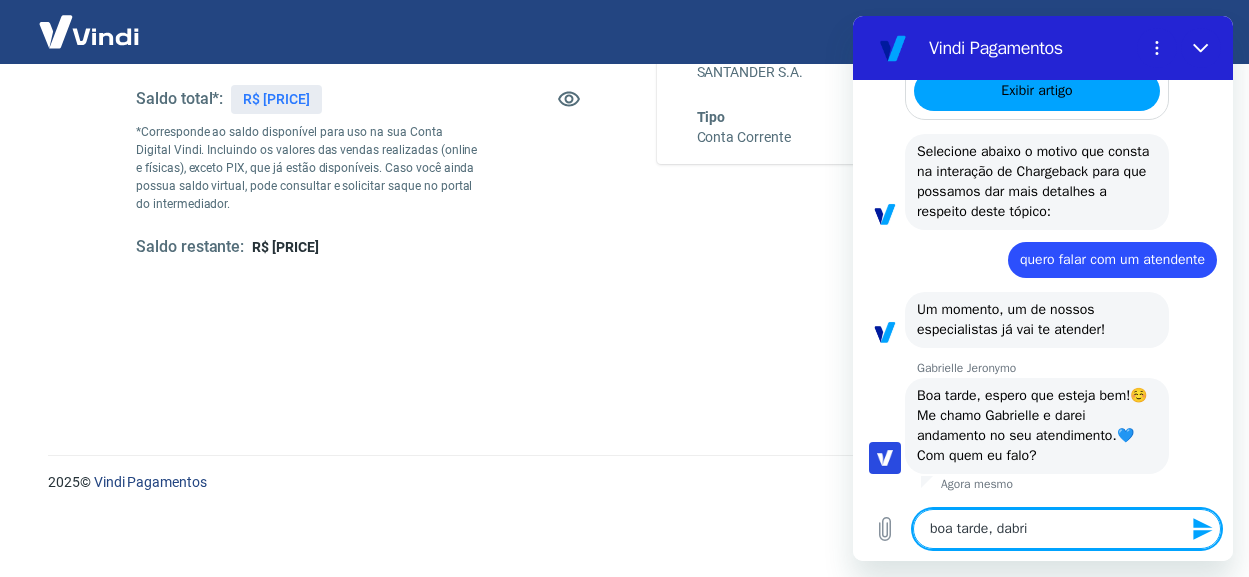 type on "boa tarde, dabrie" 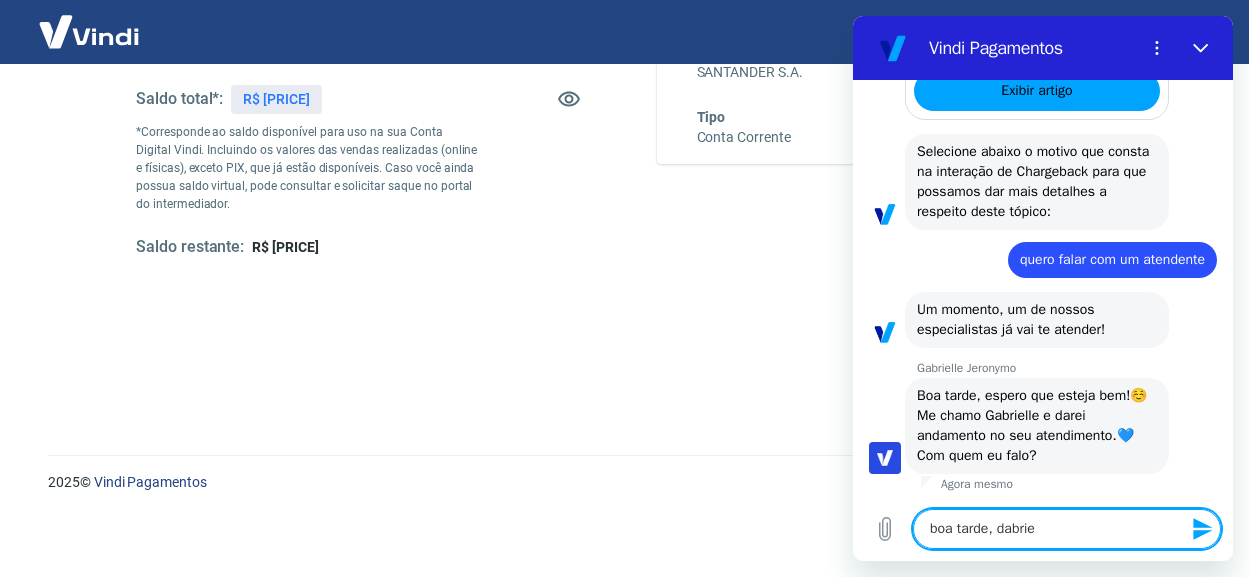 type on "boa tarde, dabriel" 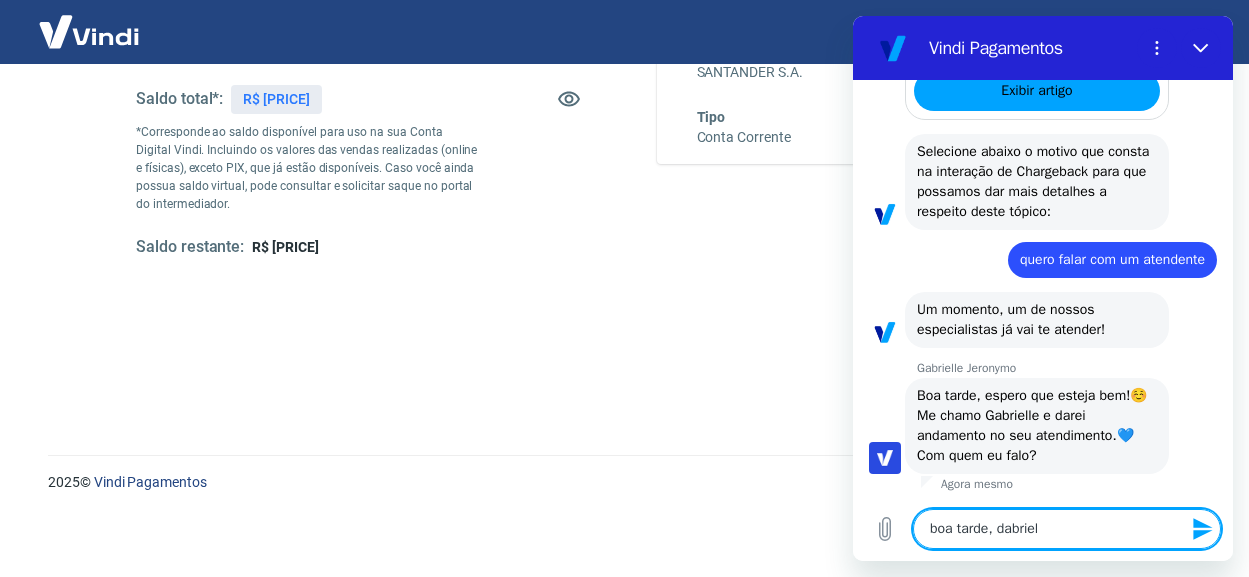 type on "boa tarde, dabriell[NAME]" 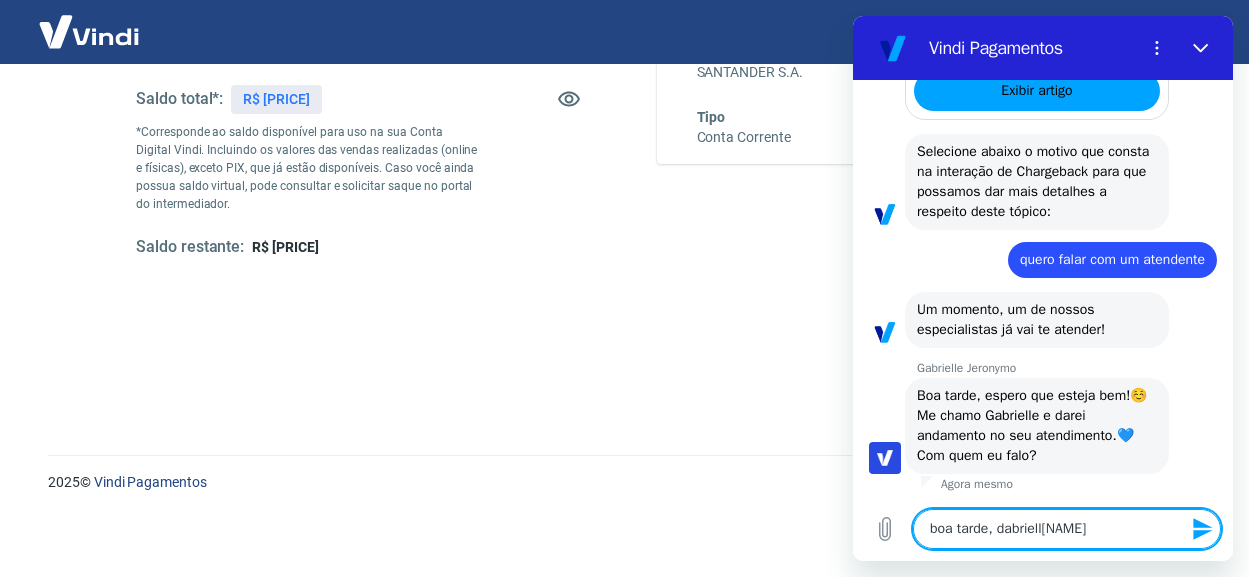 type on "boa tarde, dabrielle" 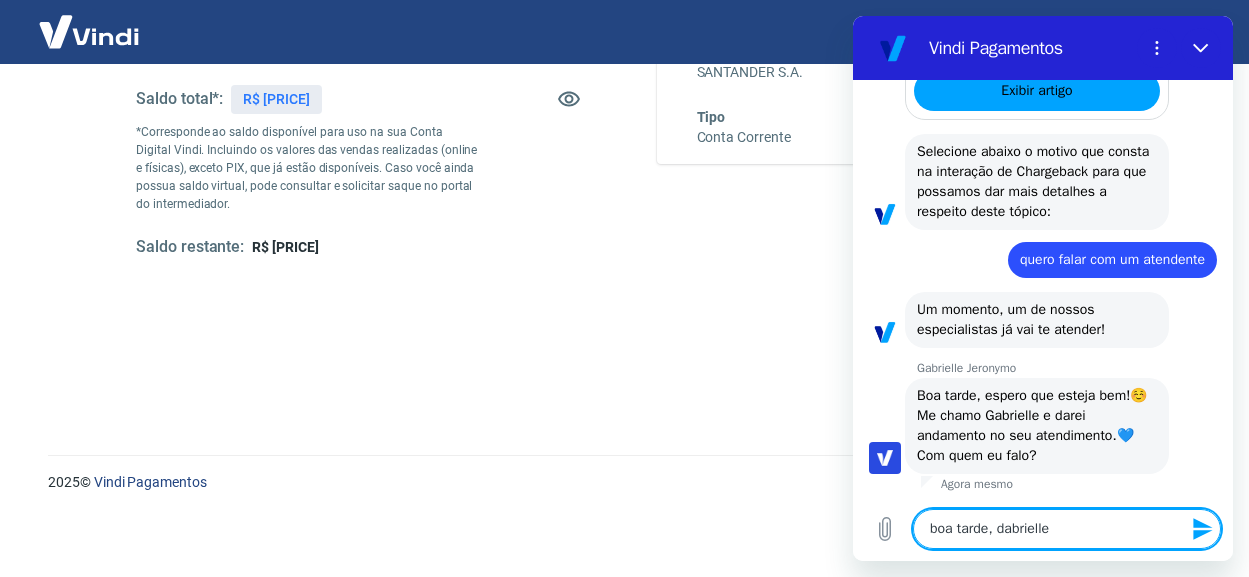 type 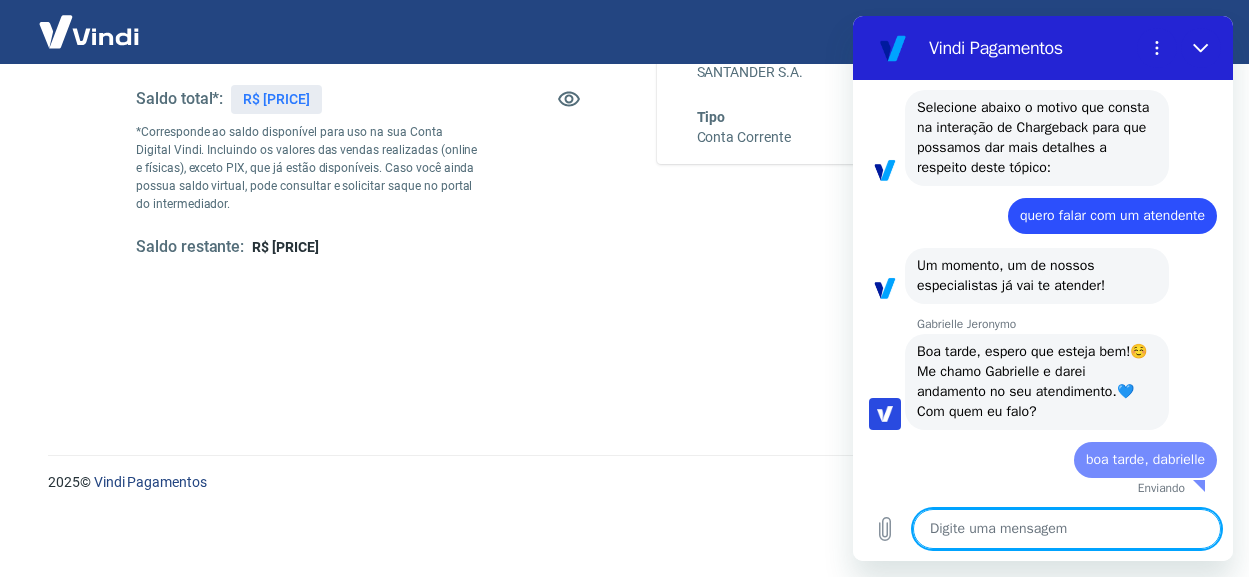 type on "x" 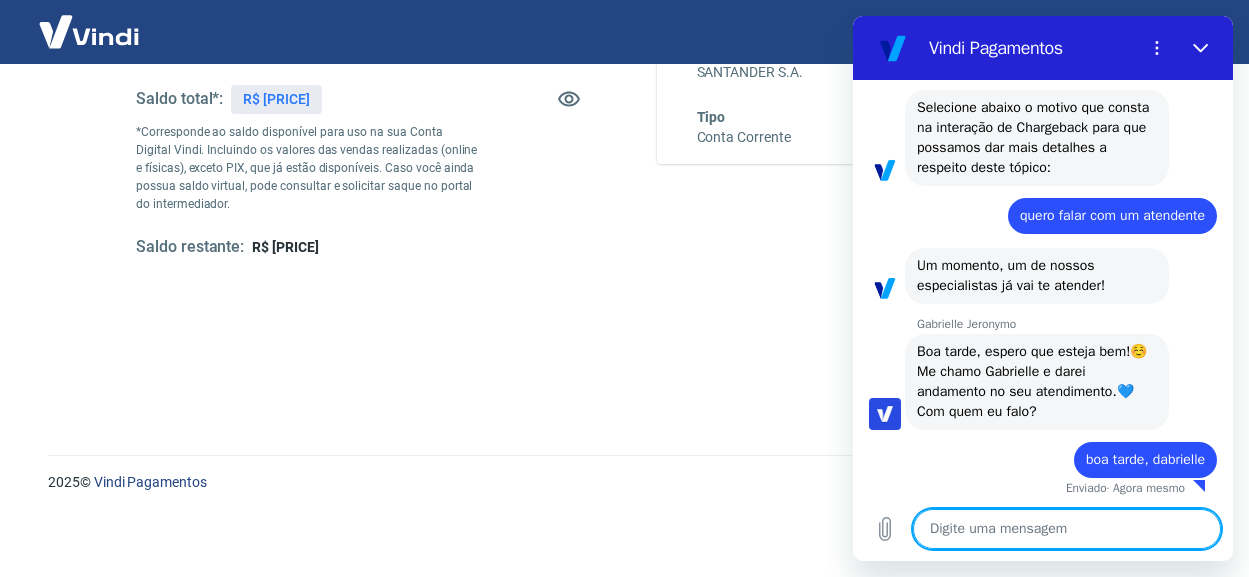 scroll, scrollTop: 1792, scrollLeft: 0, axis: vertical 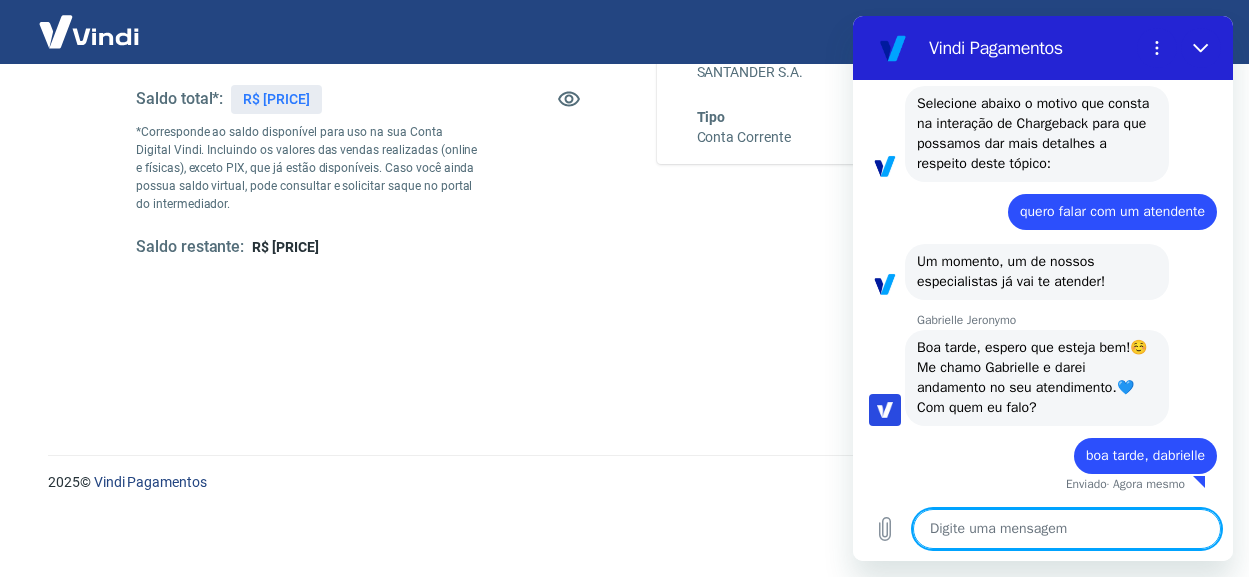 type on "f" 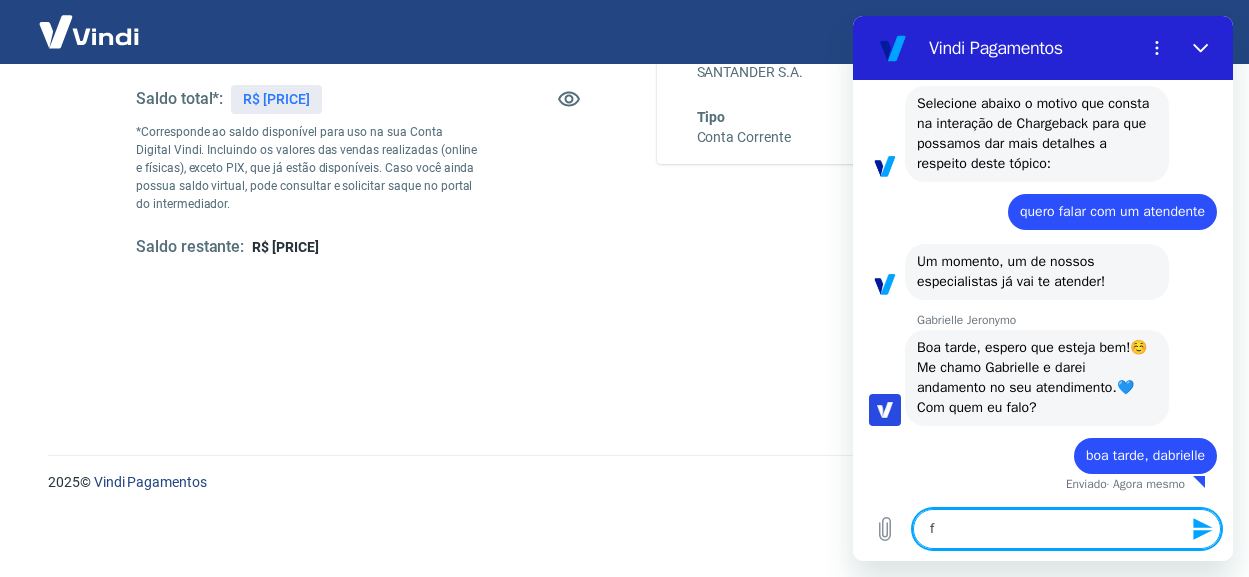 type on "fo" 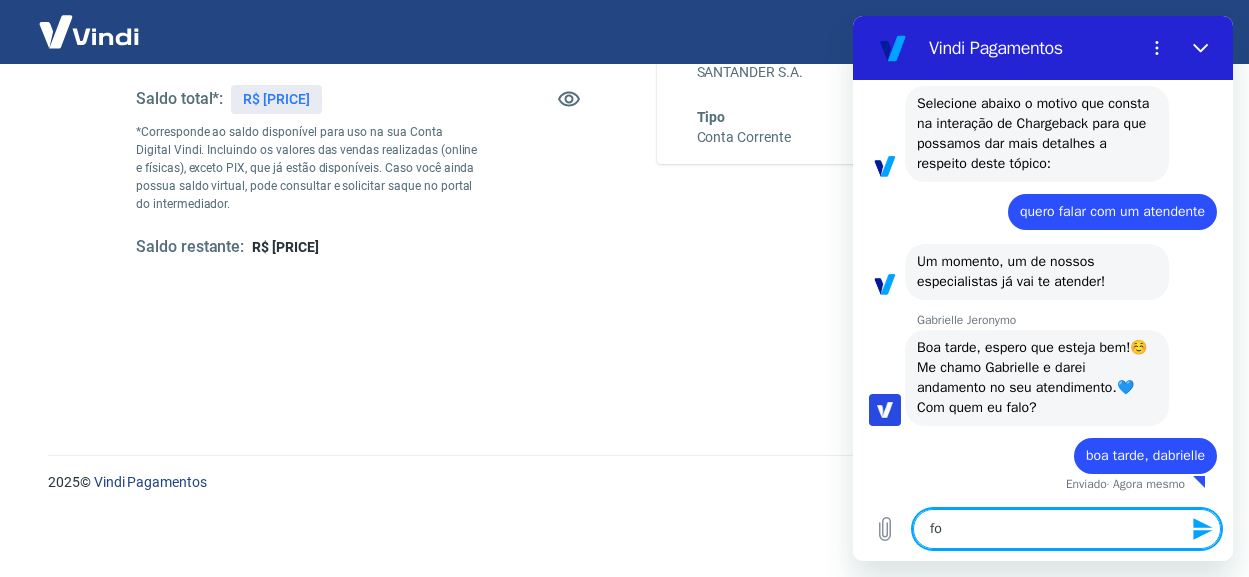 type on "foi" 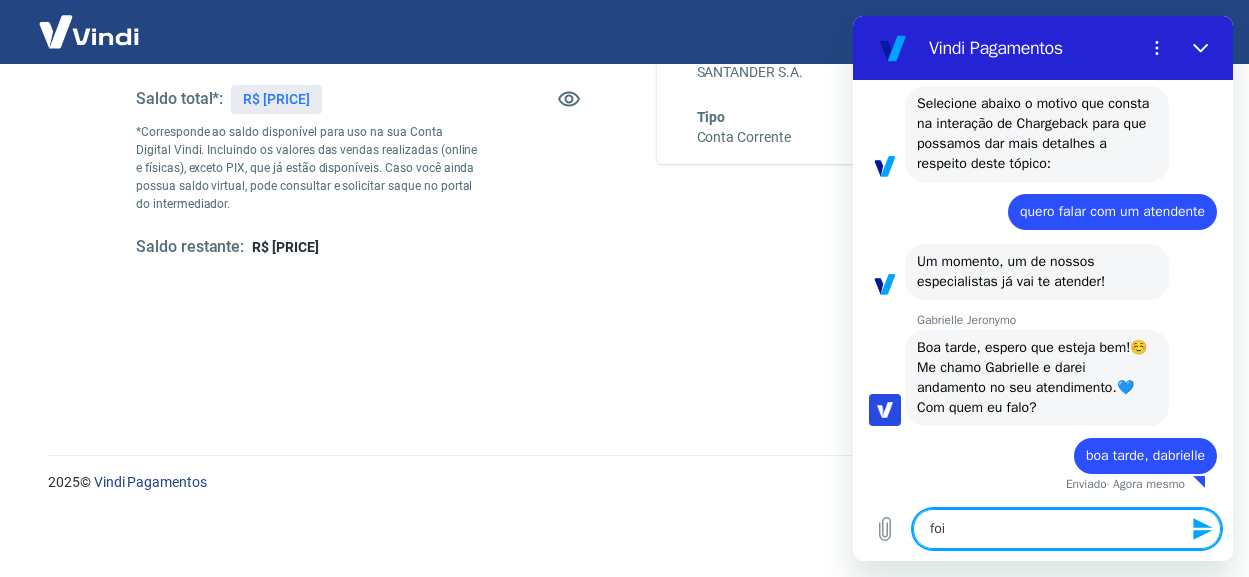type on "x" 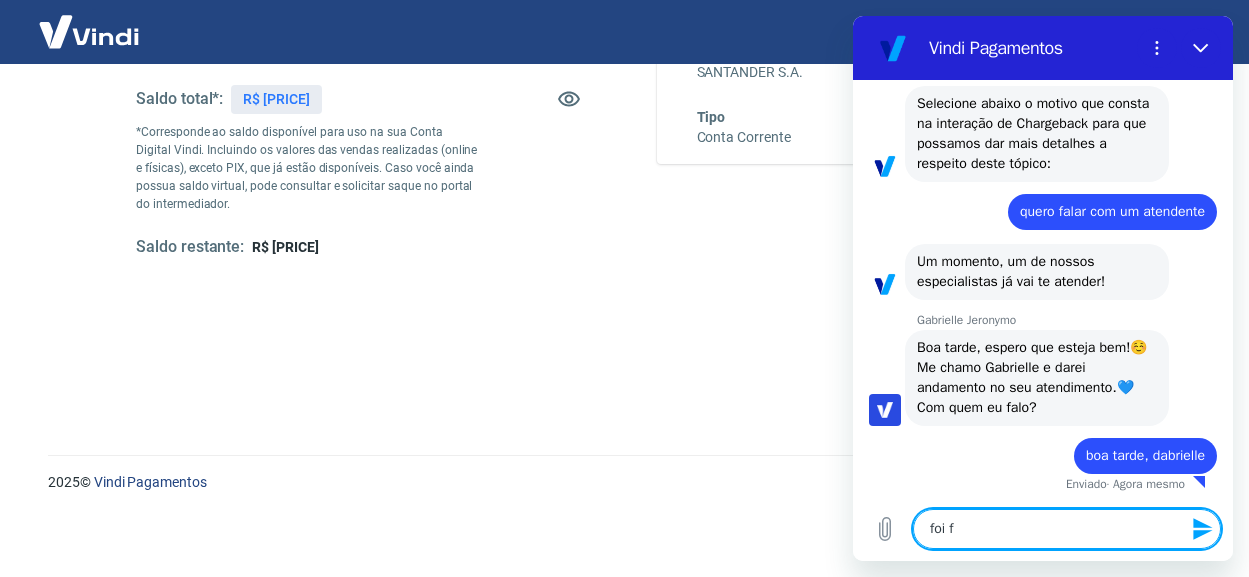 type on "foi fe" 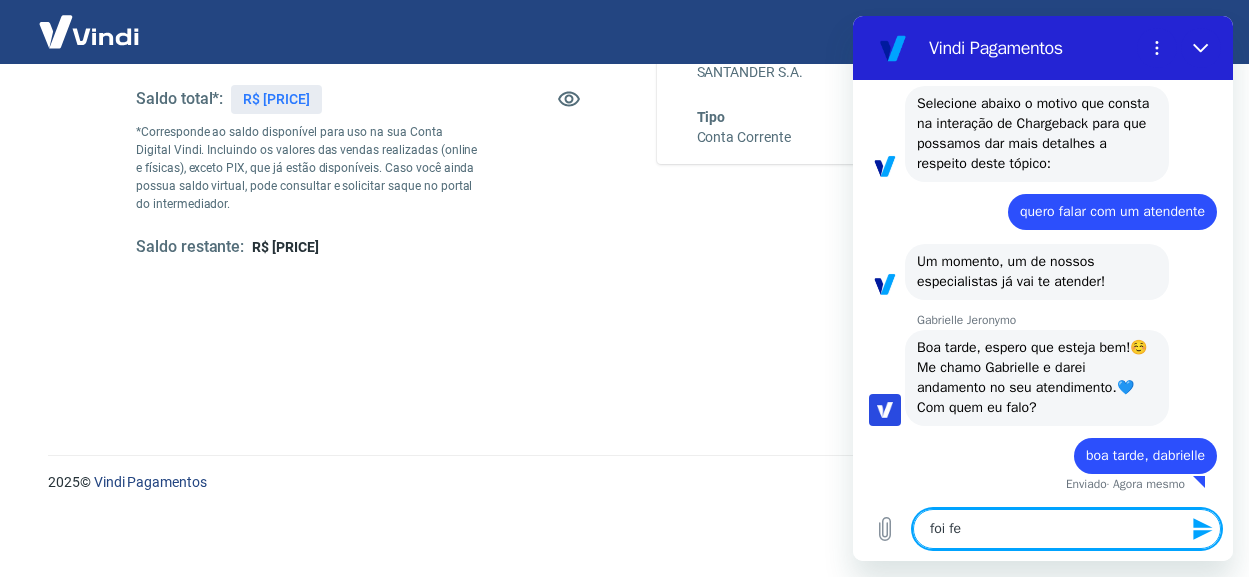 type on "foi fei" 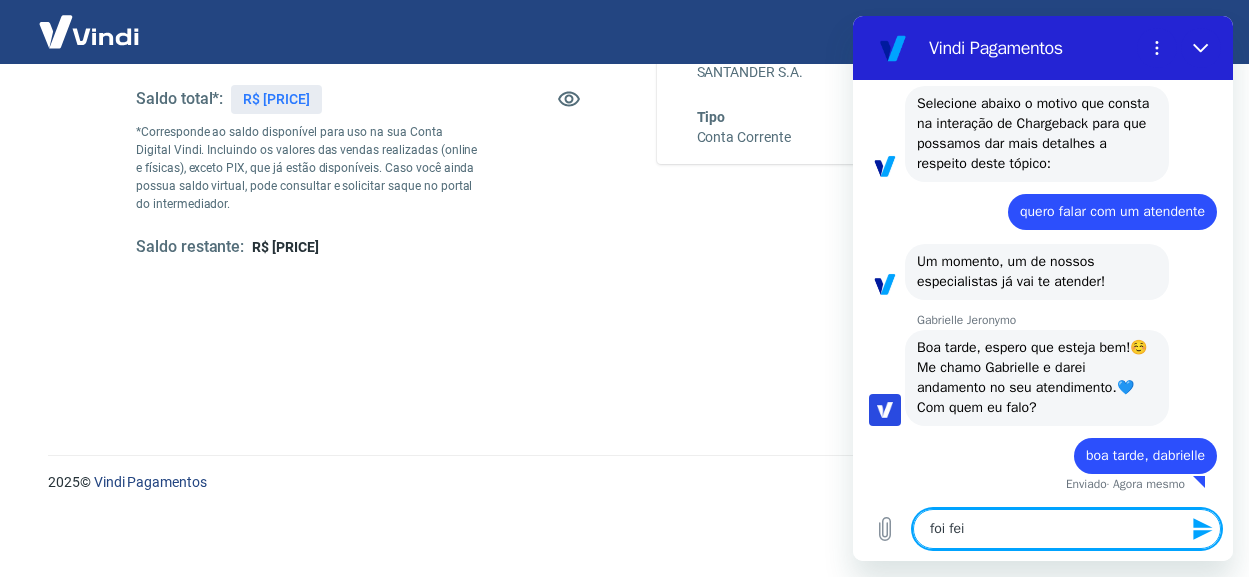 type on "x" 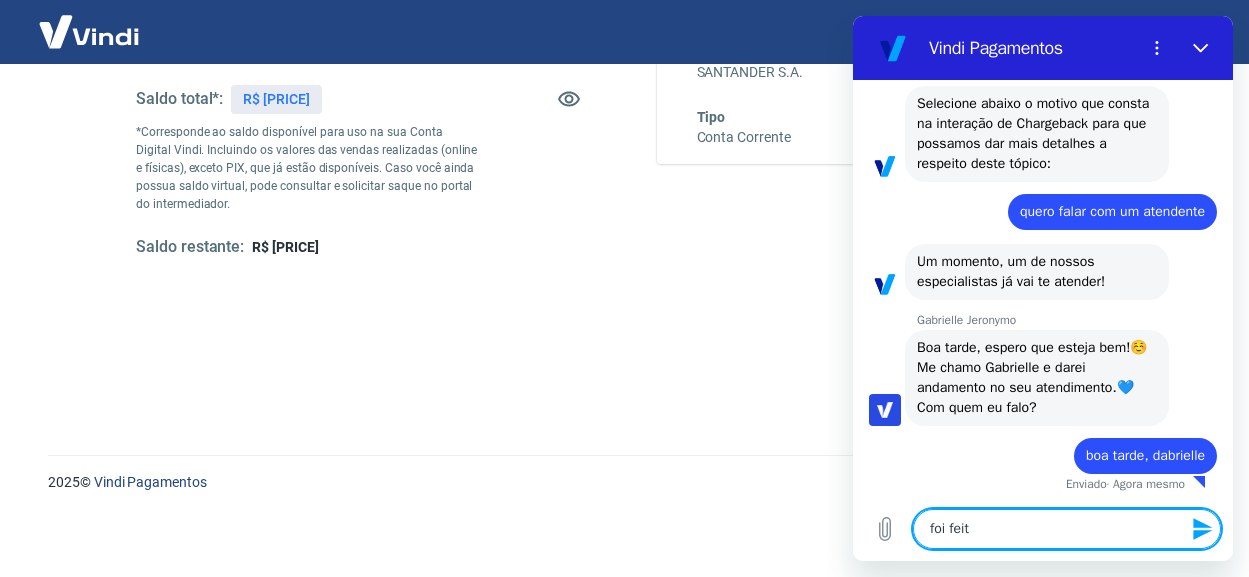type on "foi feito" 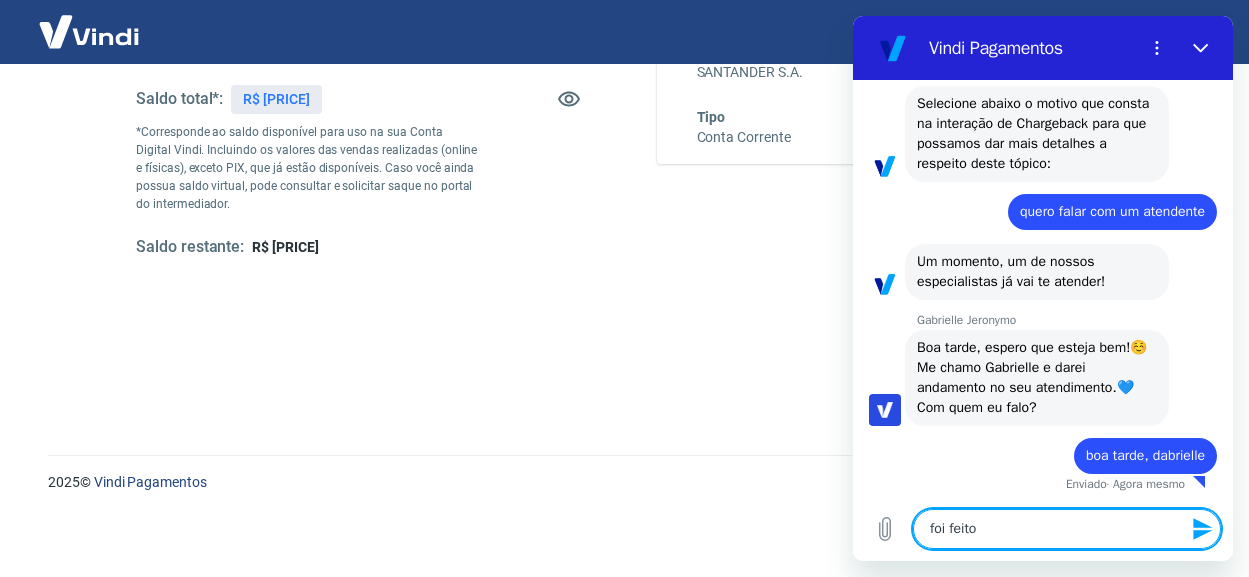 type on "foi feito" 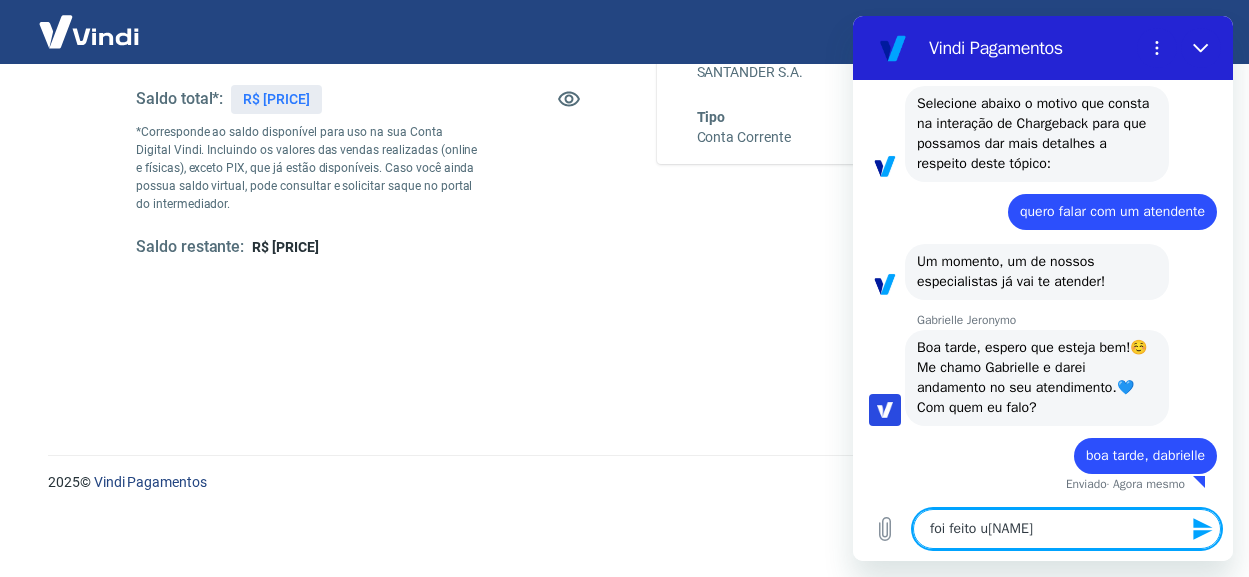 type on "foi feito um[NAME]" 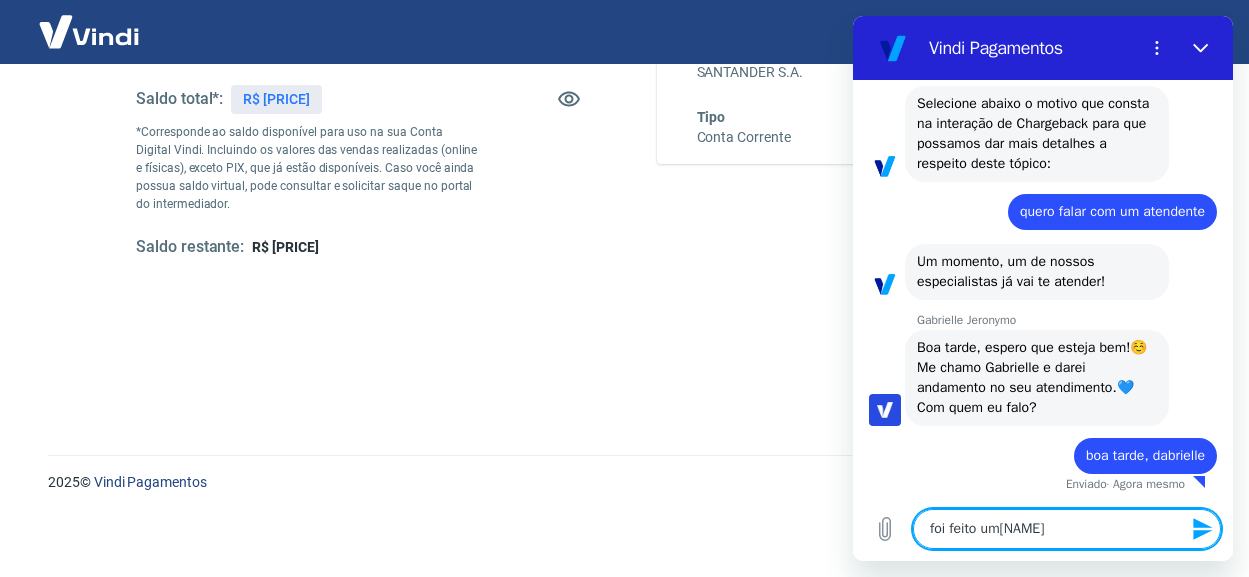 type on "foi feito um[NAME]" 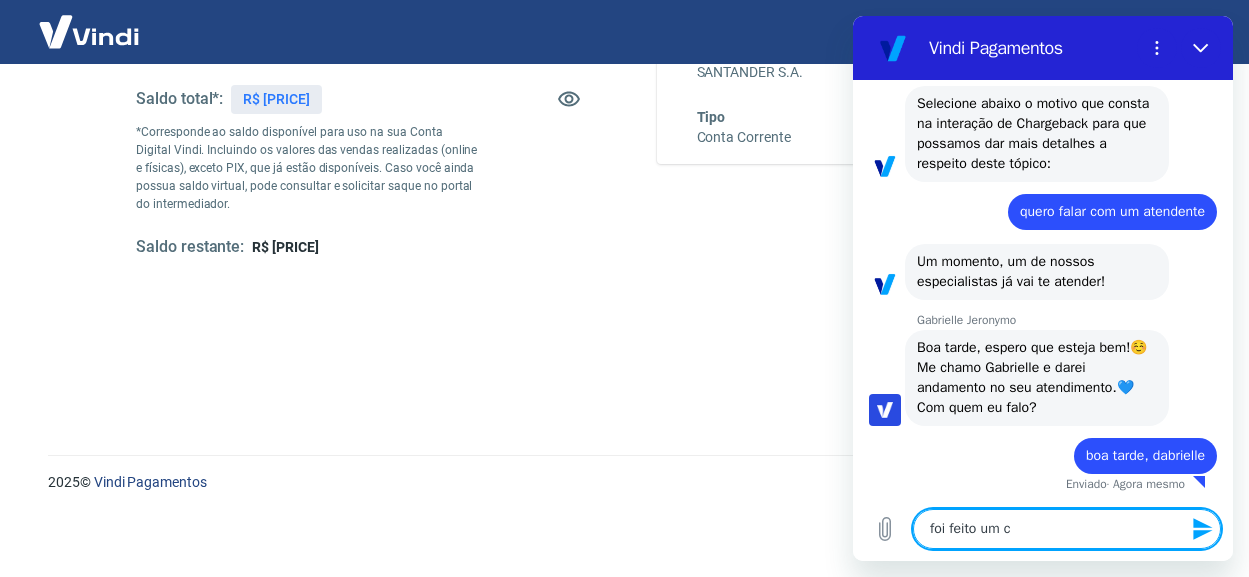 type on "foi feito um ch[NAME]" 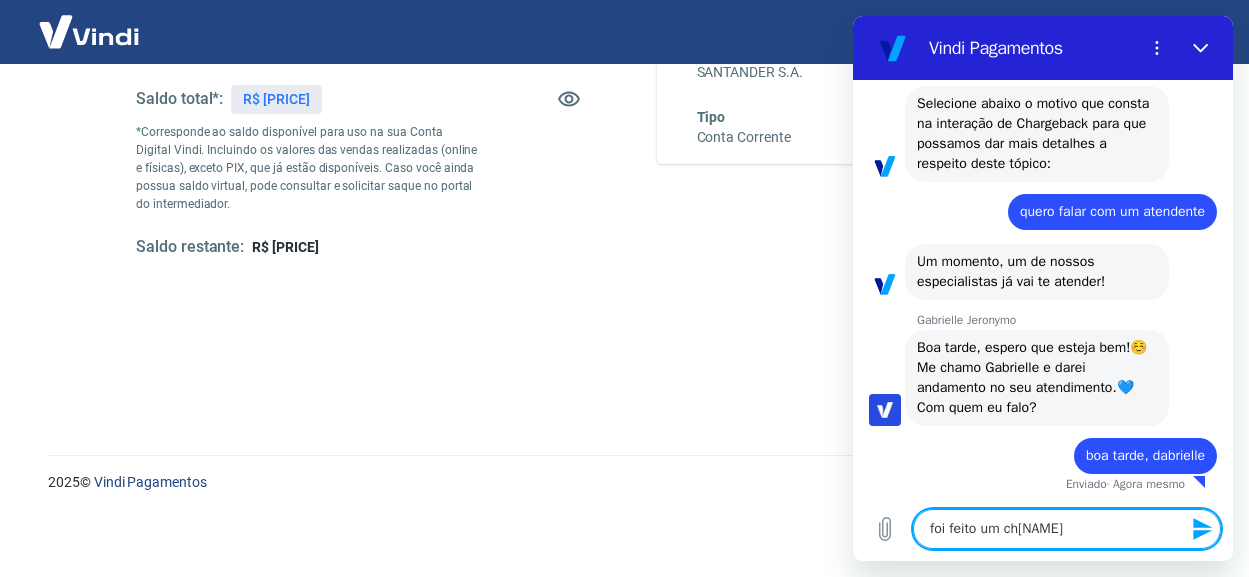 type on "foi feito um cha[NAME]" 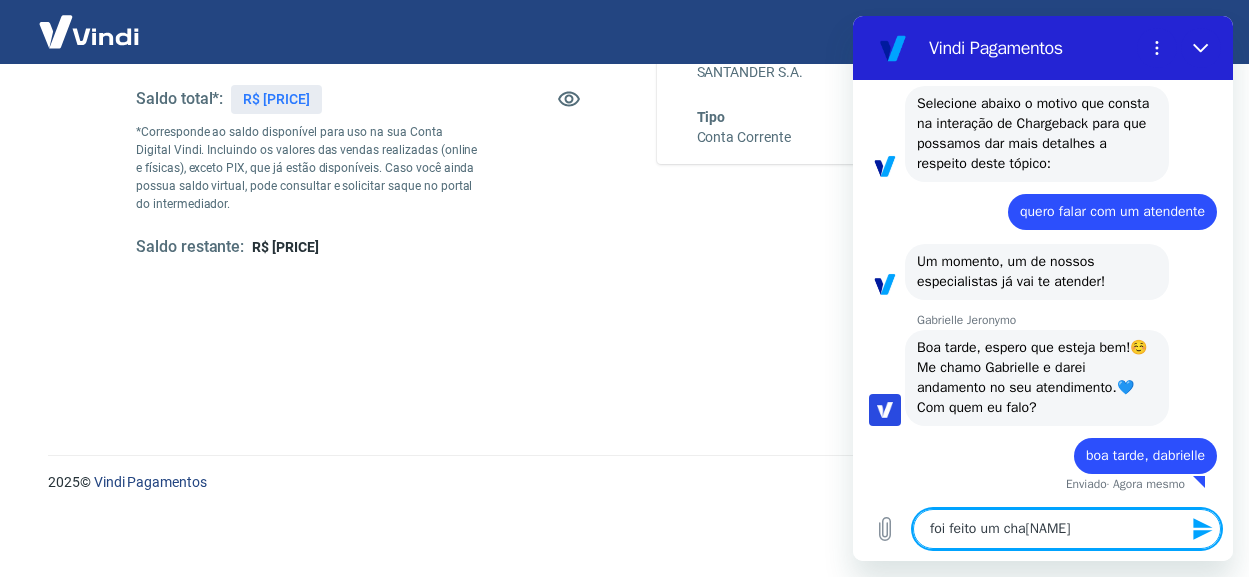 type on "foi feito um char[NAME]" 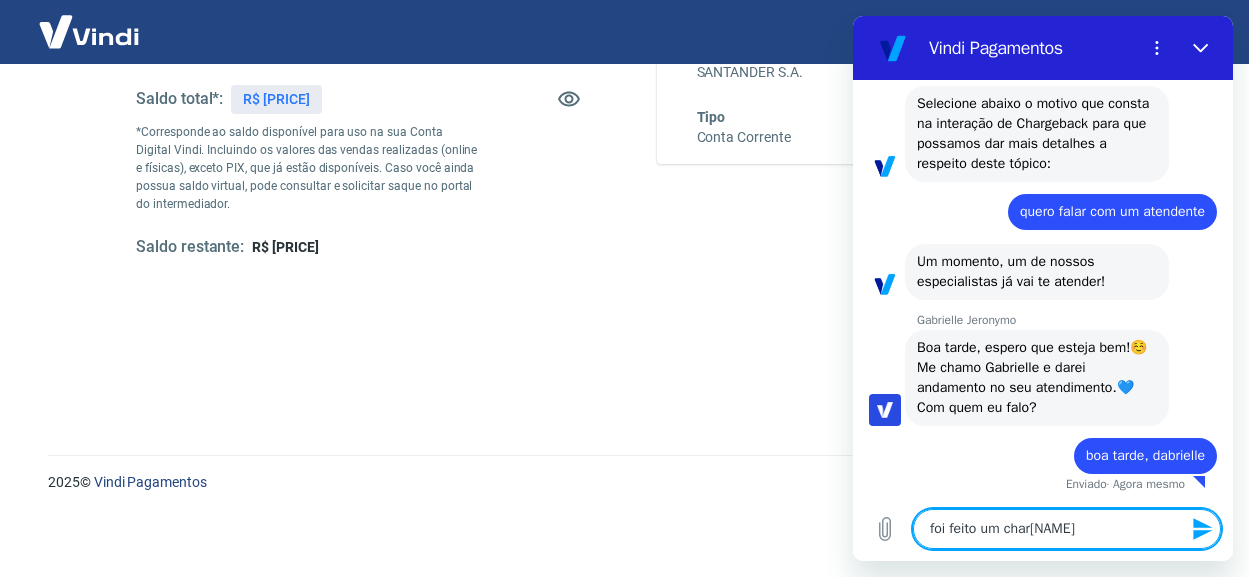 type on "foi feito um charg" 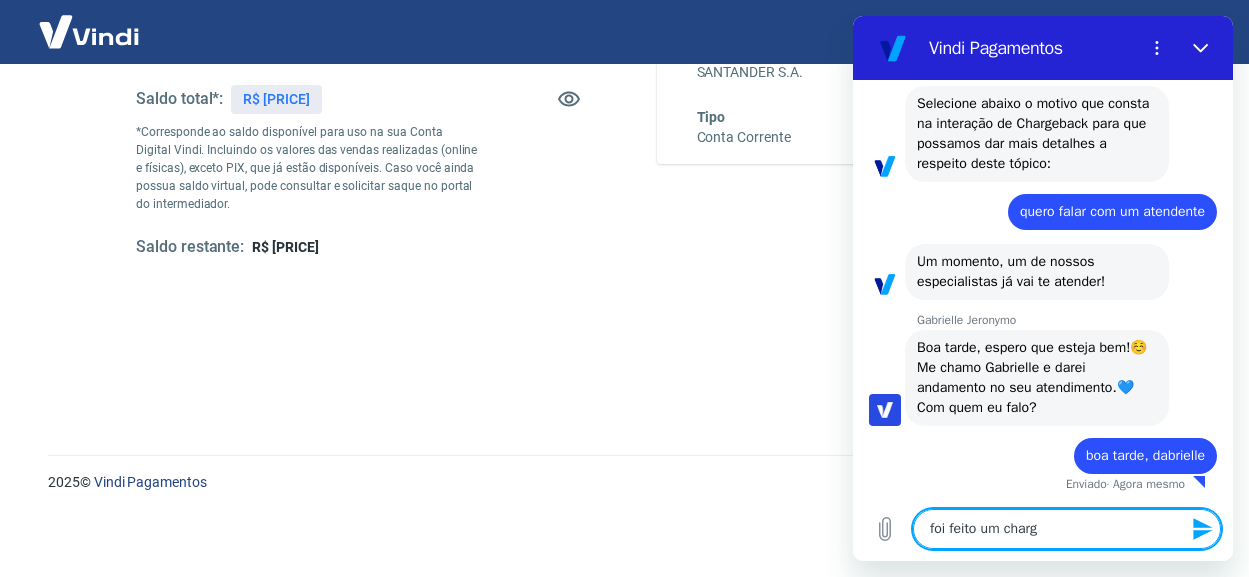 type on "foi feito um charge[NAME]" 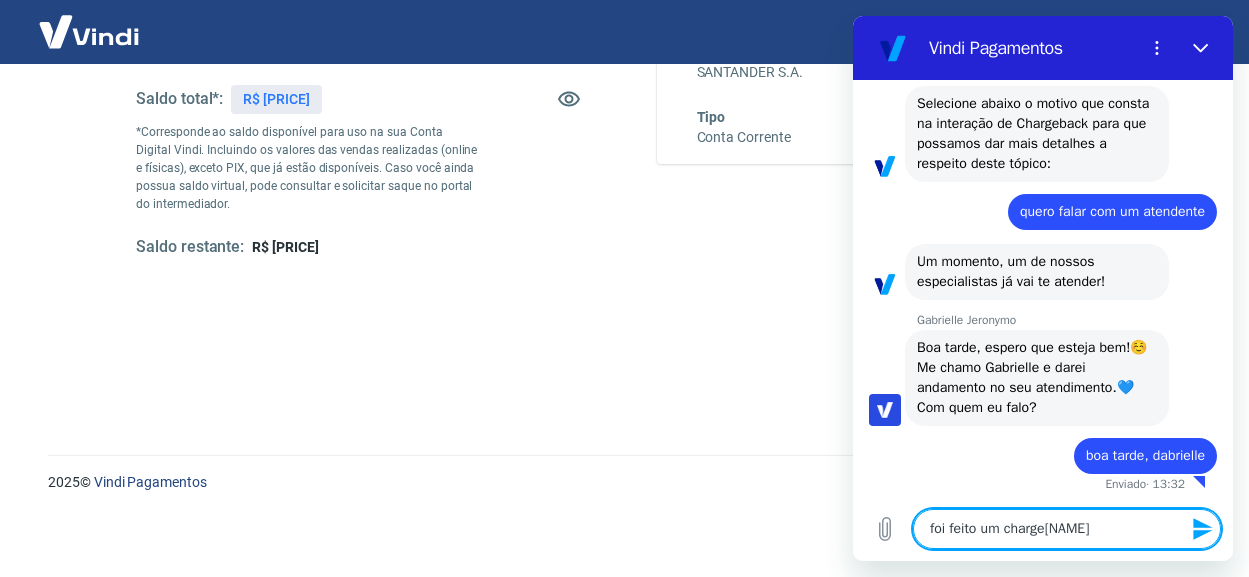 type on "foi feito um chargeb" 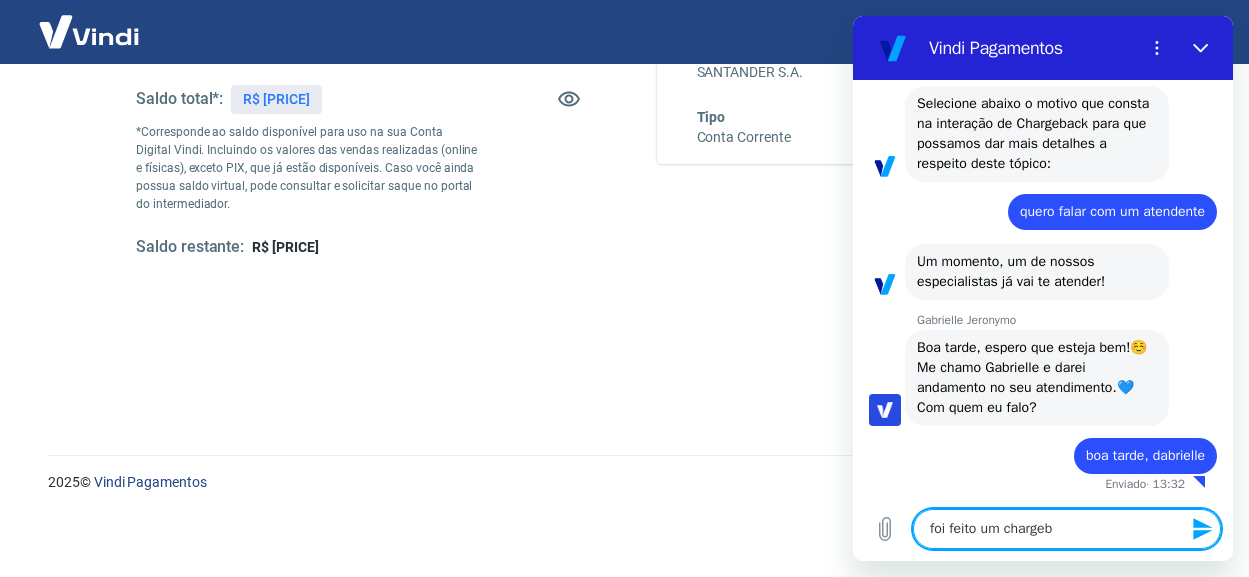 type on "foi feito um chargeba" 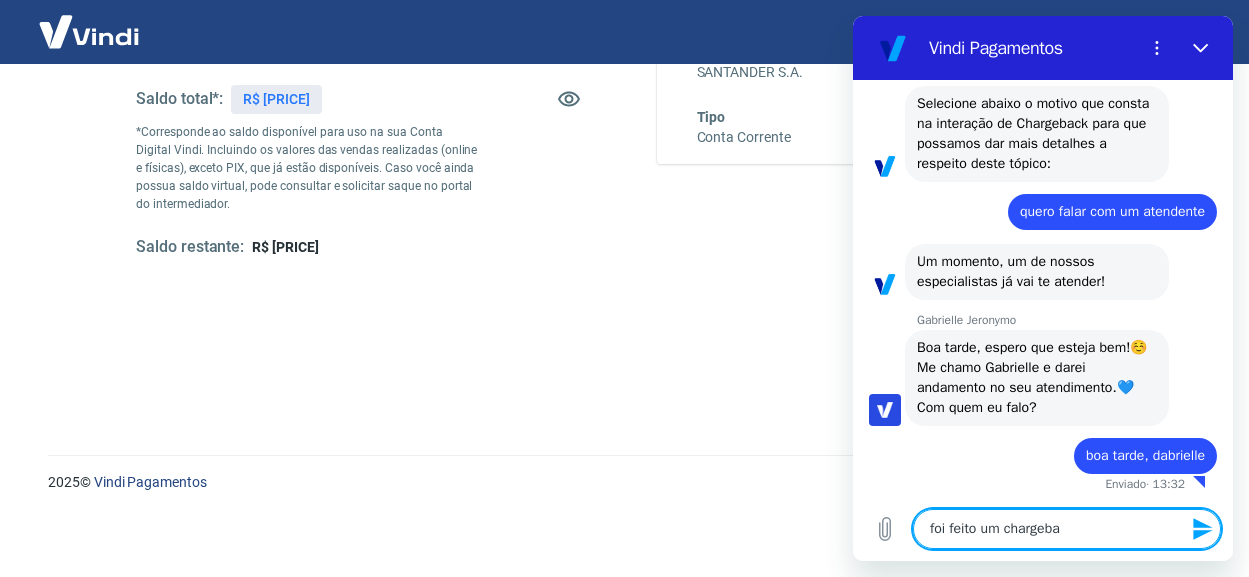 type on "foi feito um chargebac" 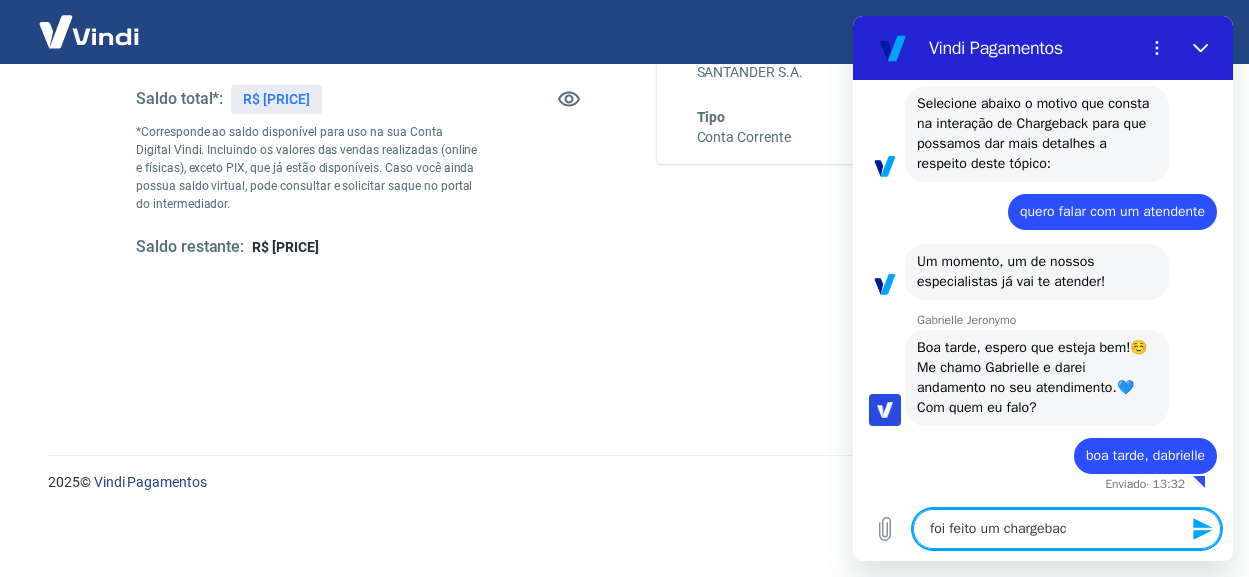 type on "foi feito um chargeback" 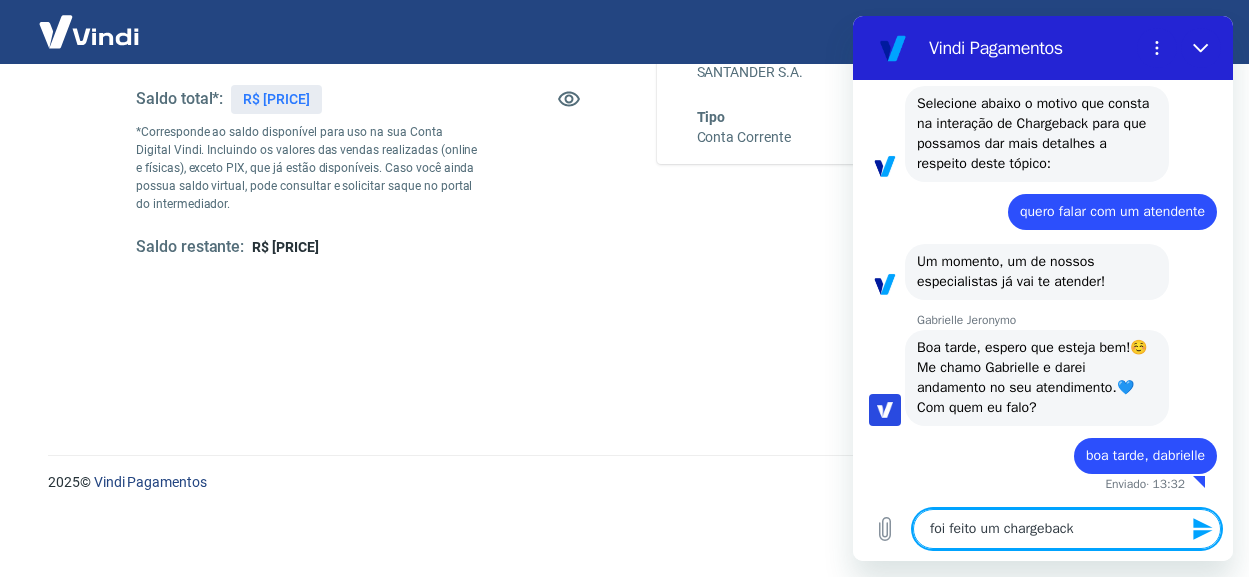 type on "foi feito um chargeback" 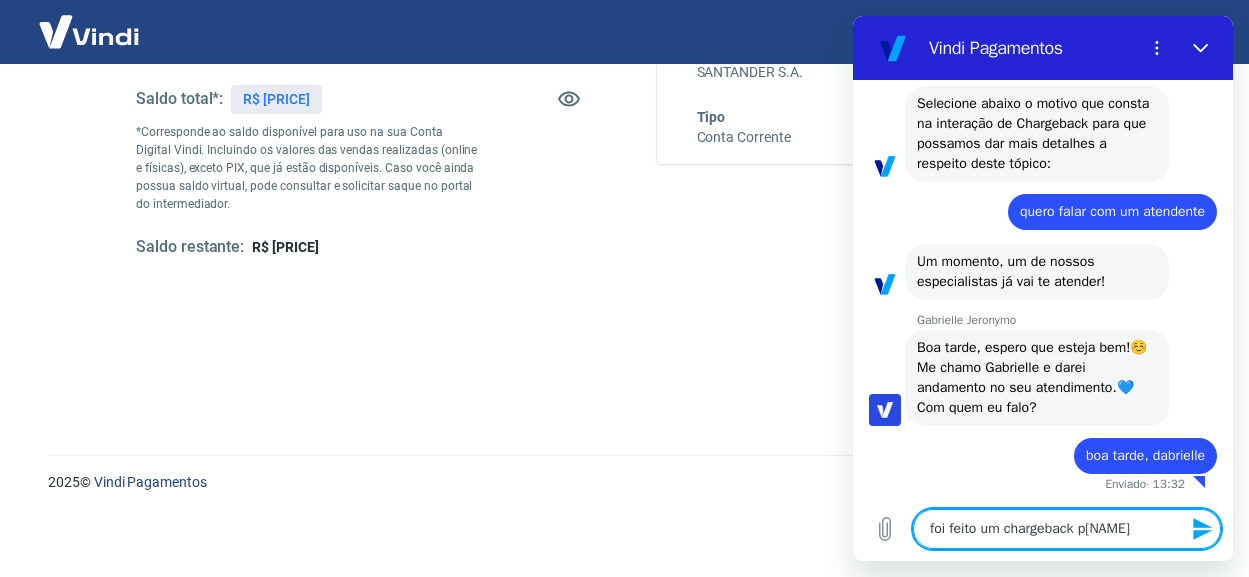 type on "foi feito um chargeback pe" 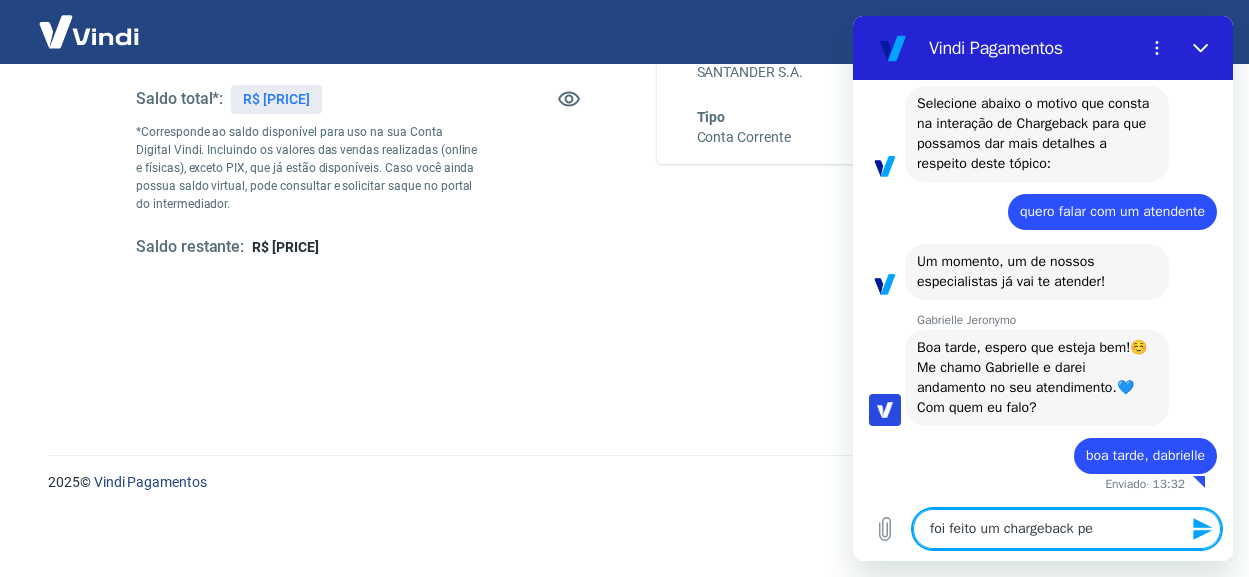 type on "foi feito um chargeback ped[ID]" 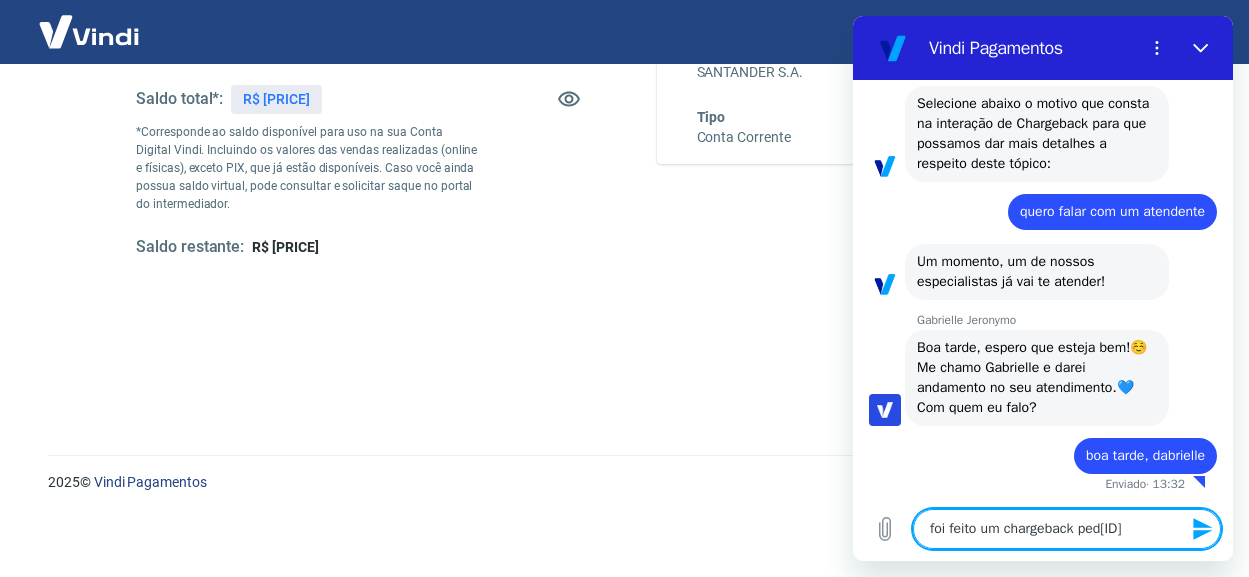 type on "foi feito um chargeback pedi[NAME]" 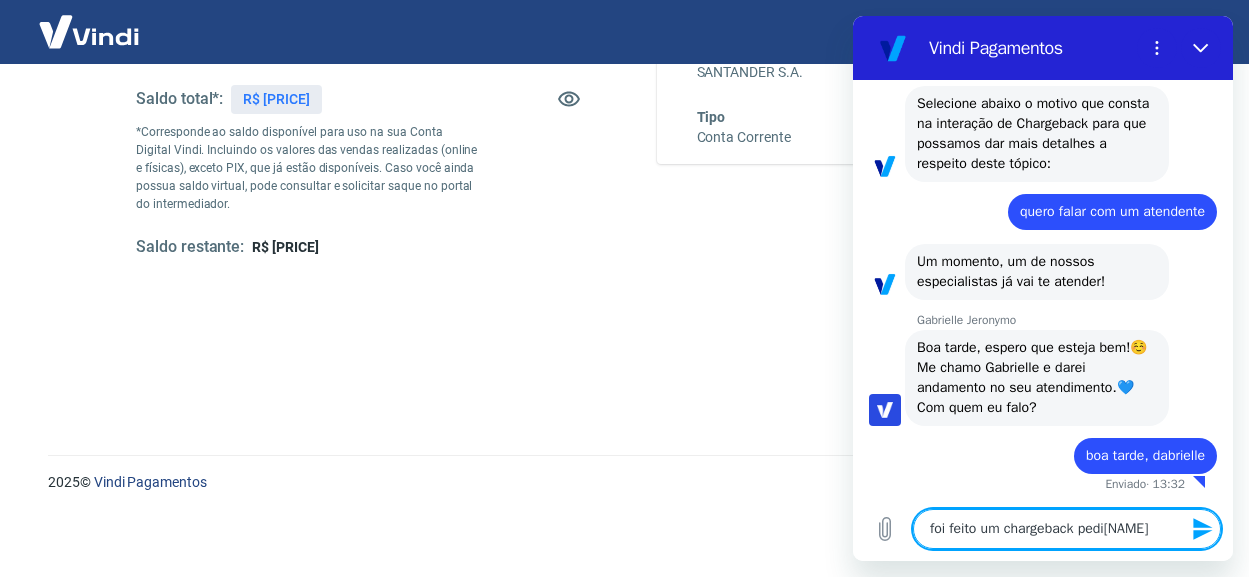 type on "foi feito um chargeback pedid" 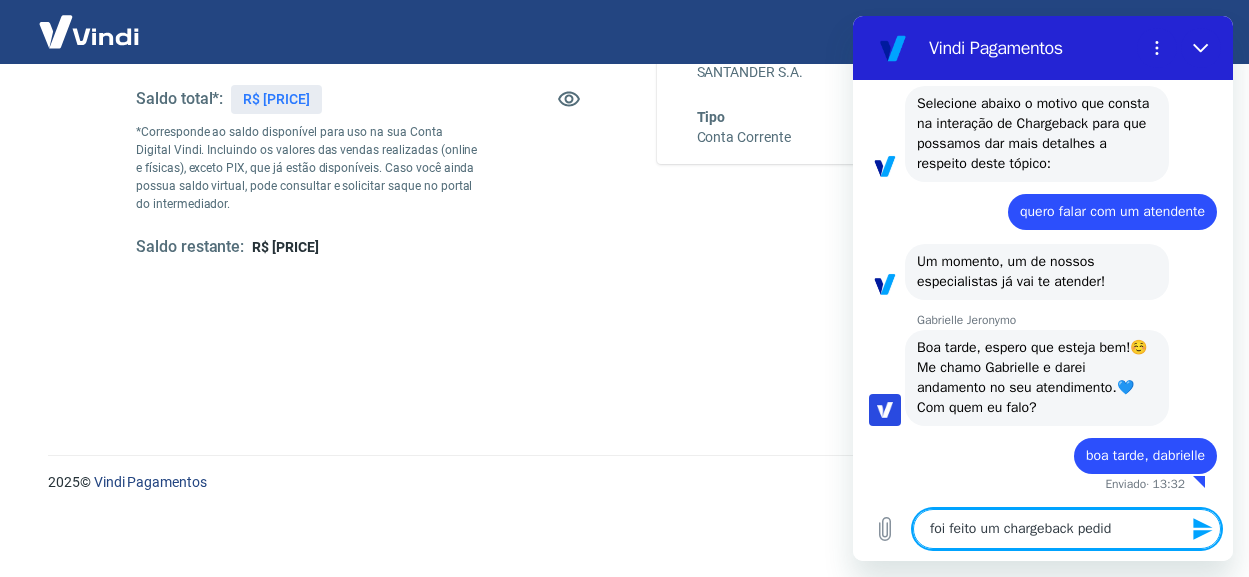 type on "foi feito um chargeback pedido[NAME]" 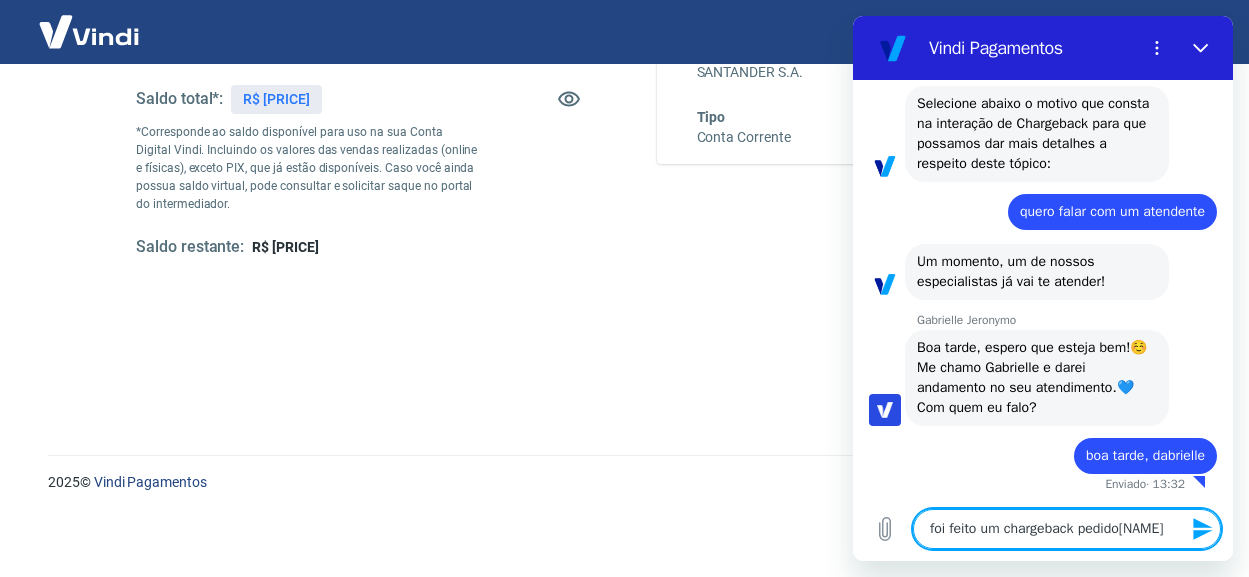 type on "foi feito um chargeback pedido[NAME]" 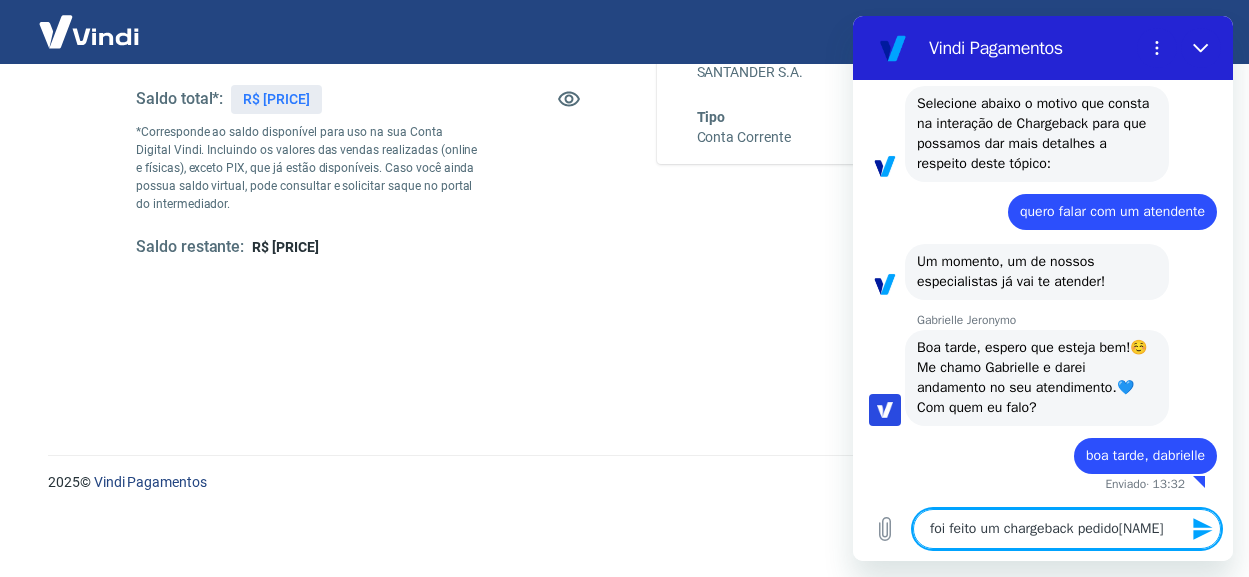 type on "foi feito um chargeback pedido [ID]" 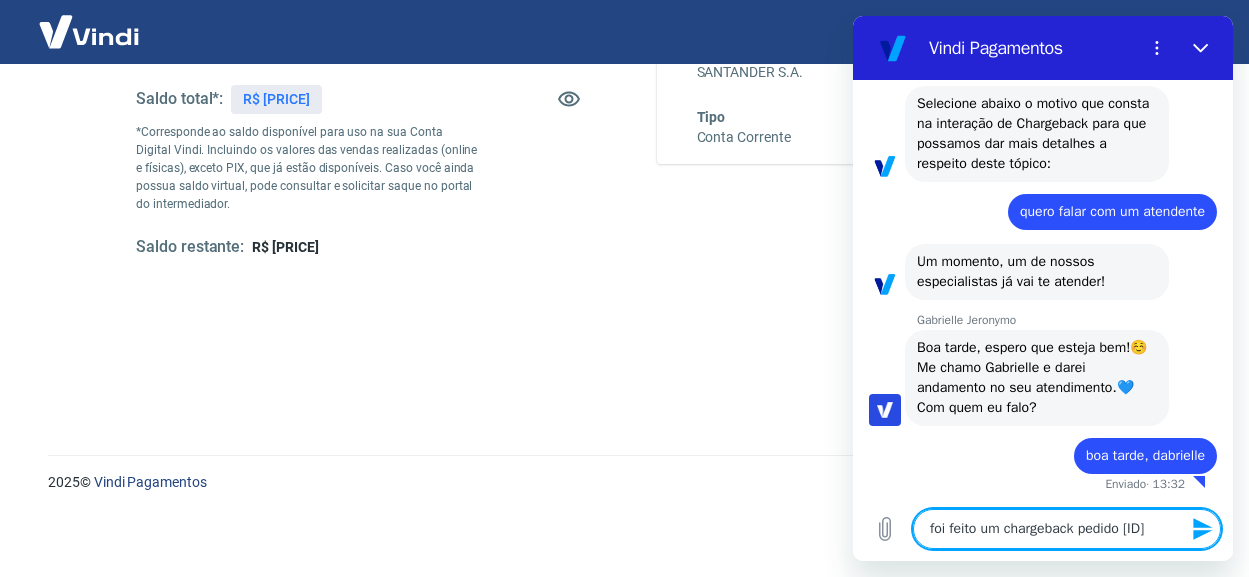 type on "foi feito um chargeback pedido 78" 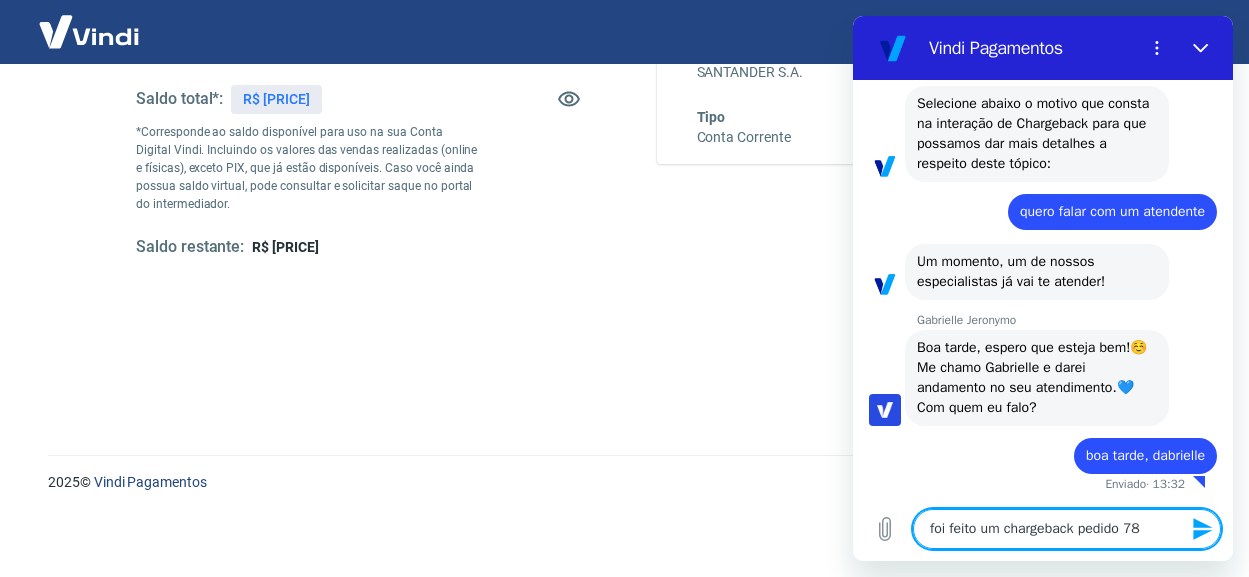 type on "foi feito um chargeback pedido [ID]" 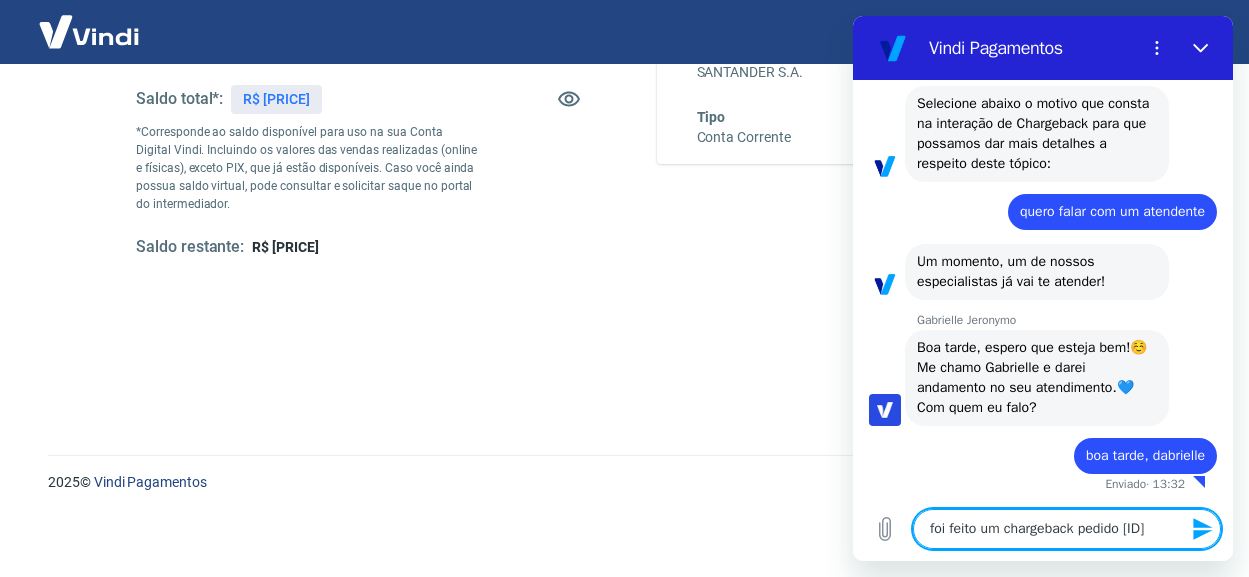type on "foi feito um chargeback pedido 7859" 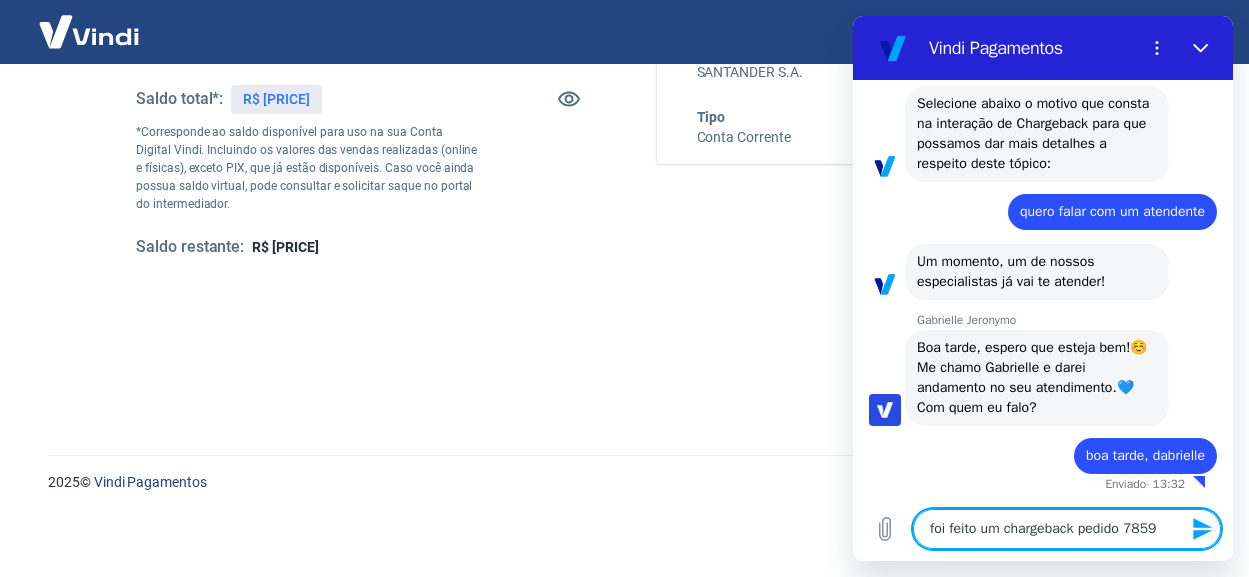 type 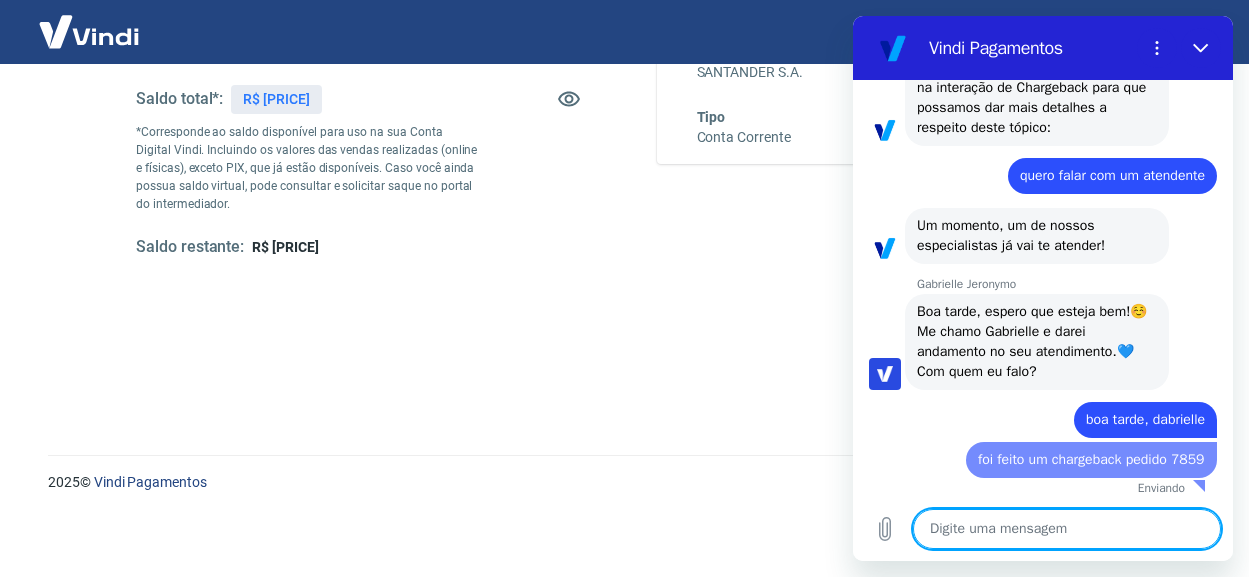 type on "x" 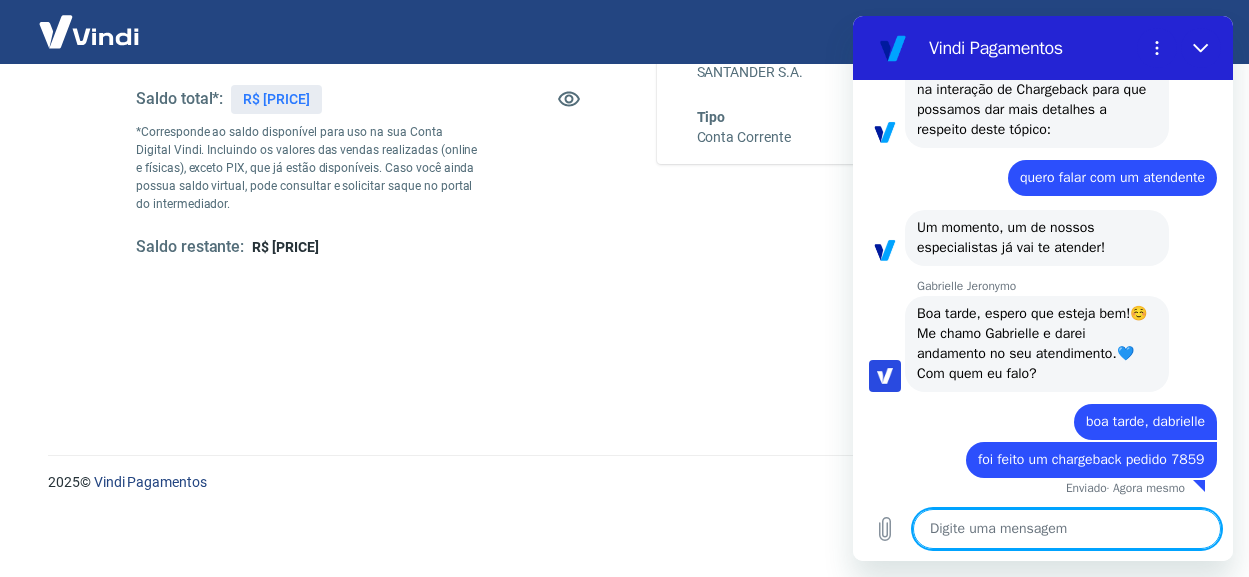scroll, scrollTop: 1830, scrollLeft: 0, axis: vertical 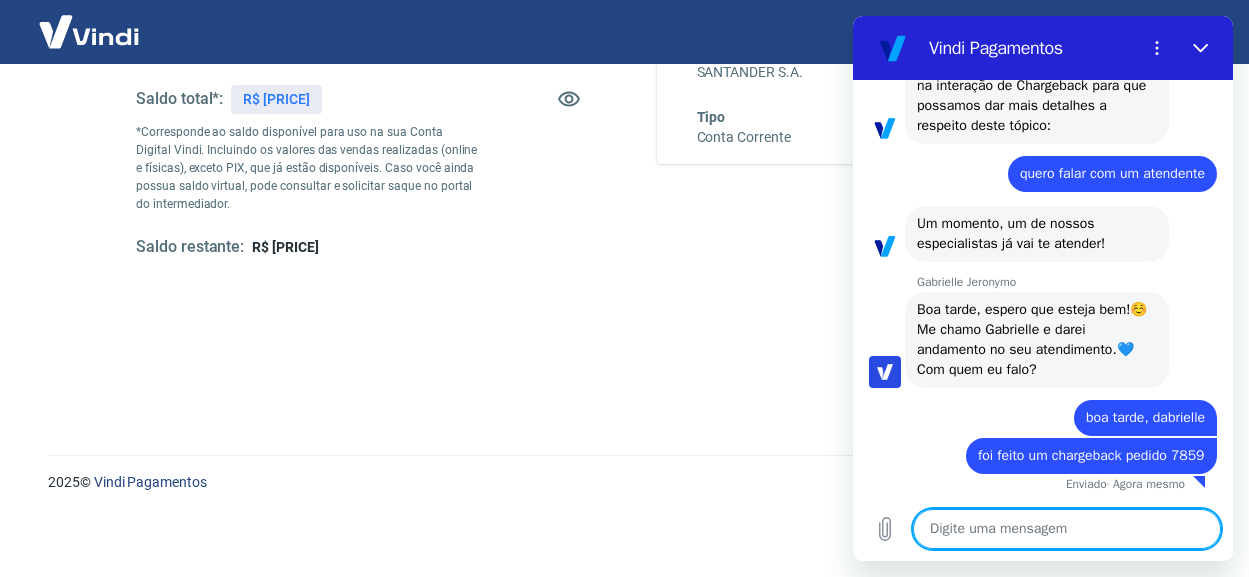 type on "e" 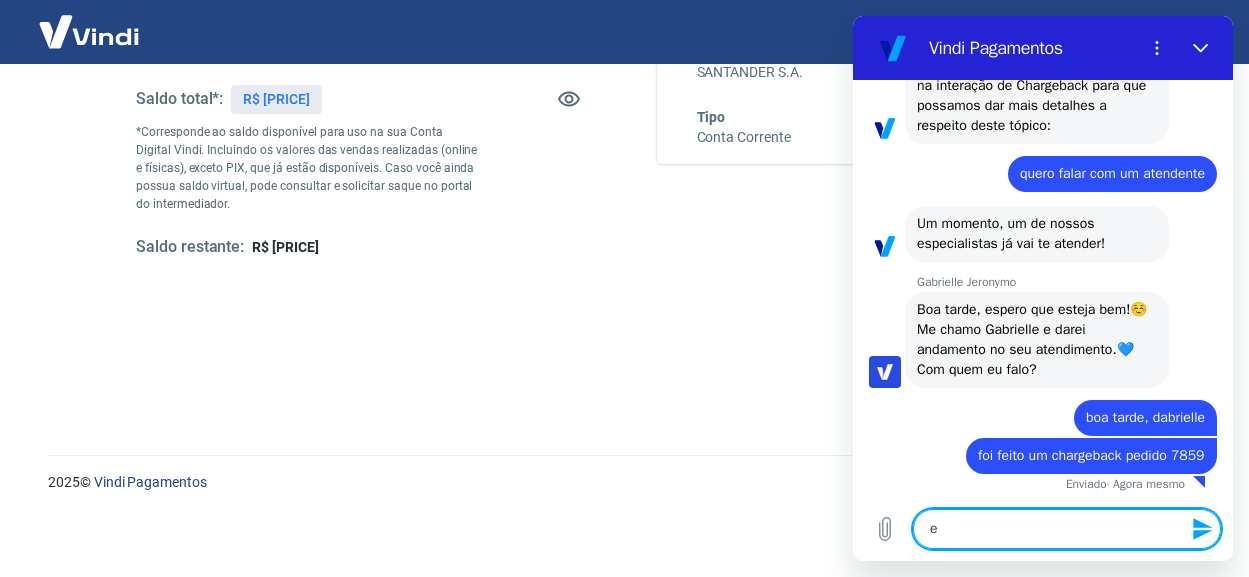 type on "e" 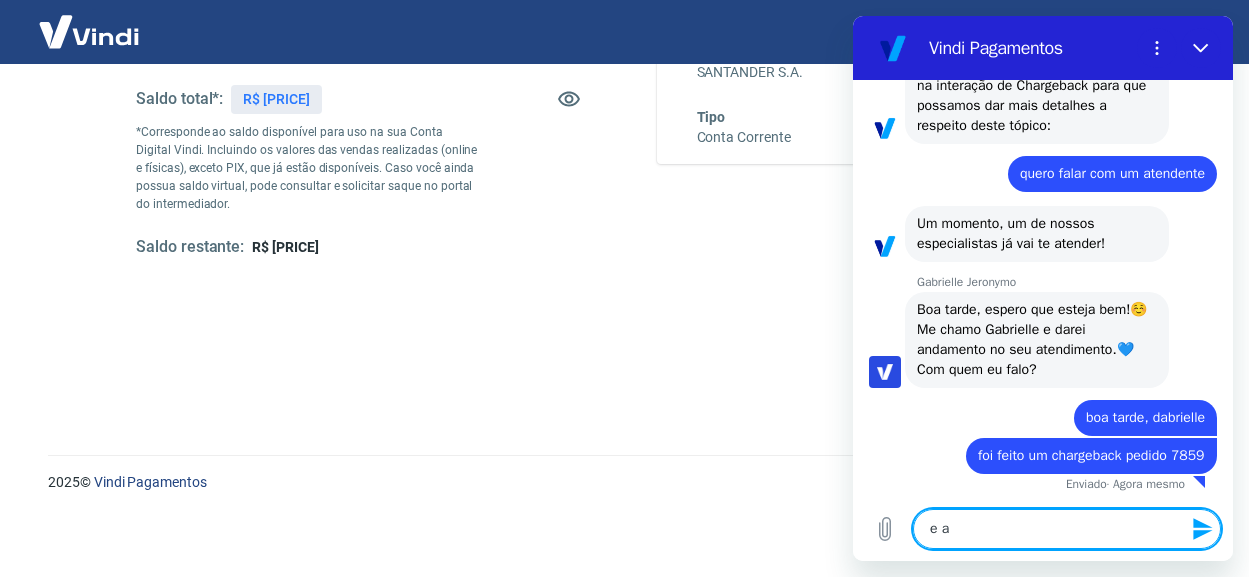 type 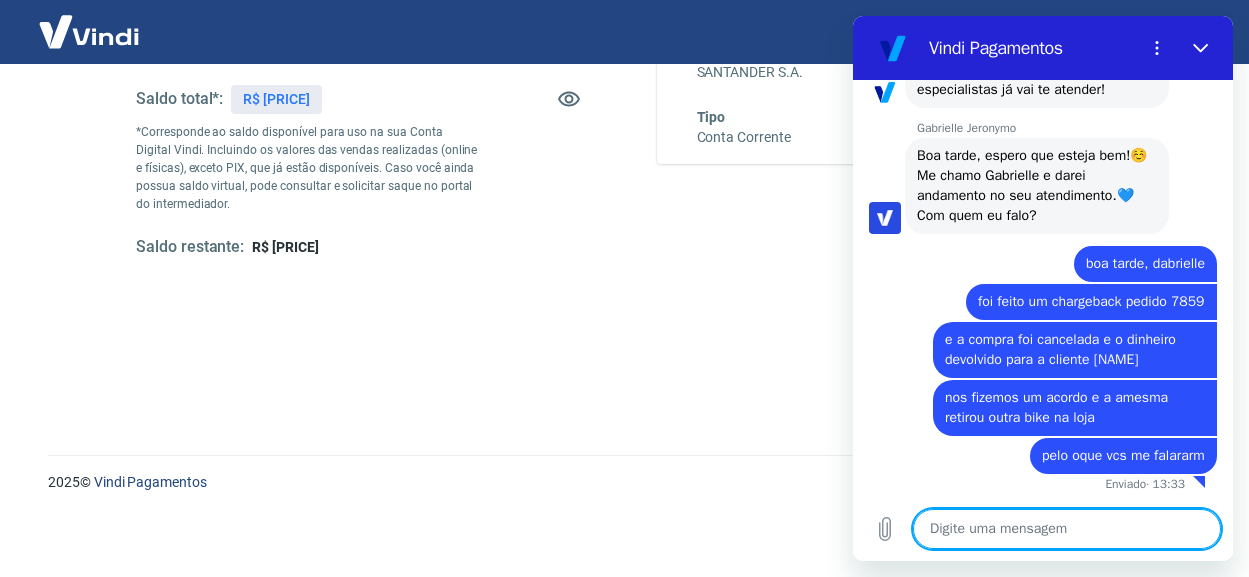 scroll, scrollTop: 1984, scrollLeft: 0, axis: vertical 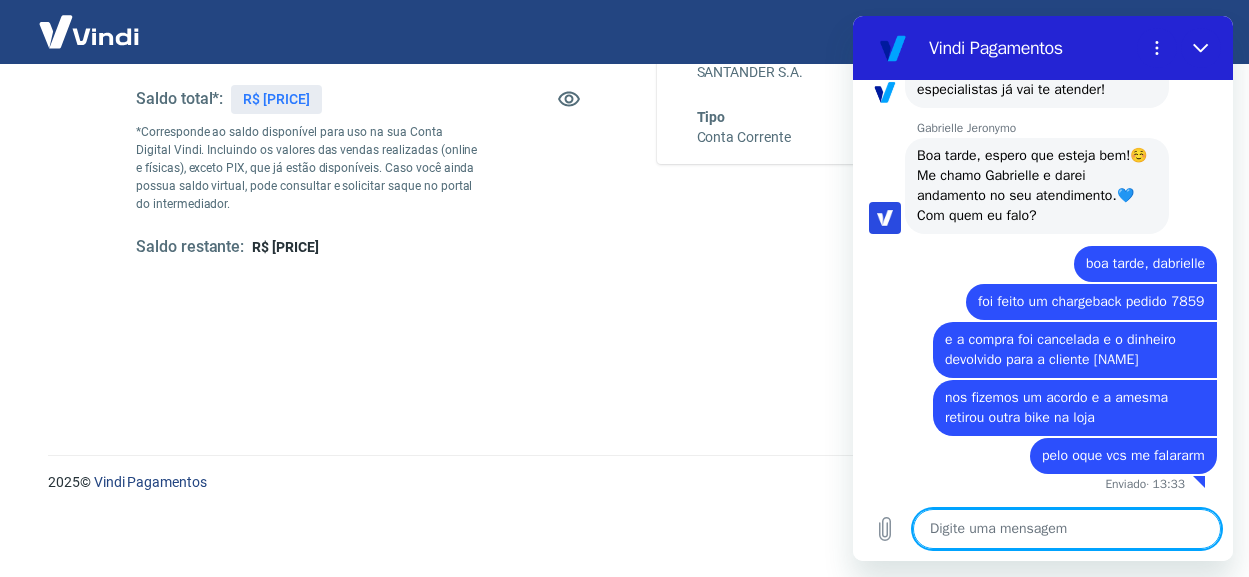 paste on "Equipe Vindi:
nformamos que a transação será cancelada e o débito mantido à loja mediante o chargeback ter sido proveniente de um desacordo comercial, onde a Vindi não assume o risco, conforme previsto contratualmente.
Orientamos que entre em contato com o comprador para acordo e regularização dos valores.
Nosso papel, como intermediador de pagamentos, é processar as transações, mas não temos quaisquer ações de intervenção em casos de divergências comerciais.
Segue nosso contrato para maiores esclarecimentos :" 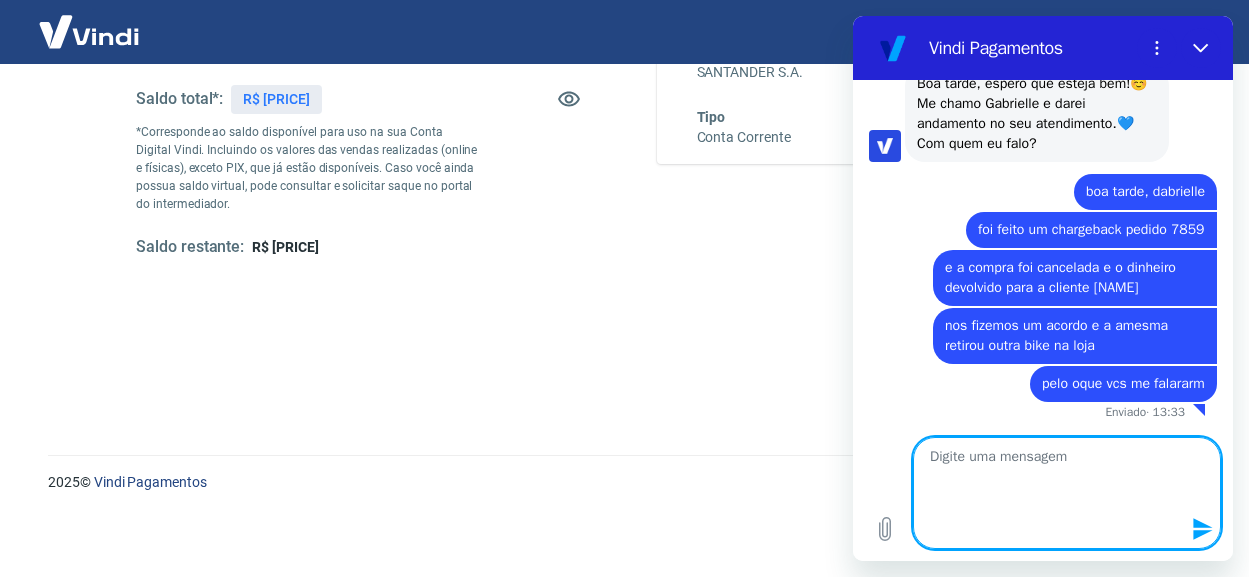 scroll, scrollTop: 0, scrollLeft: 0, axis: both 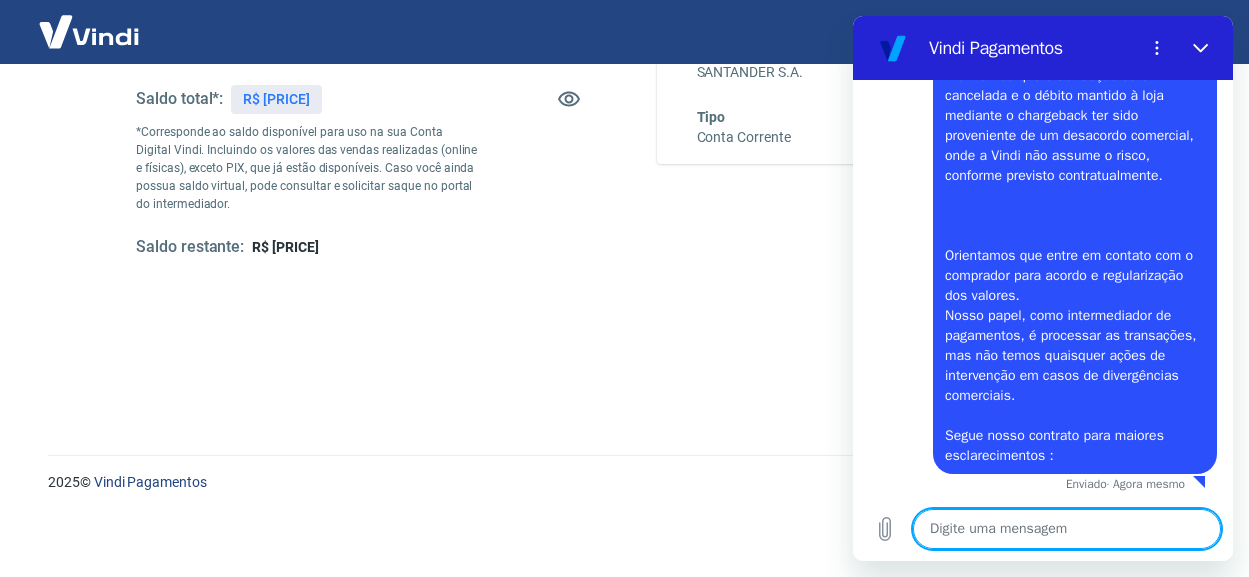 click at bounding box center [1067, 529] 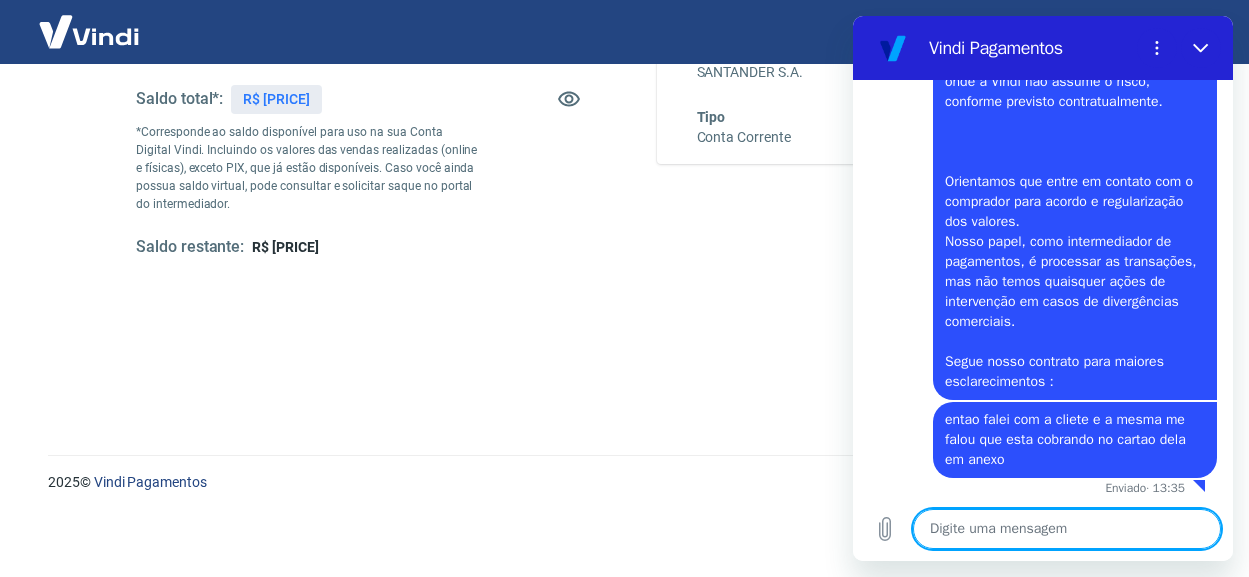 scroll, scrollTop: 2540, scrollLeft: 0, axis: vertical 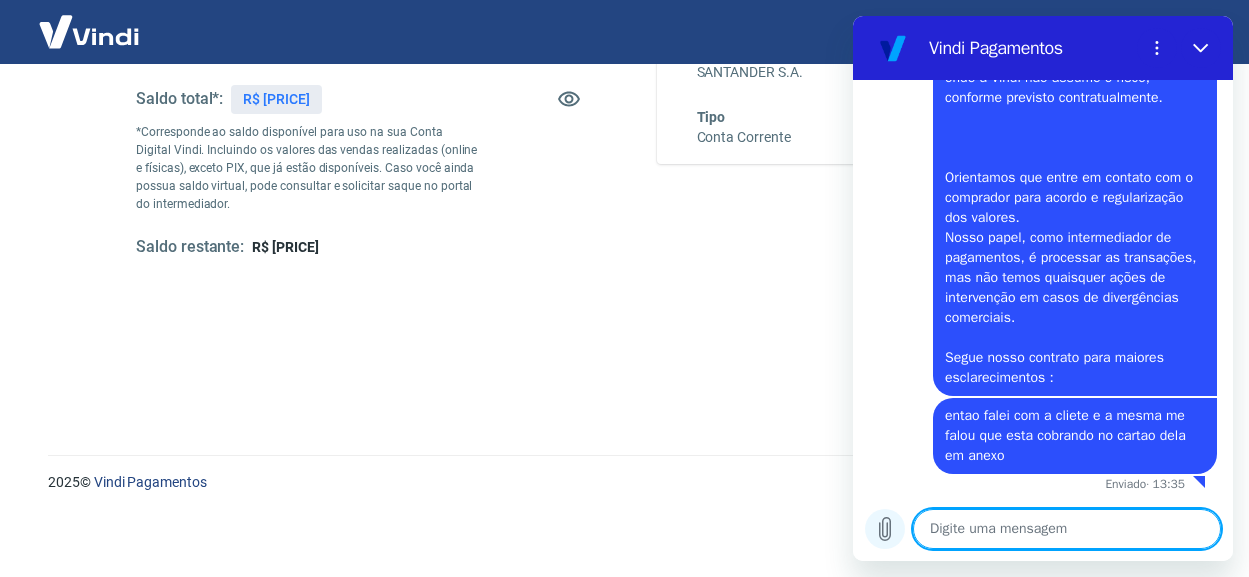click 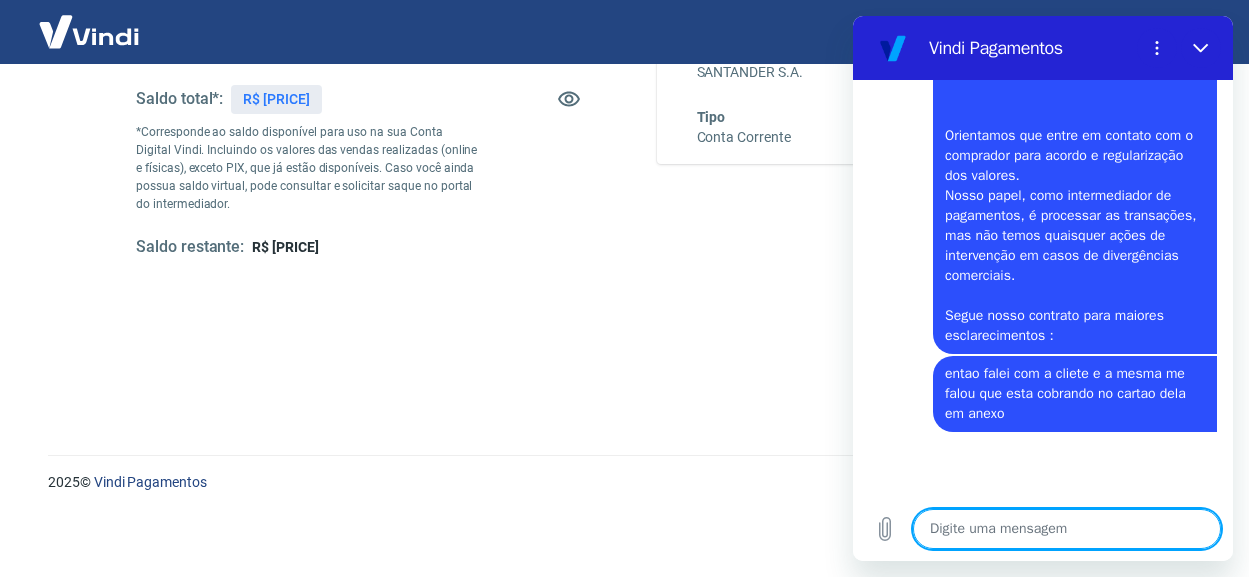 scroll, scrollTop: 2586, scrollLeft: 0, axis: vertical 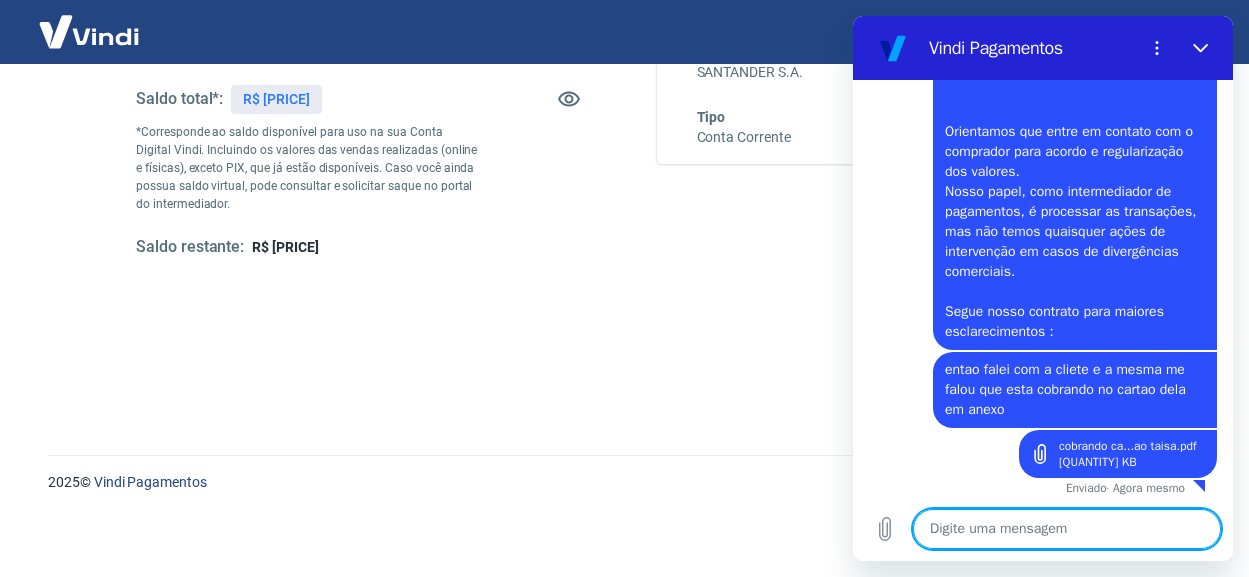 click at bounding box center (1067, 529) 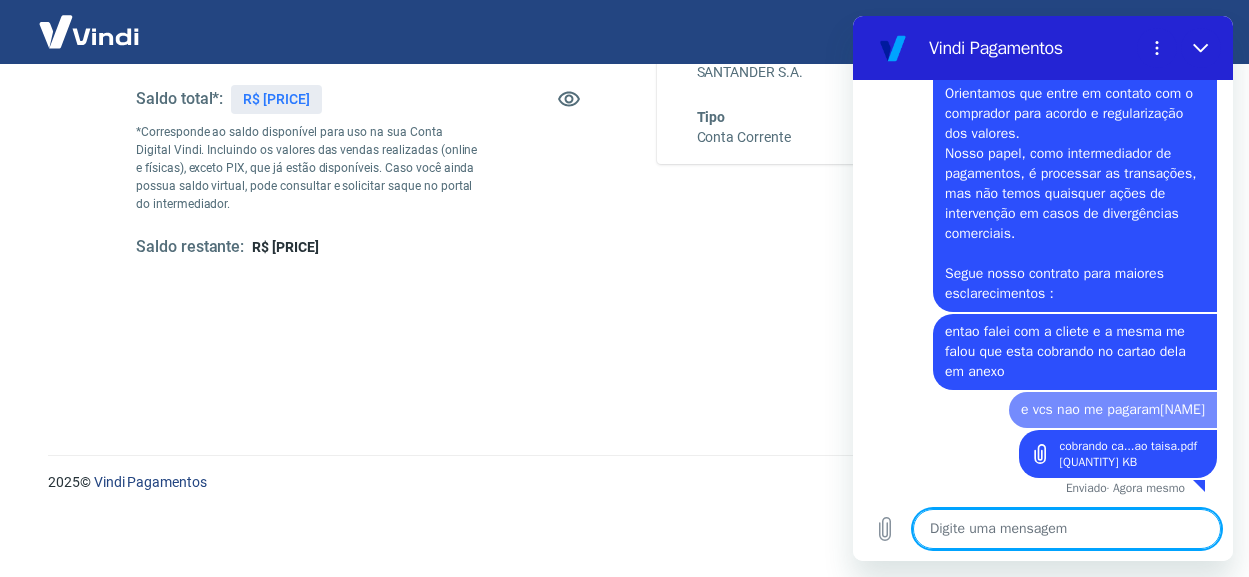 scroll, scrollTop: 2624, scrollLeft: 0, axis: vertical 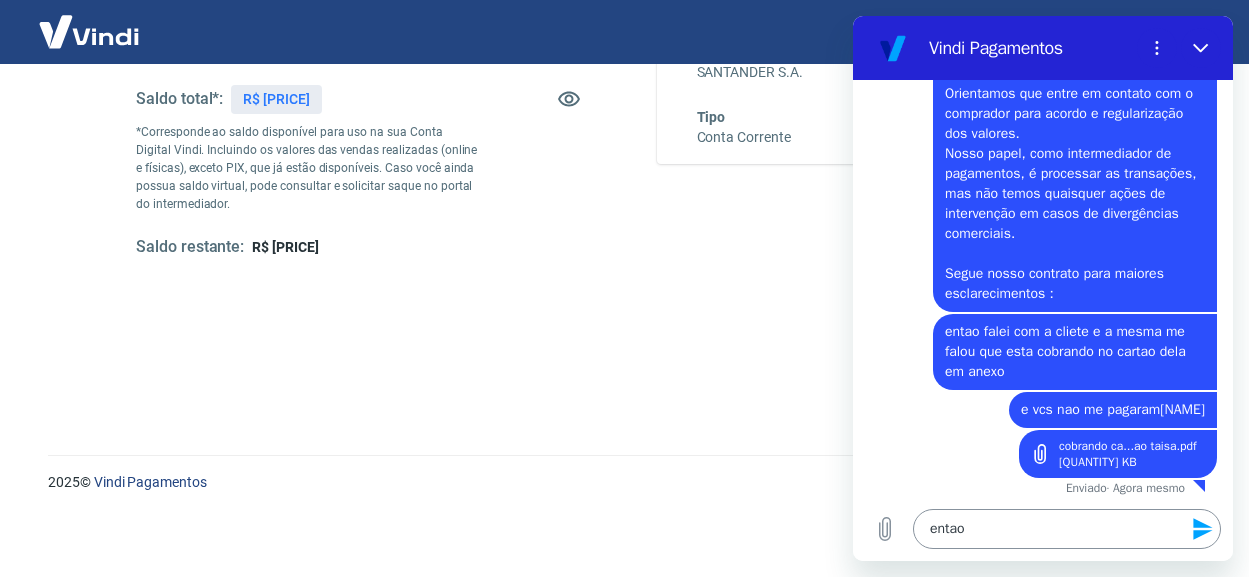 click on "entao" at bounding box center (1067, 529) 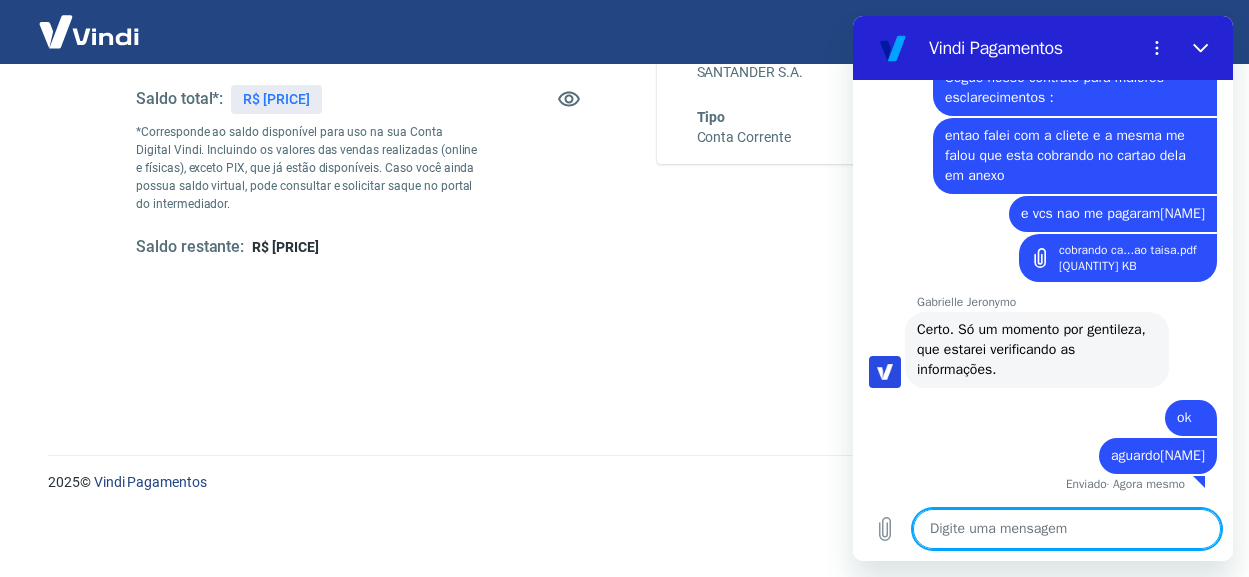 scroll, scrollTop: 2820, scrollLeft: 0, axis: vertical 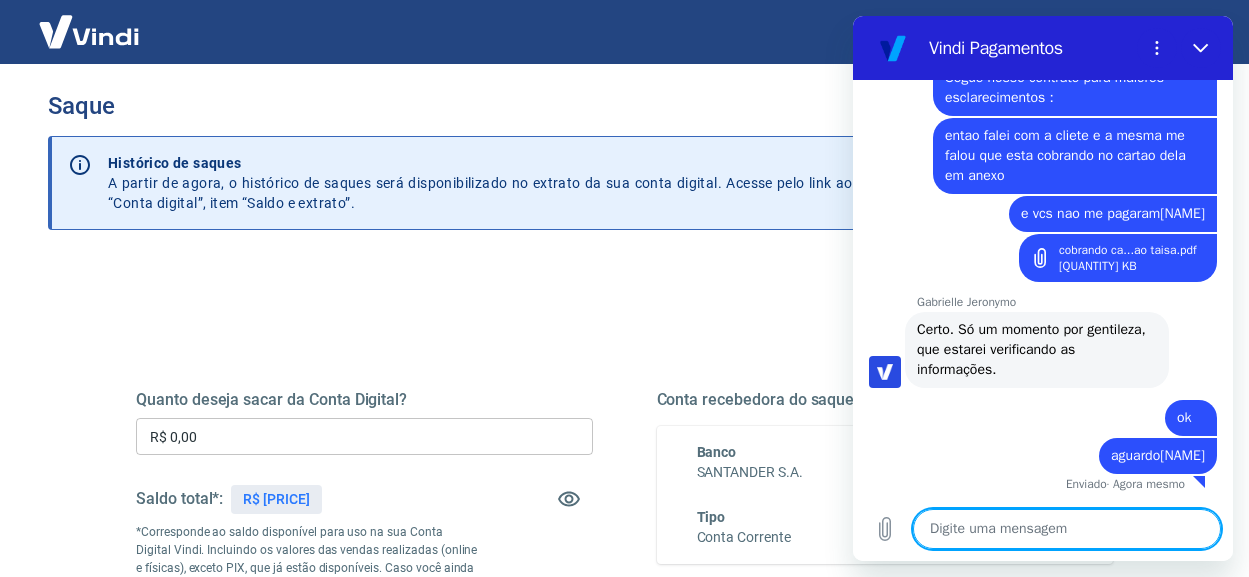 click at bounding box center (1067, 529) 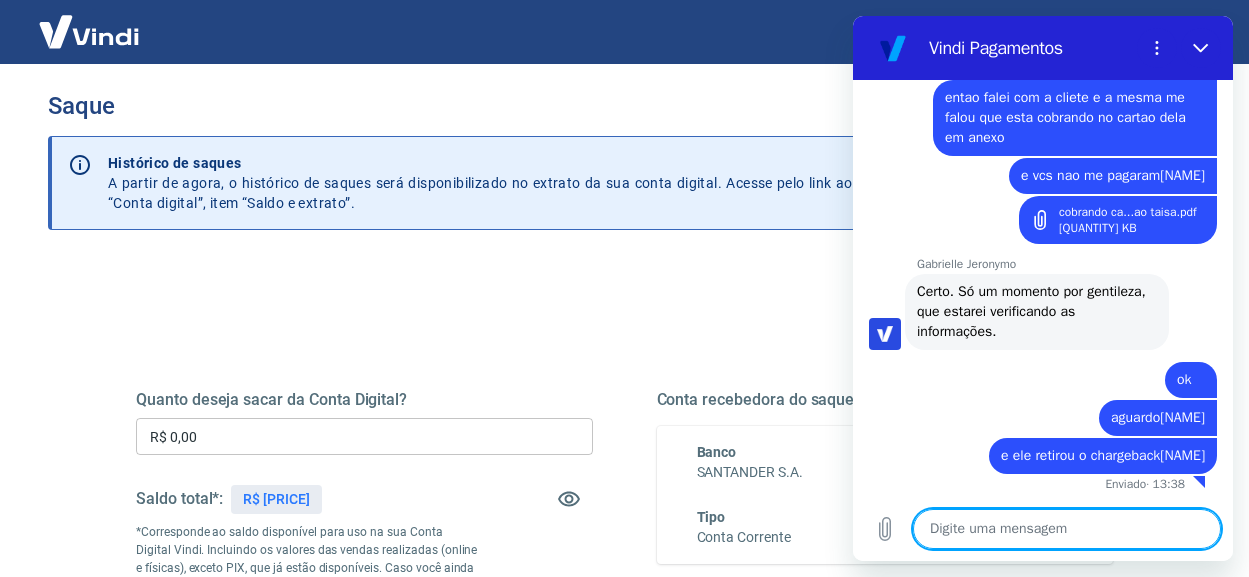 scroll, scrollTop: 2858, scrollLeft: 0, axis: vertical 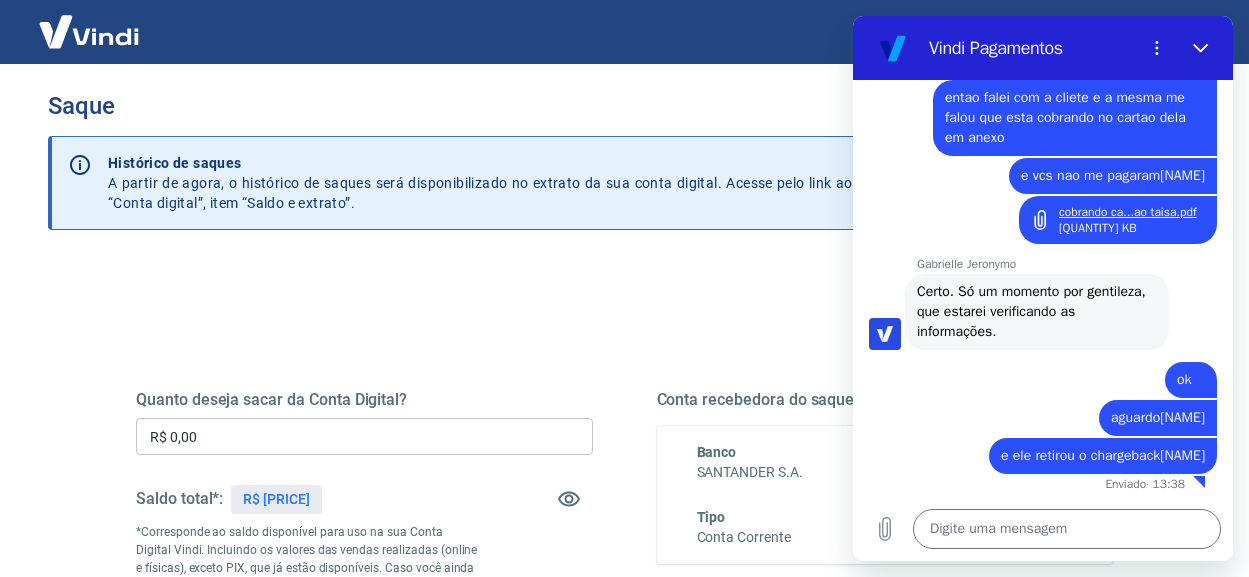 click on "cobrando ca...ao taisa.pdf" at bounding box center [1128, 212] 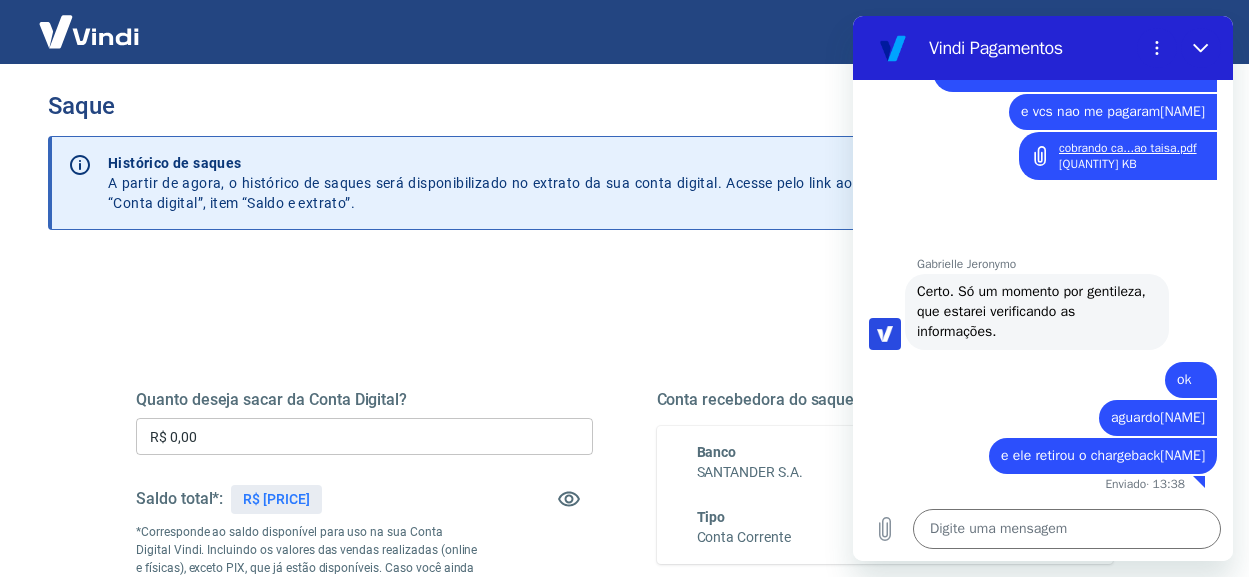 scroll, scrollTop: 2908, scrollLeft: 0, axis: vertical 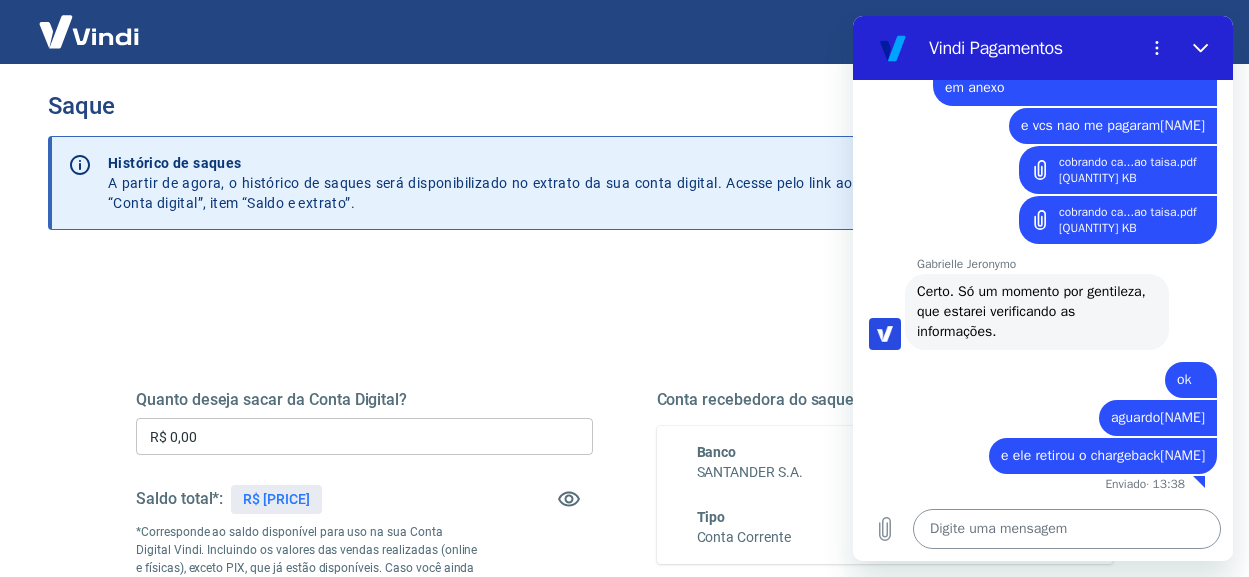 click at bounding box center (1067, 529) 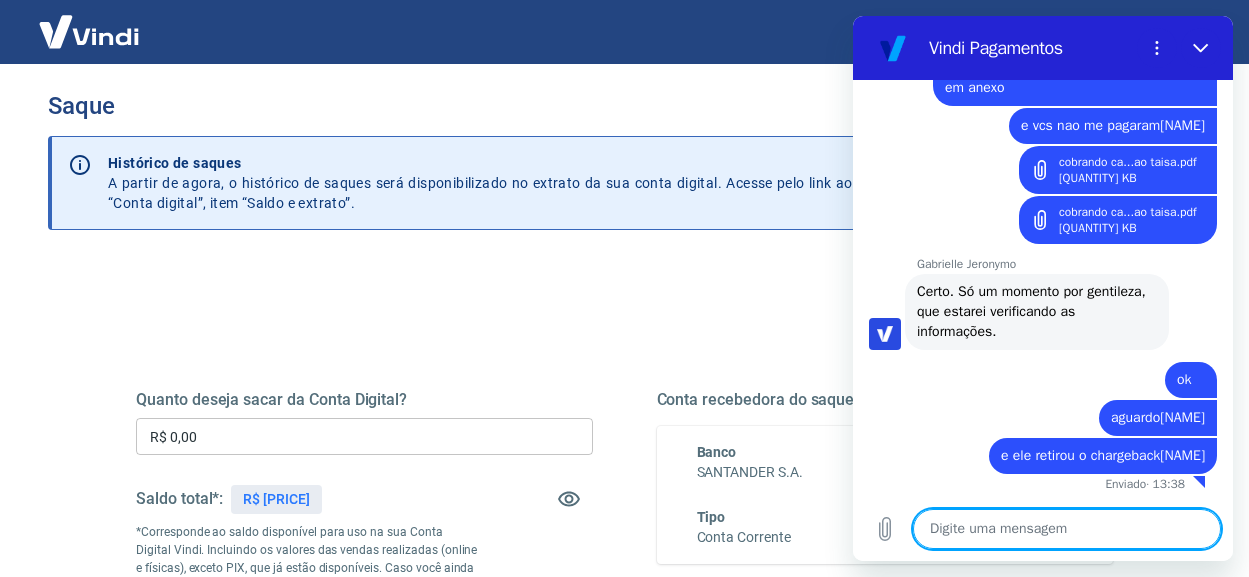 click at bounding box center [1067, 529] 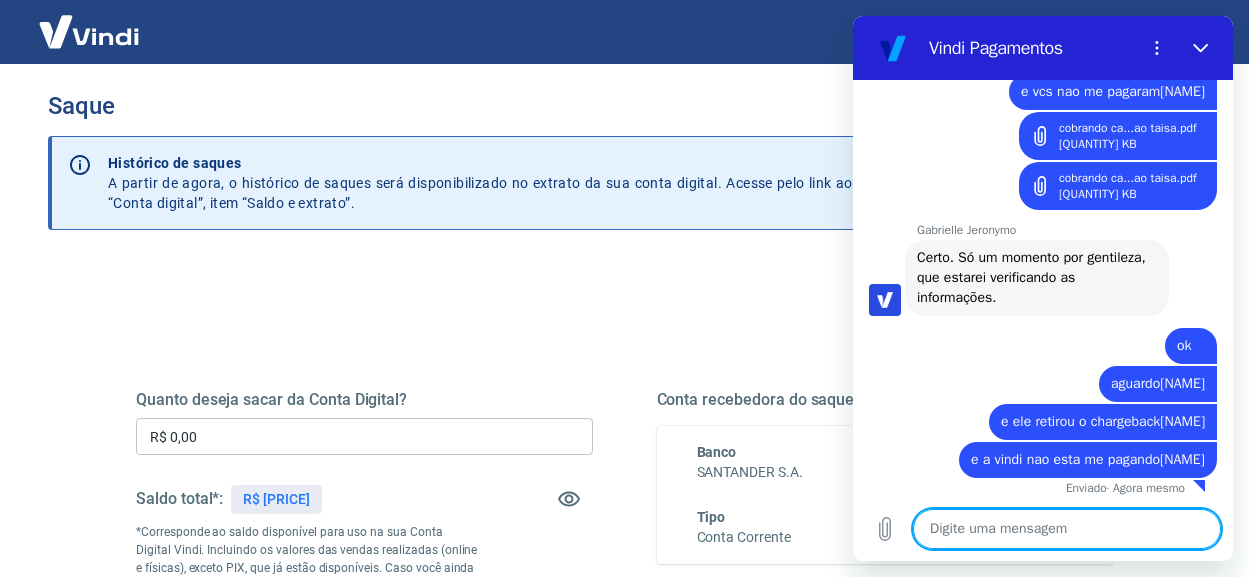 scroll, scrollTop: 2946, scrollLeft: 0, axis: vertical 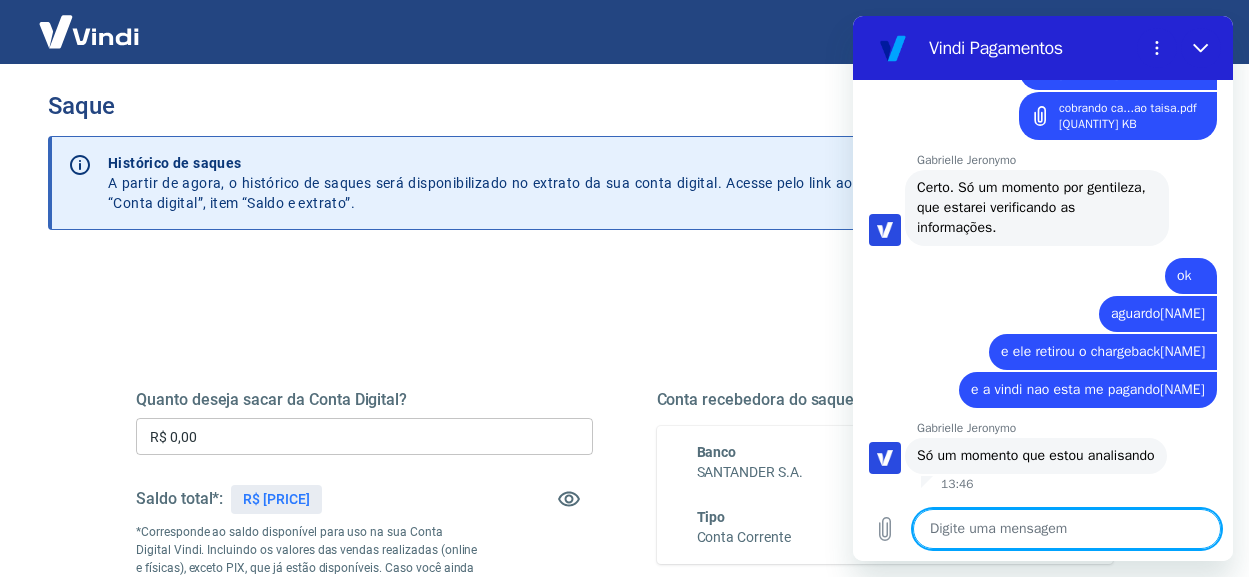 click at bounding box center (1067, 529) 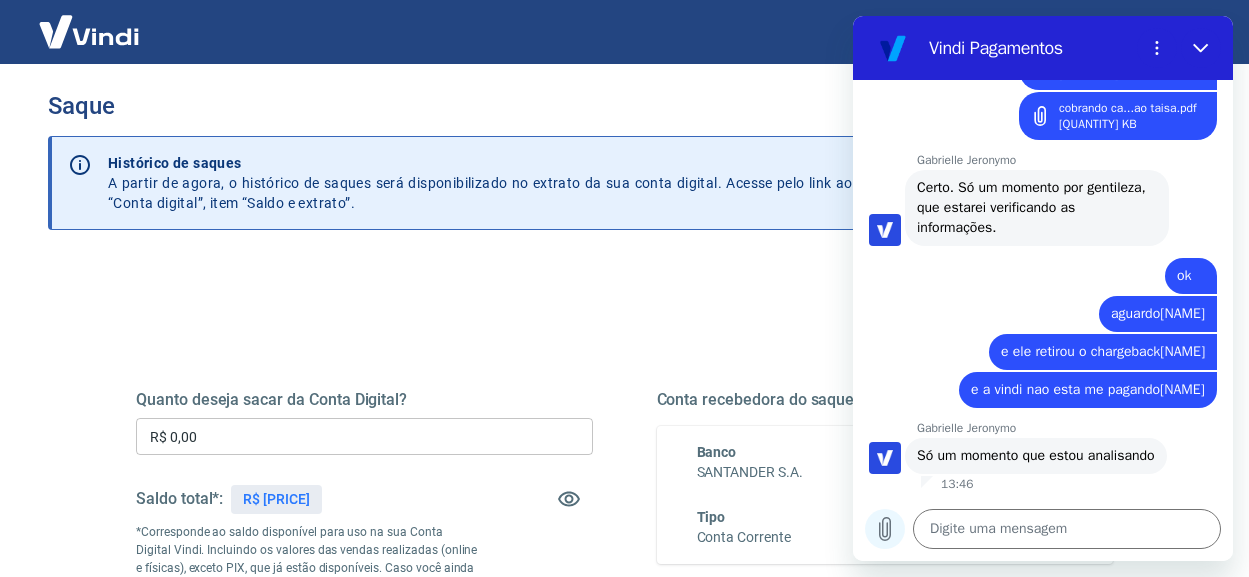 click 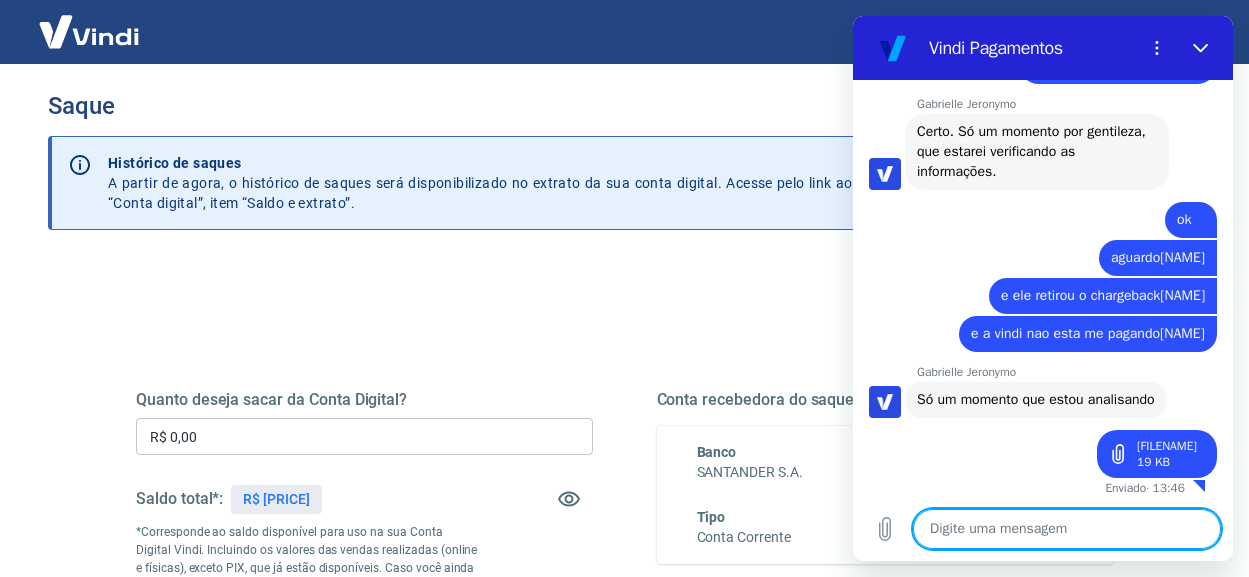 scroll, scrollTop: 3088, scrollLeft: 0, axis: vertical 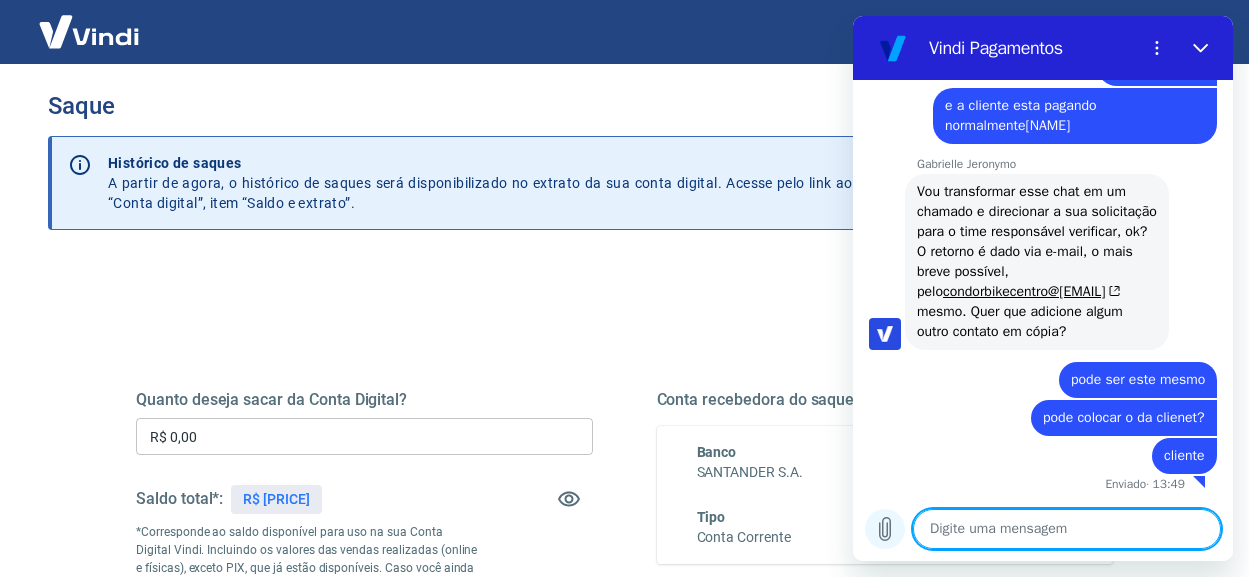 click 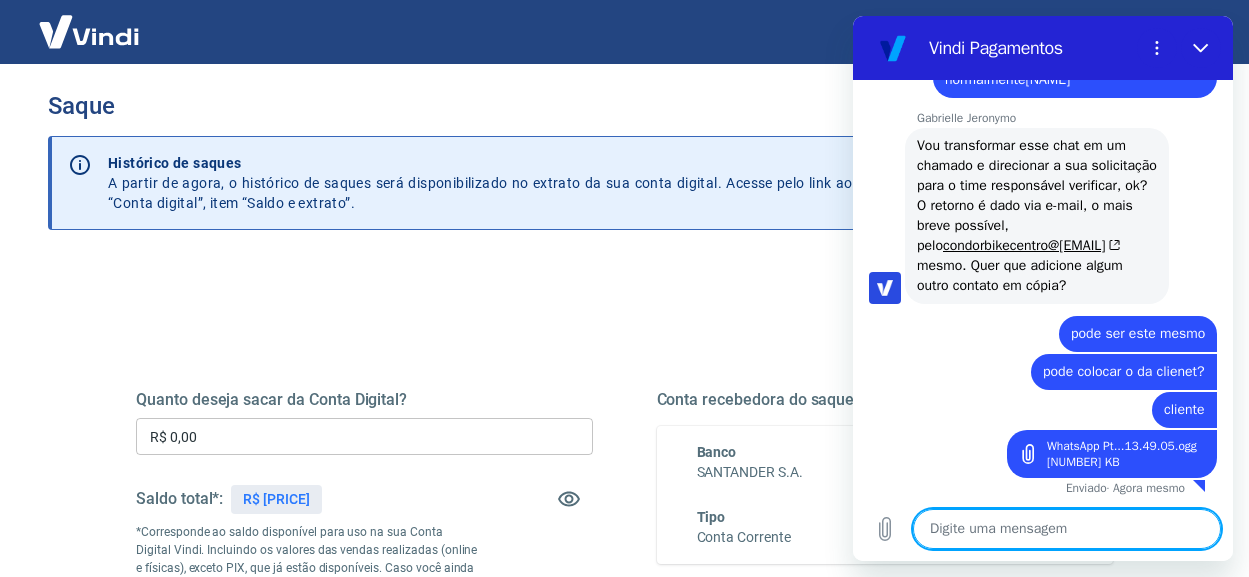 scroll, scrollTop: 3506, scrollLeft: 0, axis: vertical 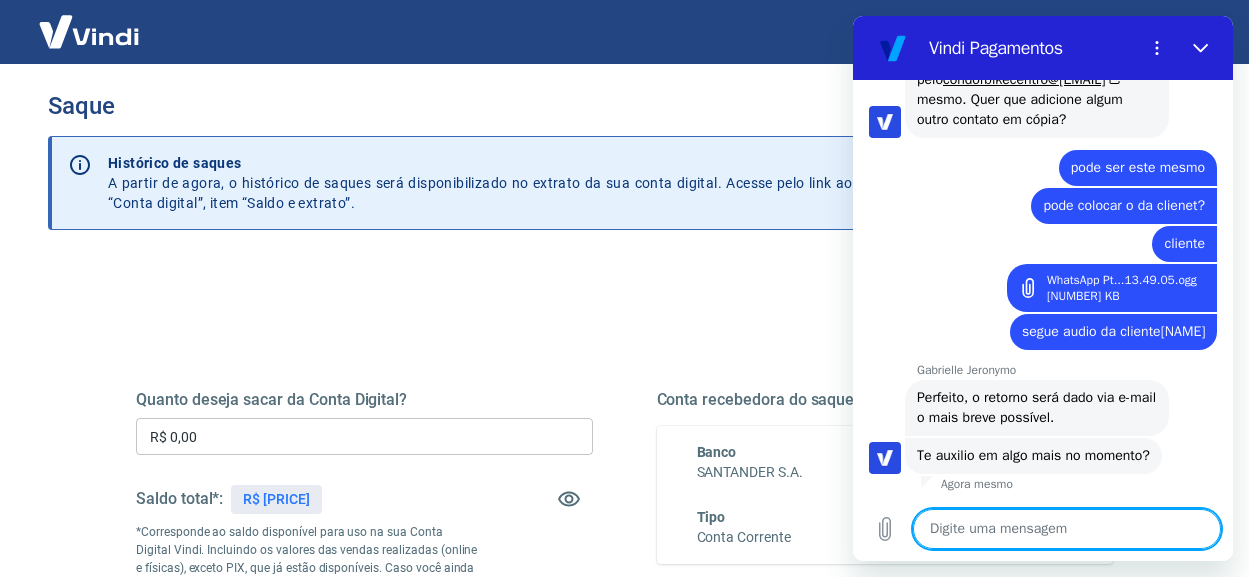 click at bounding box center [1067, 529] 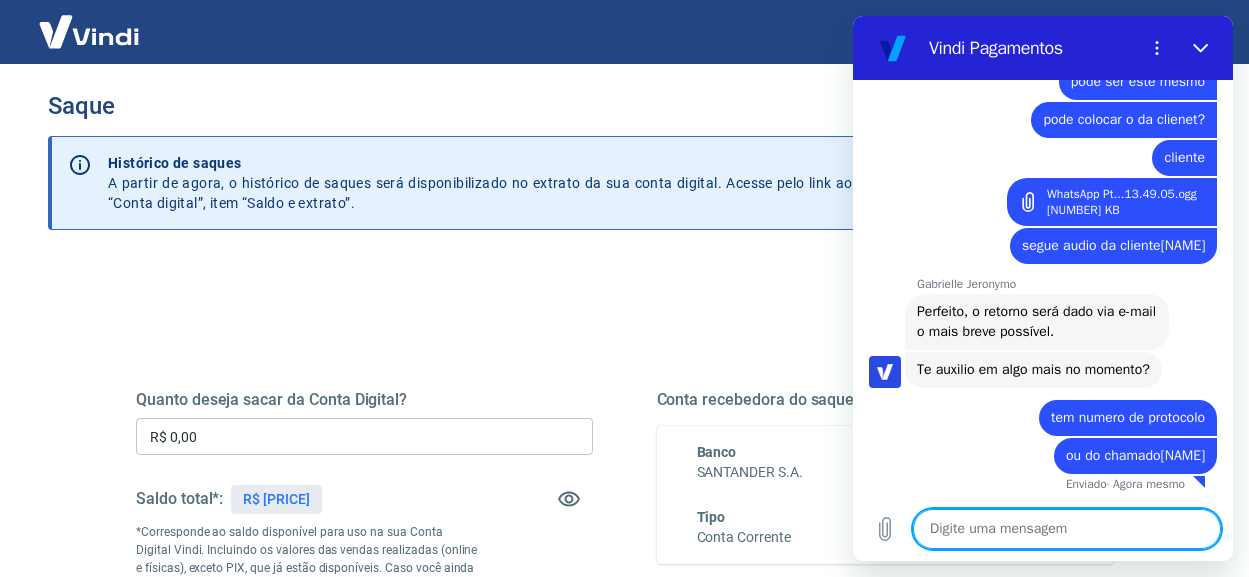 scroll, scrollTop: 3778, scrollLeft: 0, axis: vertical 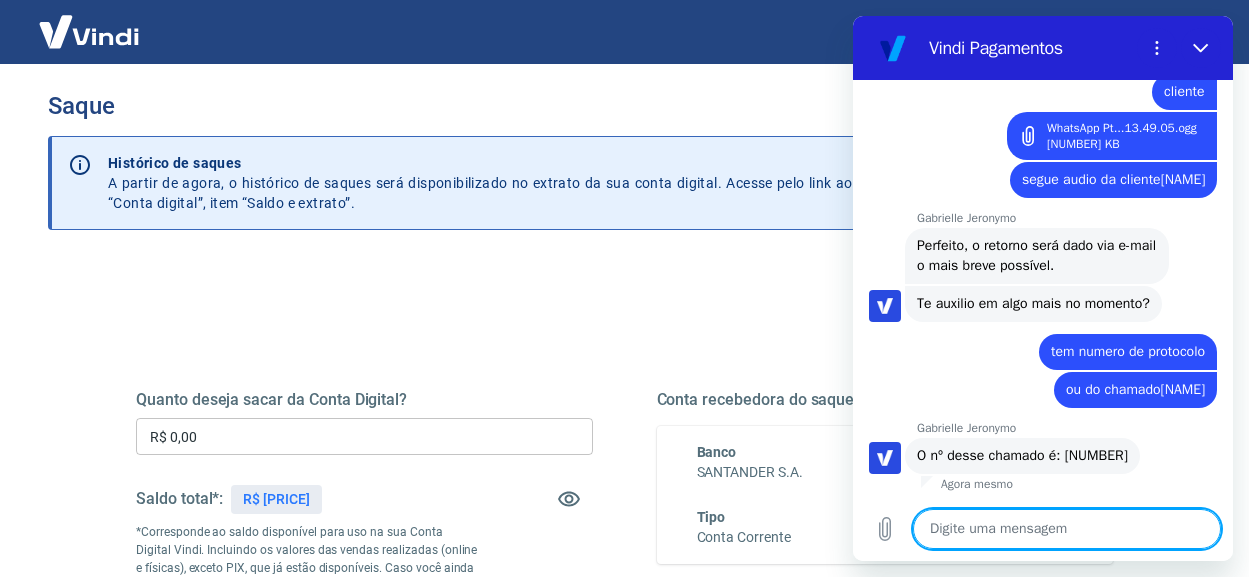 click at bounding box center (1067, 529) 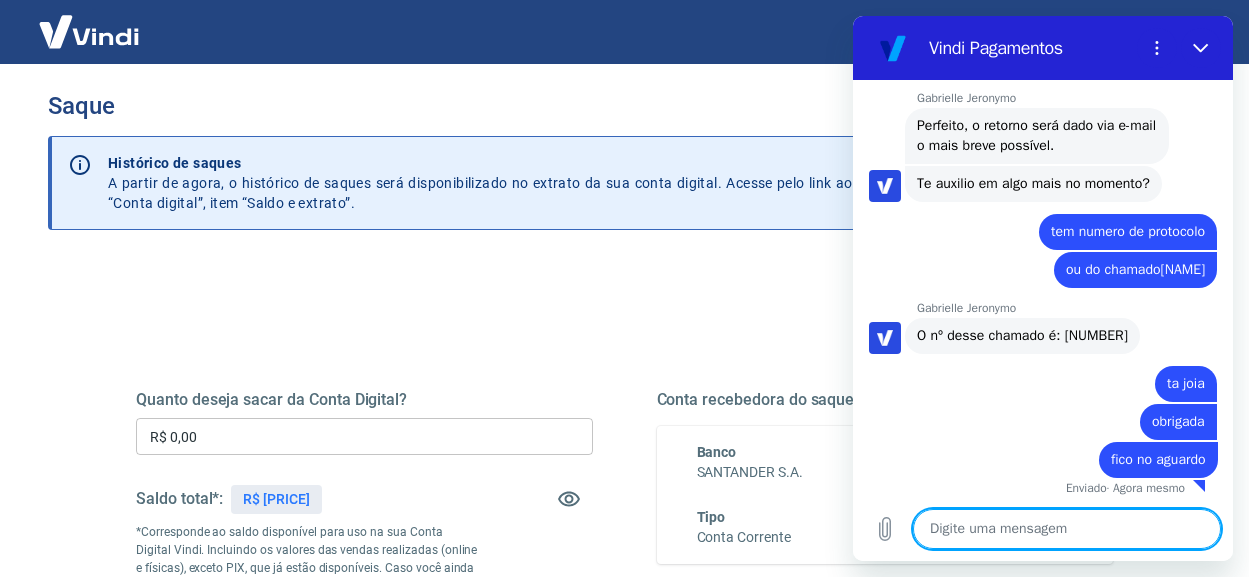 scroll, scrollTop: 3968, scrollLeft: 0, axis: vertical 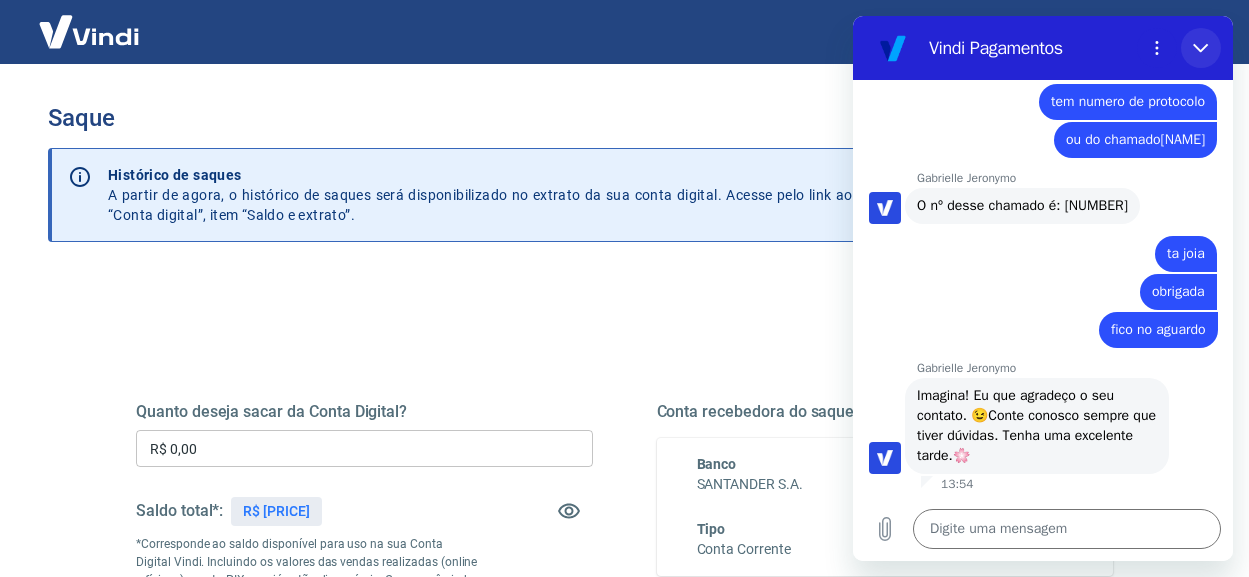 drag, startPoint x: 1203, startPoint y: 48, endPoint x: 2055, endPoint y: 64, distance: 852.1502 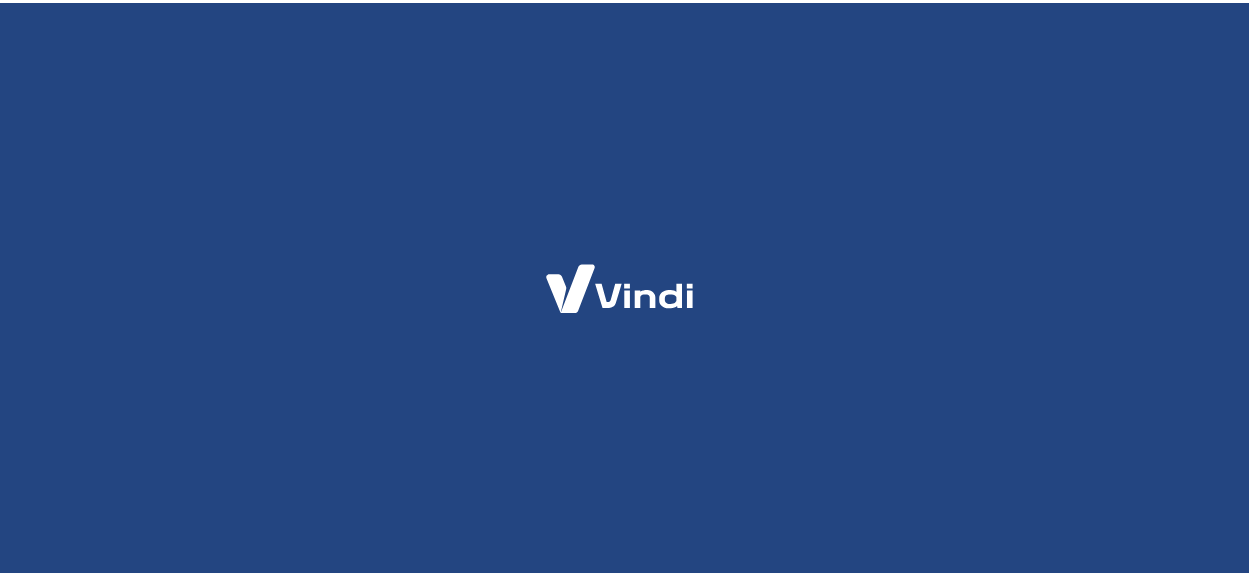 scroll, scrollTop: 0, scrollLeft: 0, axis: both 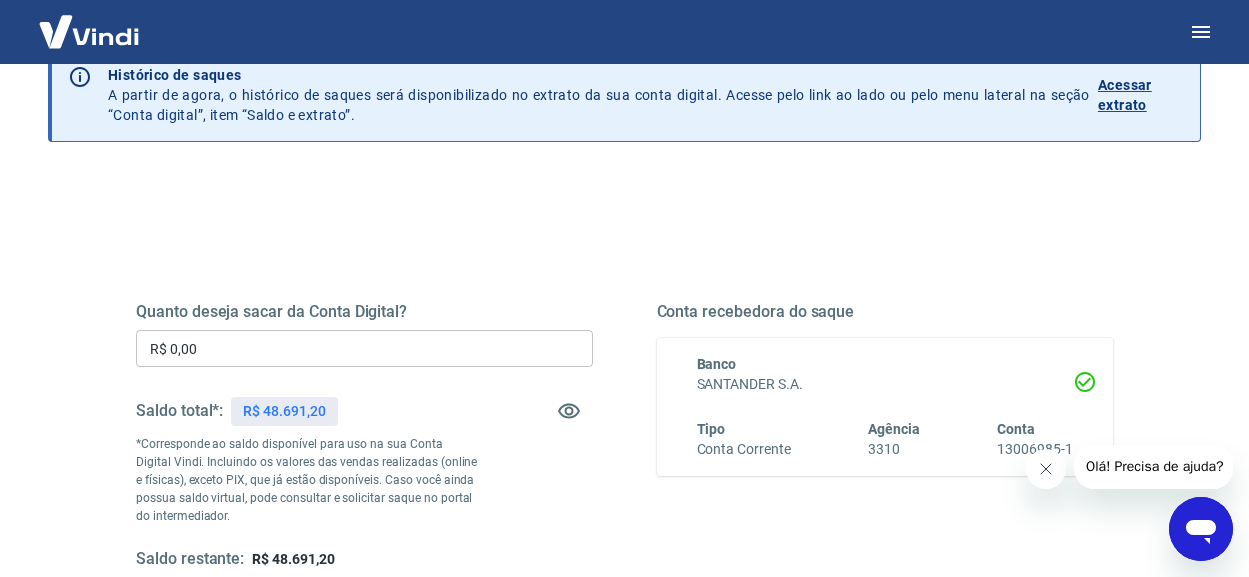 click 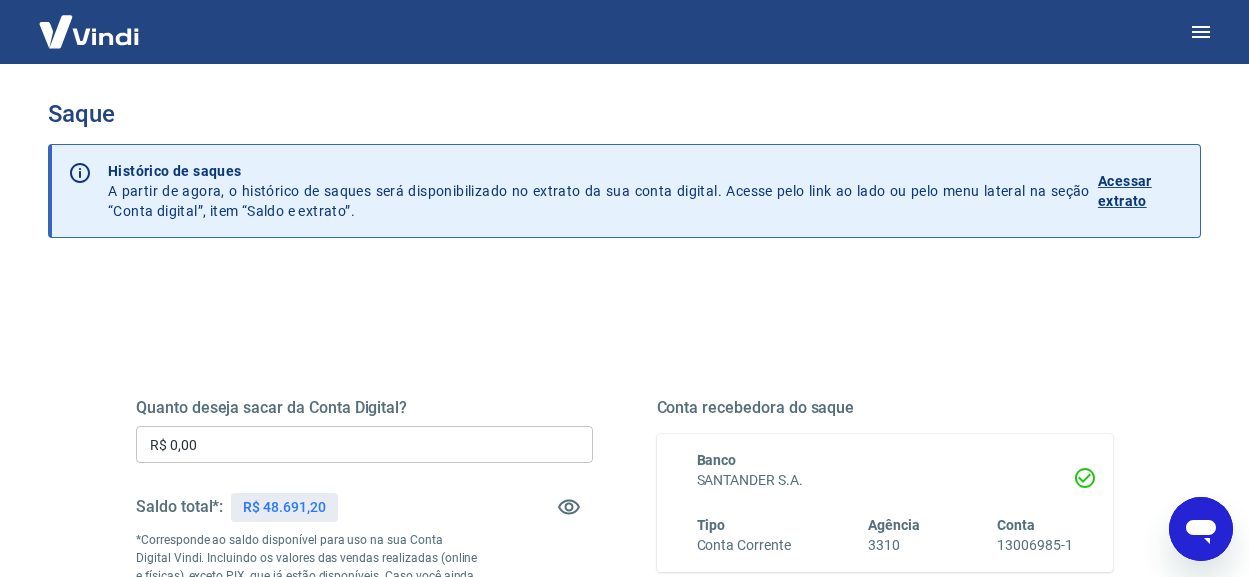 scroll, scrollTop: 0, scrollLeft: 0, axis: both 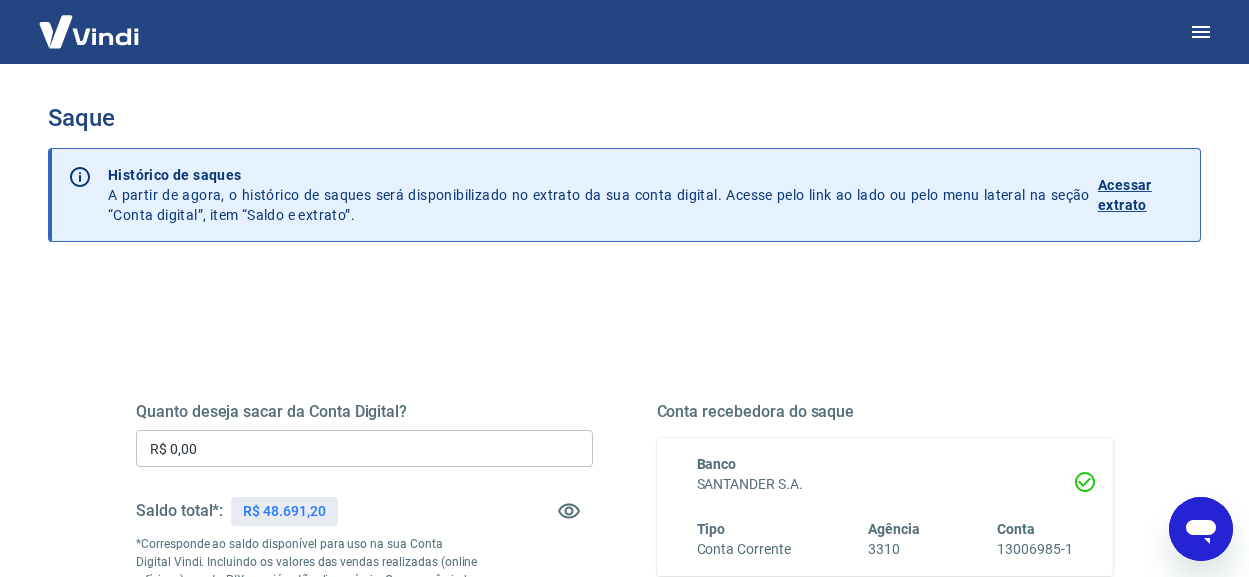 click on "Acessar extrato" at bounding box center [1141, 195] 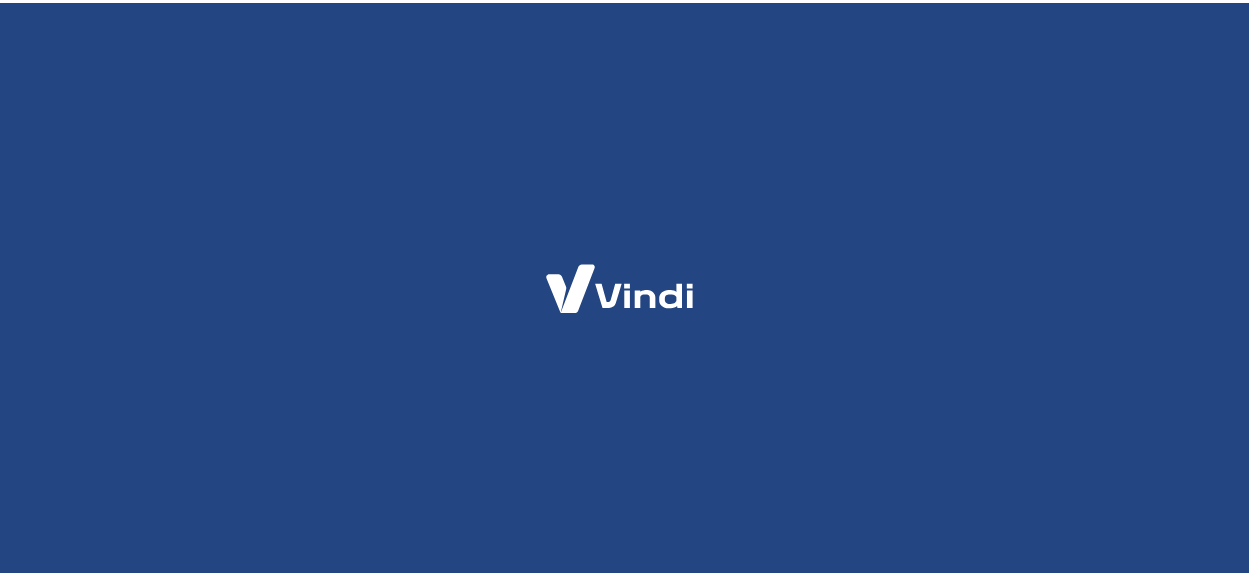 scroll, scrollTop: 0, scrollLeft: 0, axis: both 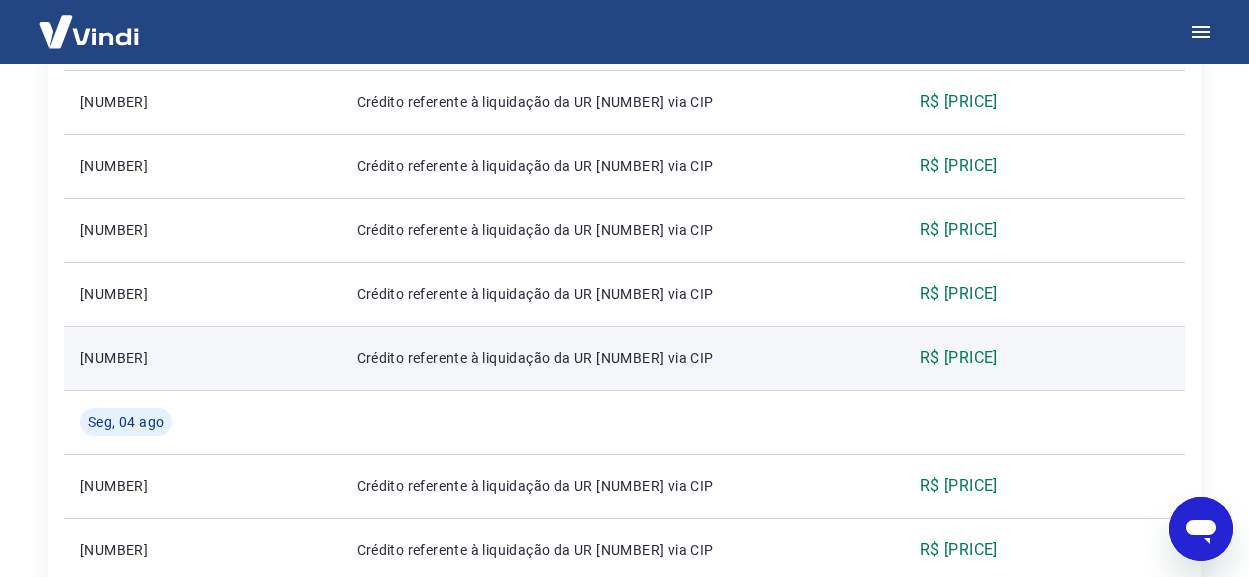 click on "R$ [PRICE]" at bounding box center (959, 358) 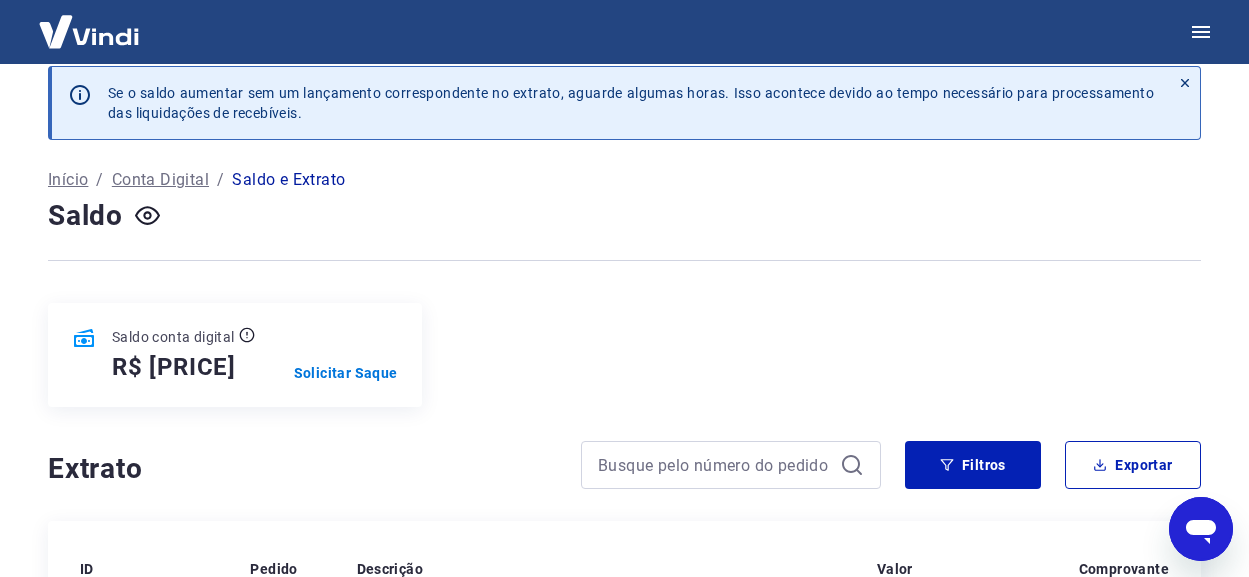 scroll, scrollTop: 0, scrollLeft: 0, axis: both 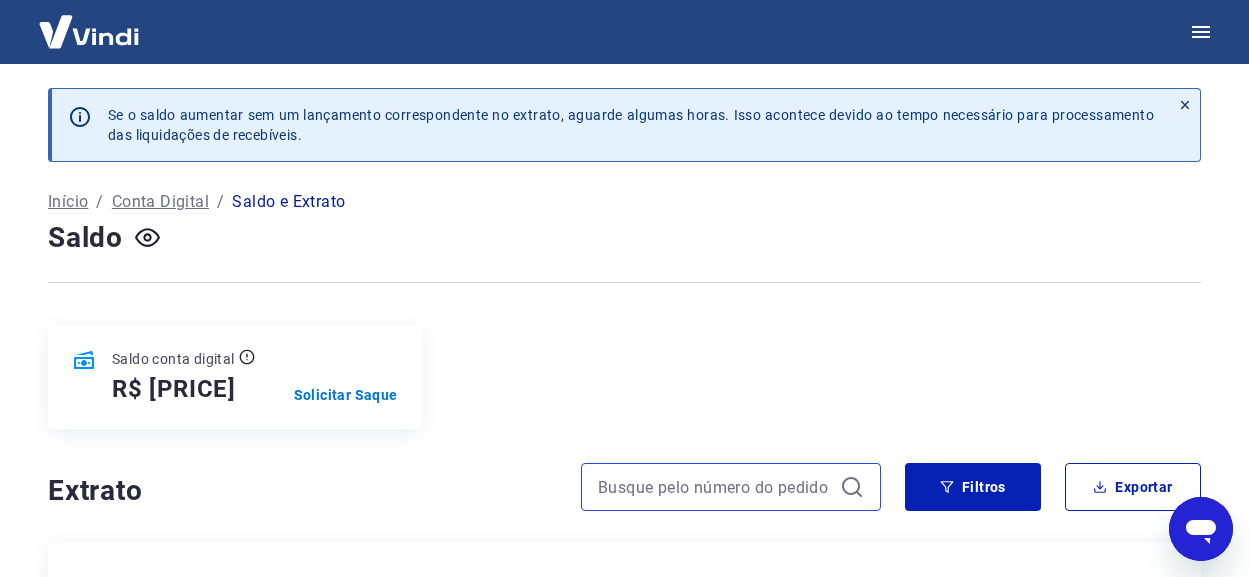 click at bounding box center [715, 487] 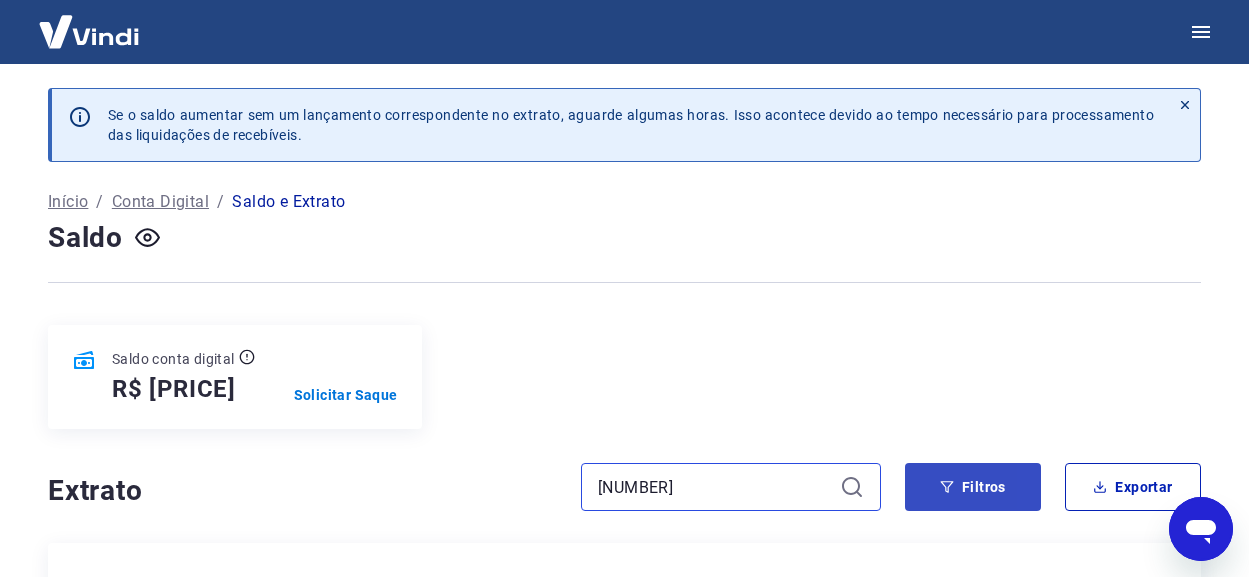type on "[NUMBER]" 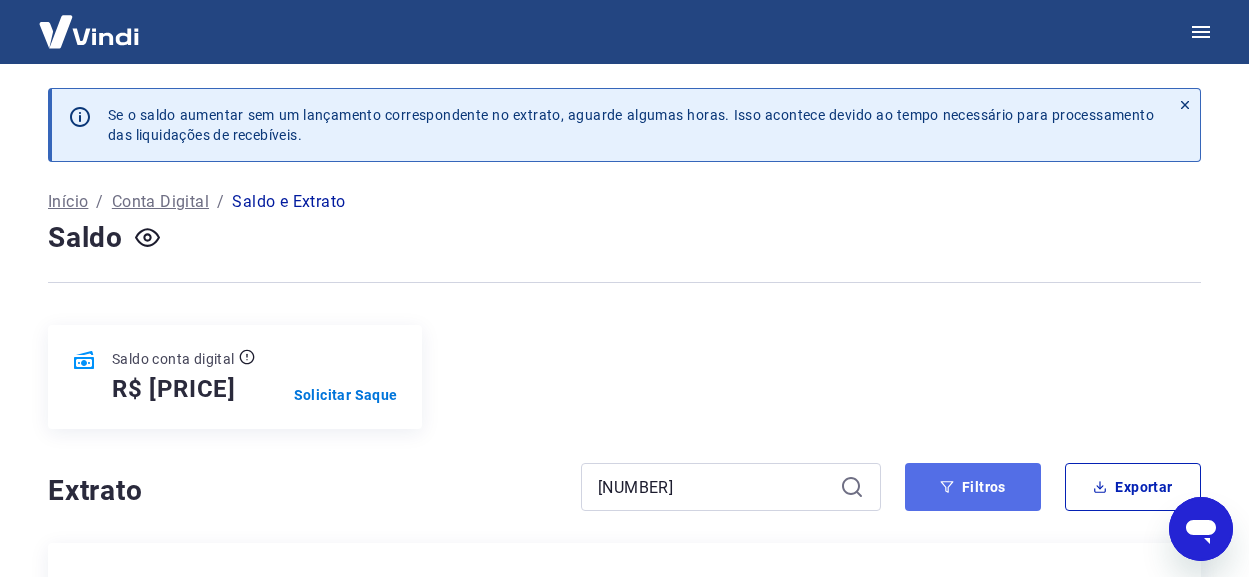 click on "Filtros" at bounding box center [973, 487] 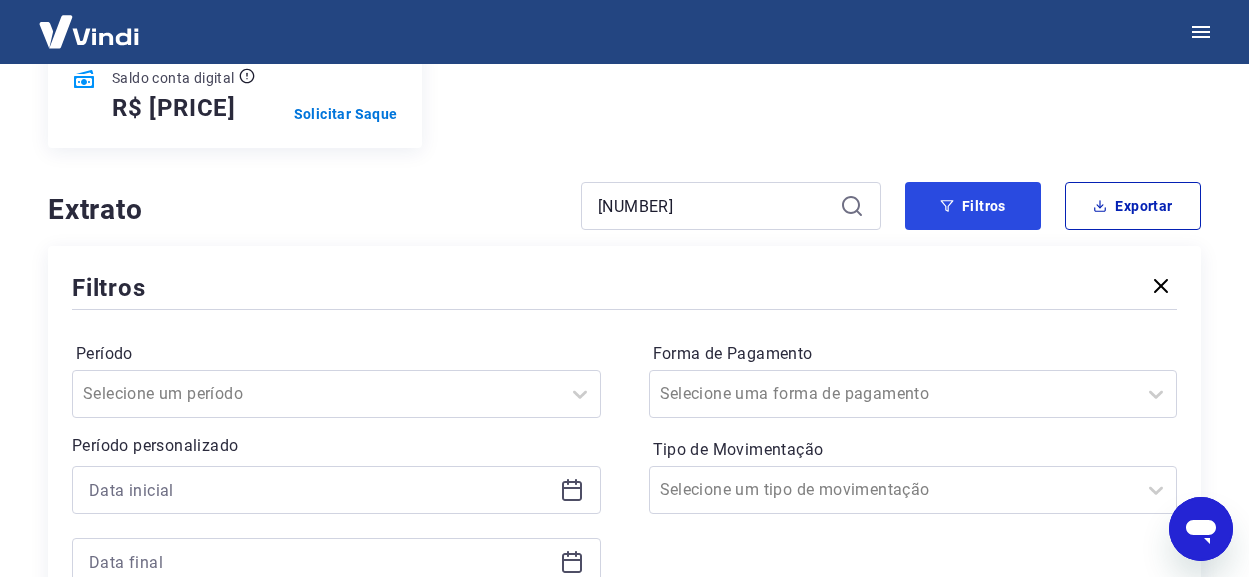 scroll, scrollTop: 400, scrollLeft: 0, axis: vertical 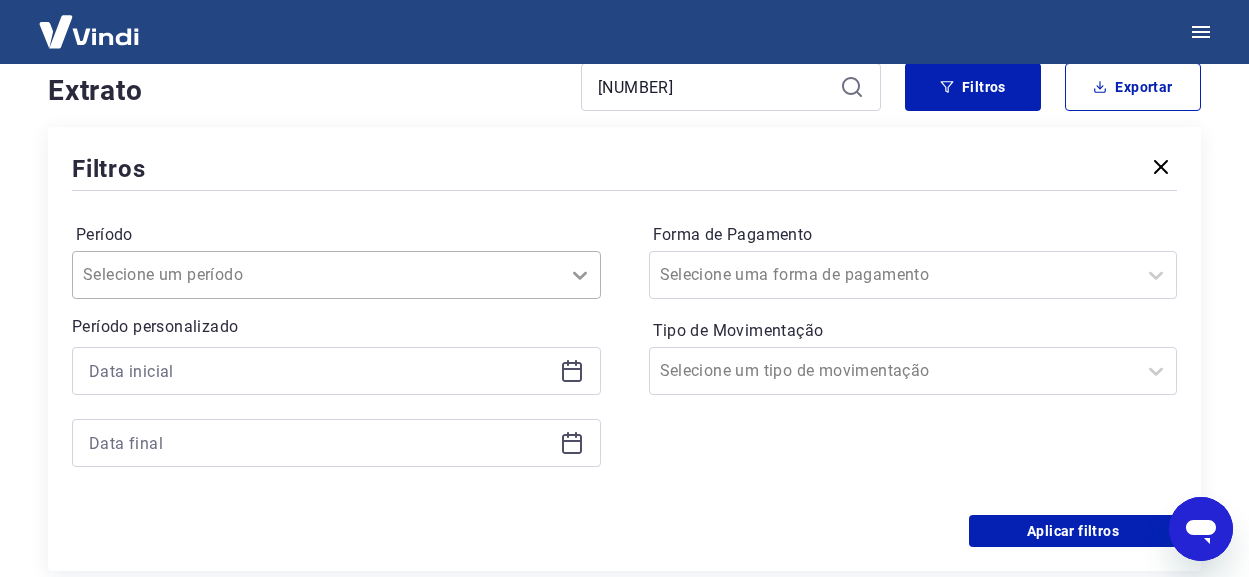 click at bounding box center [580, 275] 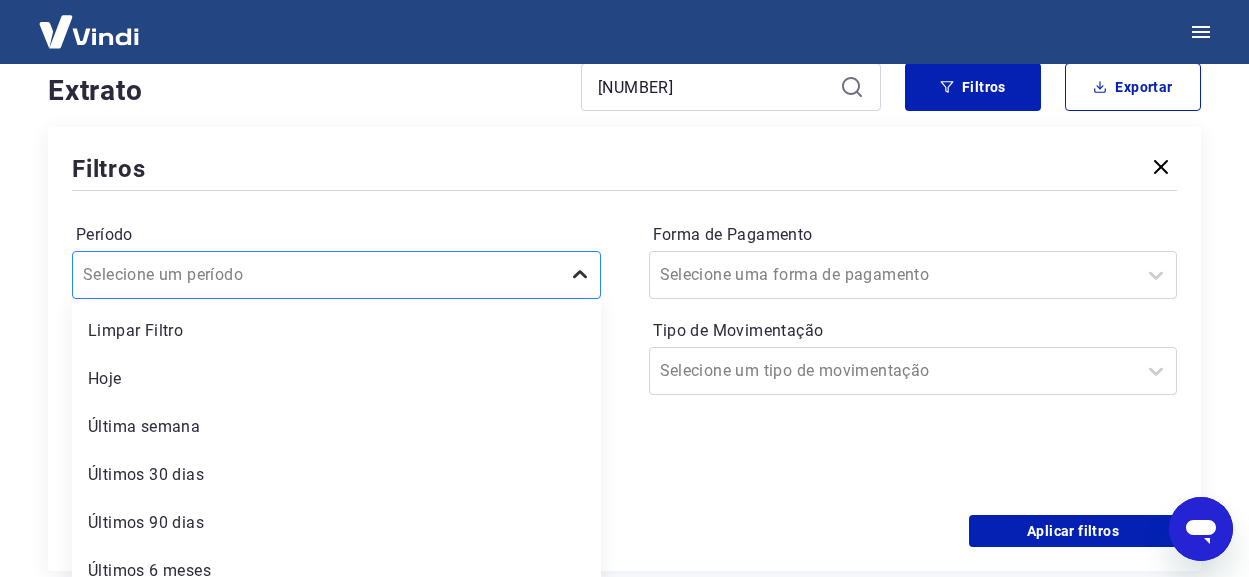 scroll, scrollTop: 418, scrollLeft: 0, axis: vertical 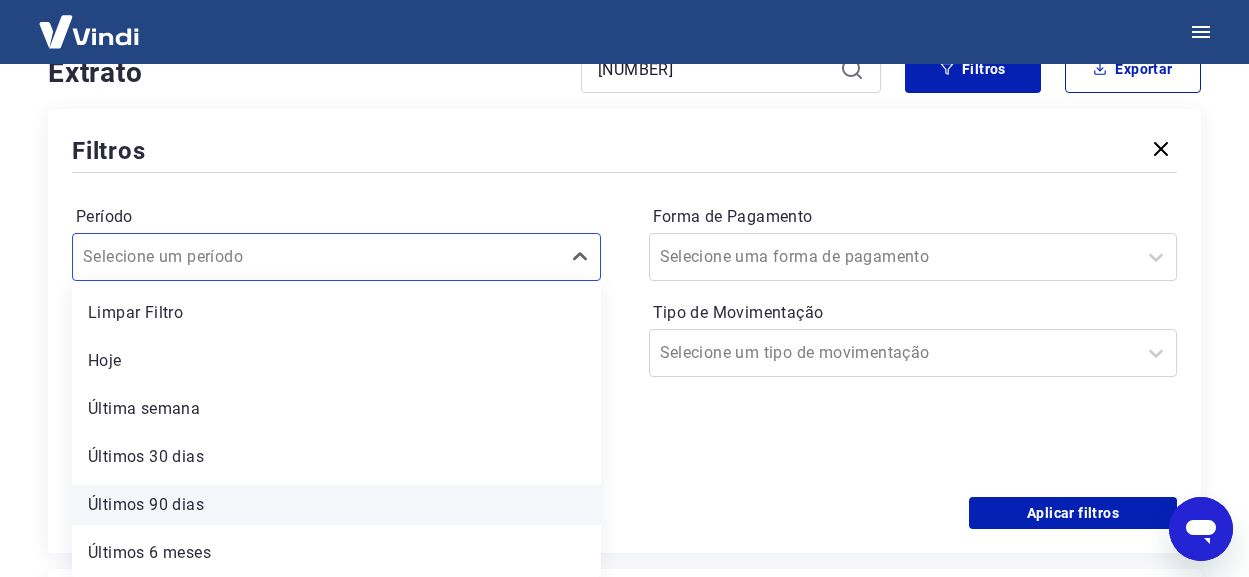 click on "Últimos 90 dias" at bounding box center [336, 505] 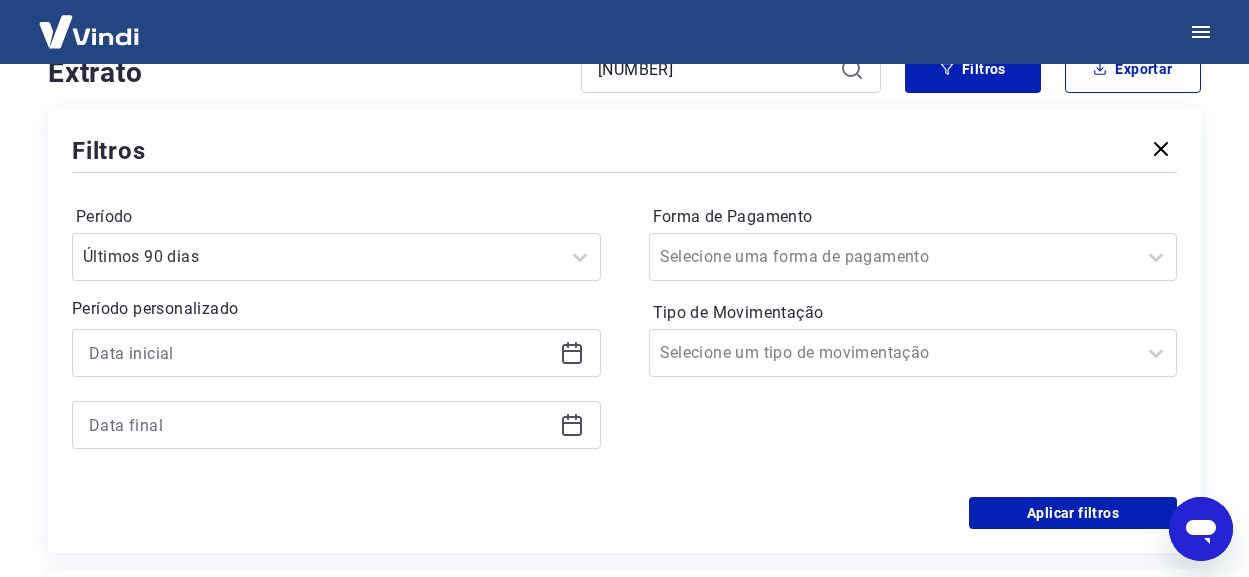 click 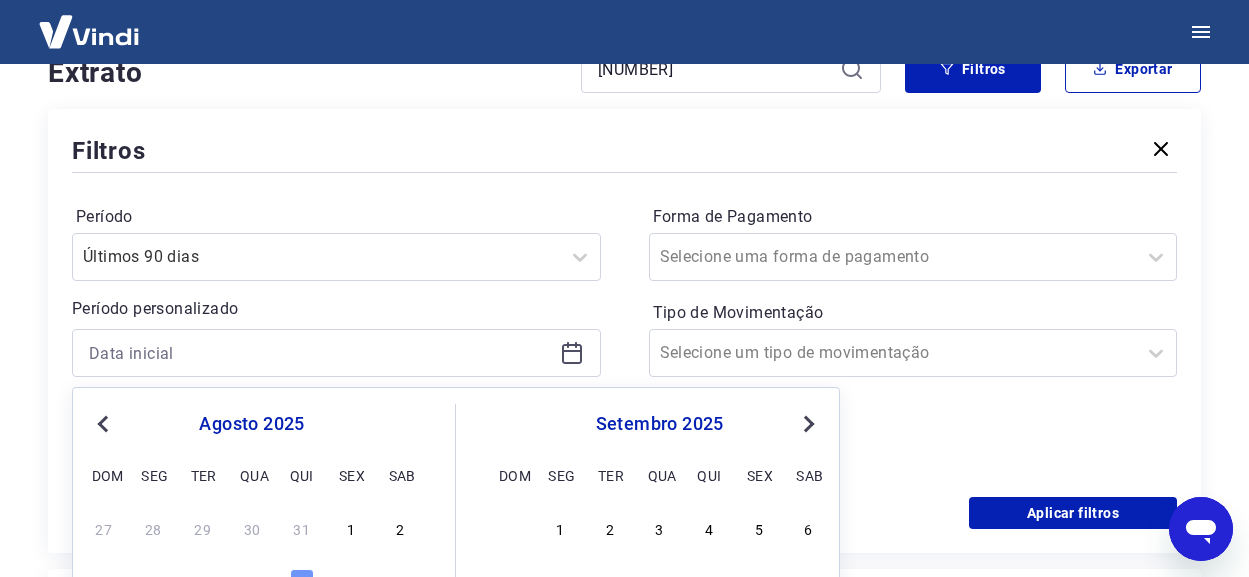 click on "Previous Month" at bounding box center (105, 423) 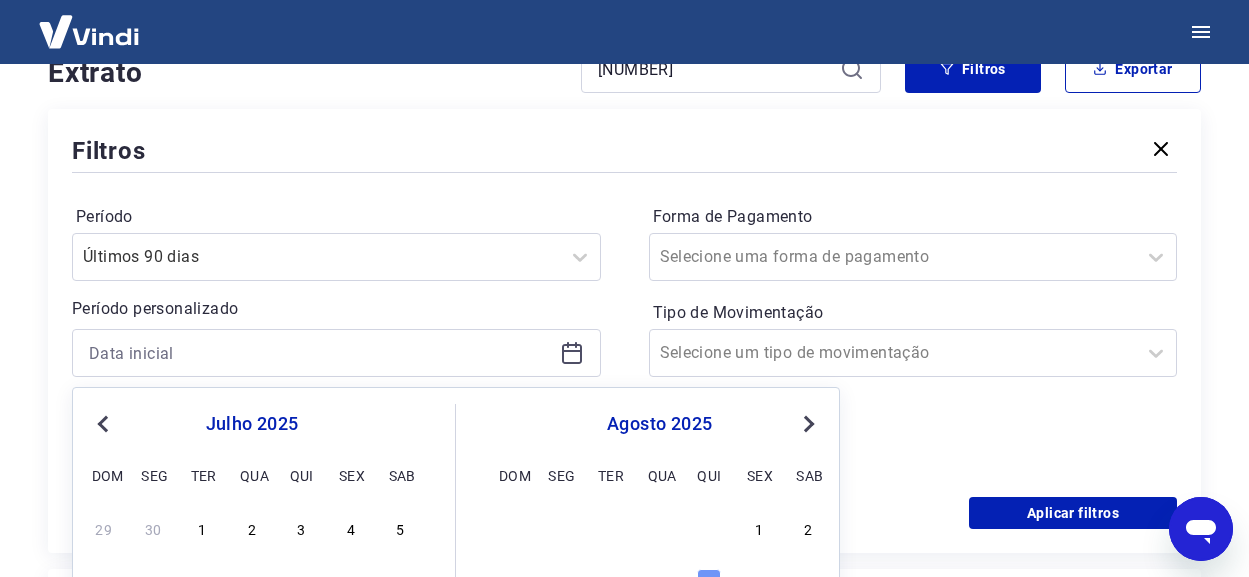 click on "Previous Month" at bounding box center [105, 423] 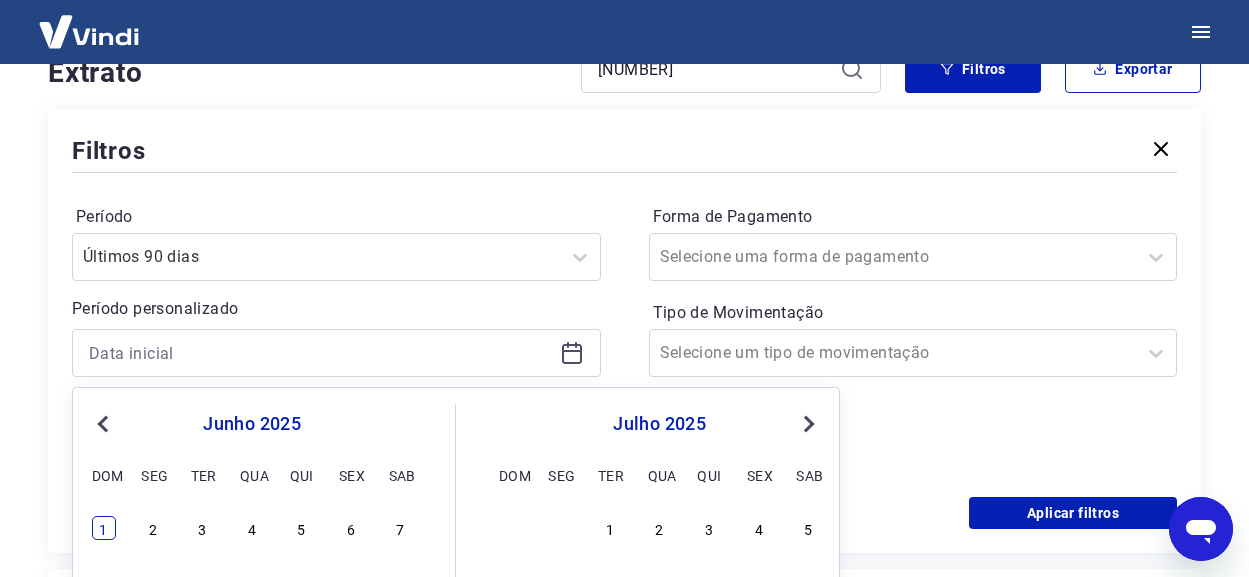 click on "1" at bounding box center (104, 528) 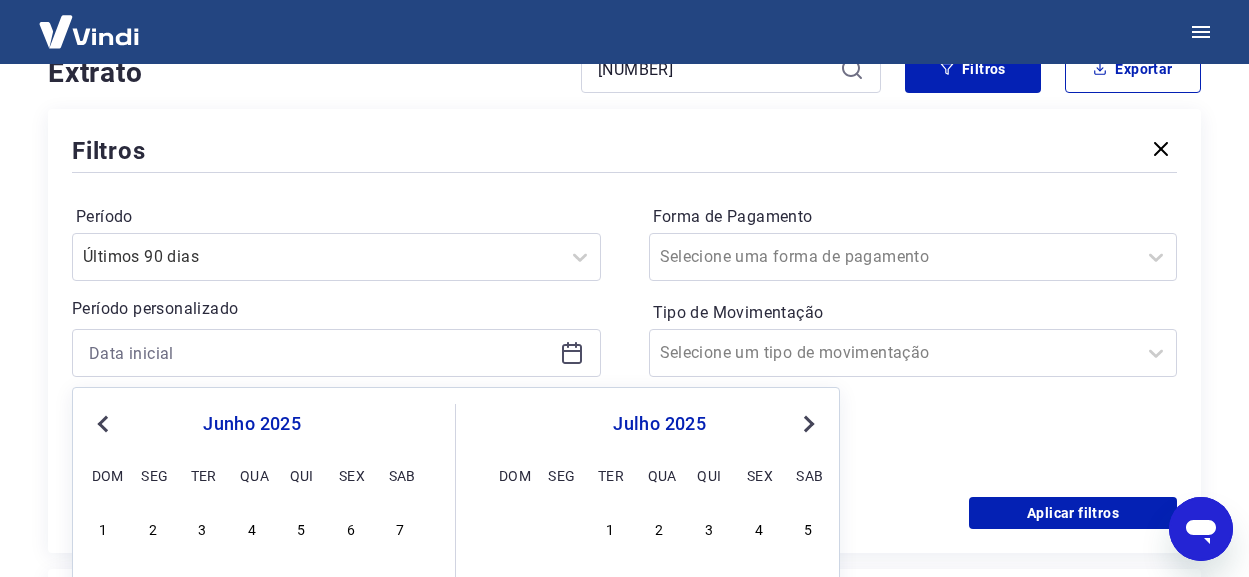 type on "01/06/2025" 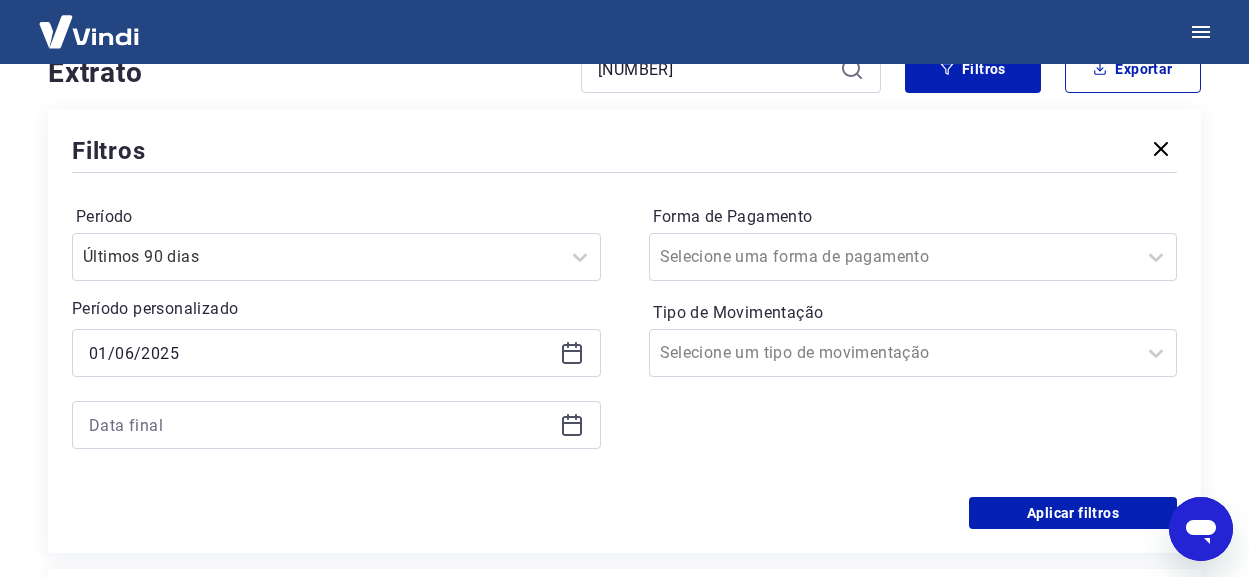 click 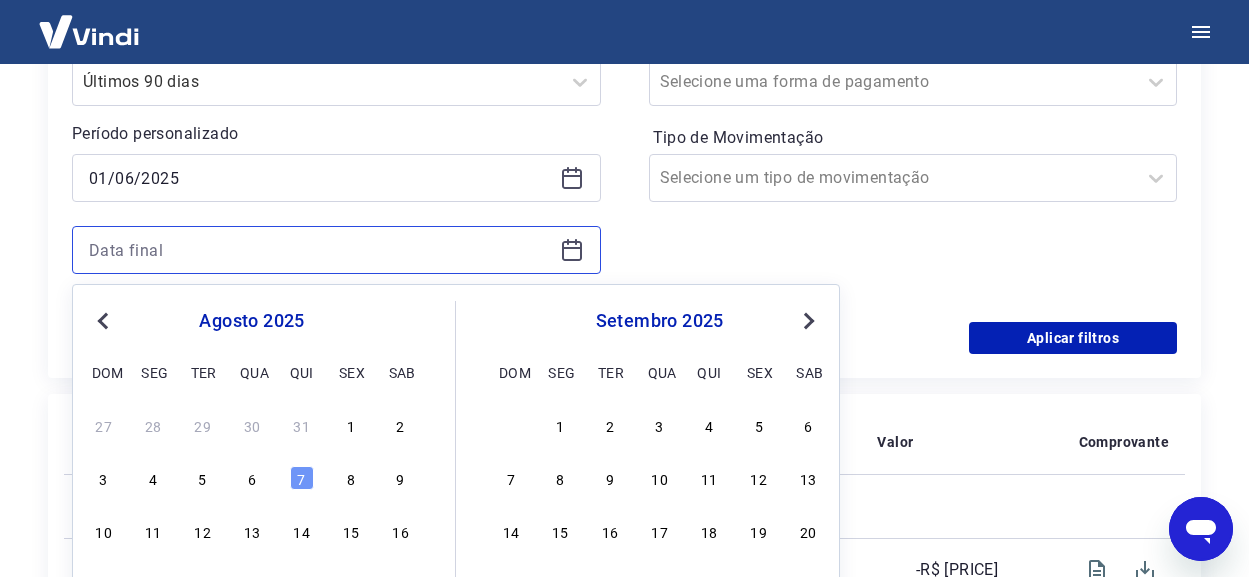 scroll, scrollTop: 618, scrollLeft: 0, axis: vertical 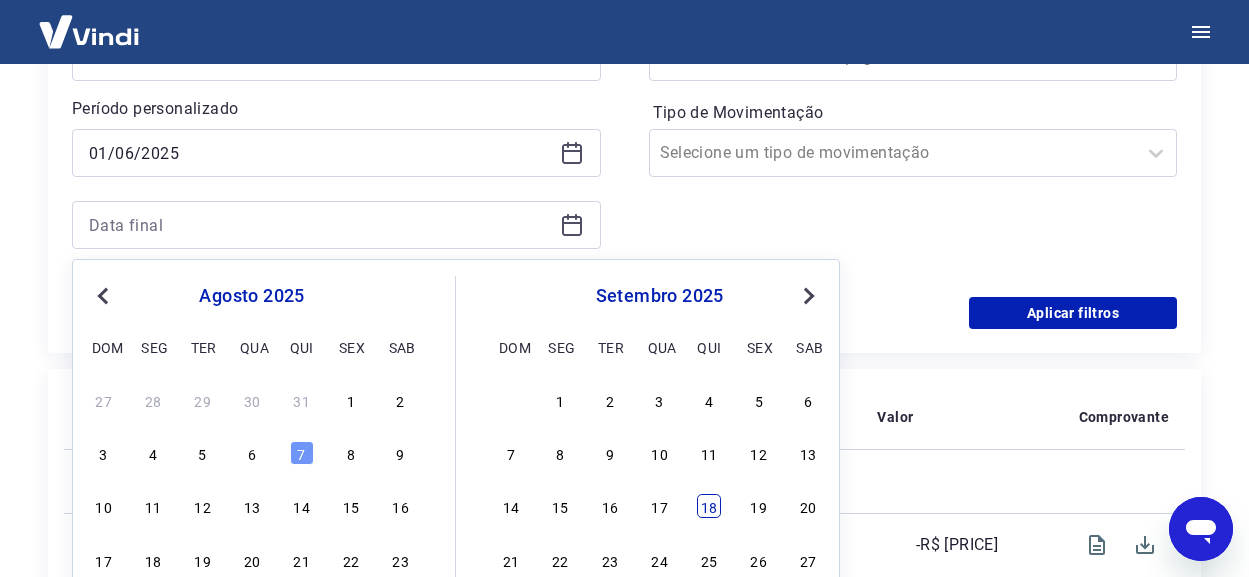click on "18" at bounding box center [709, 506] 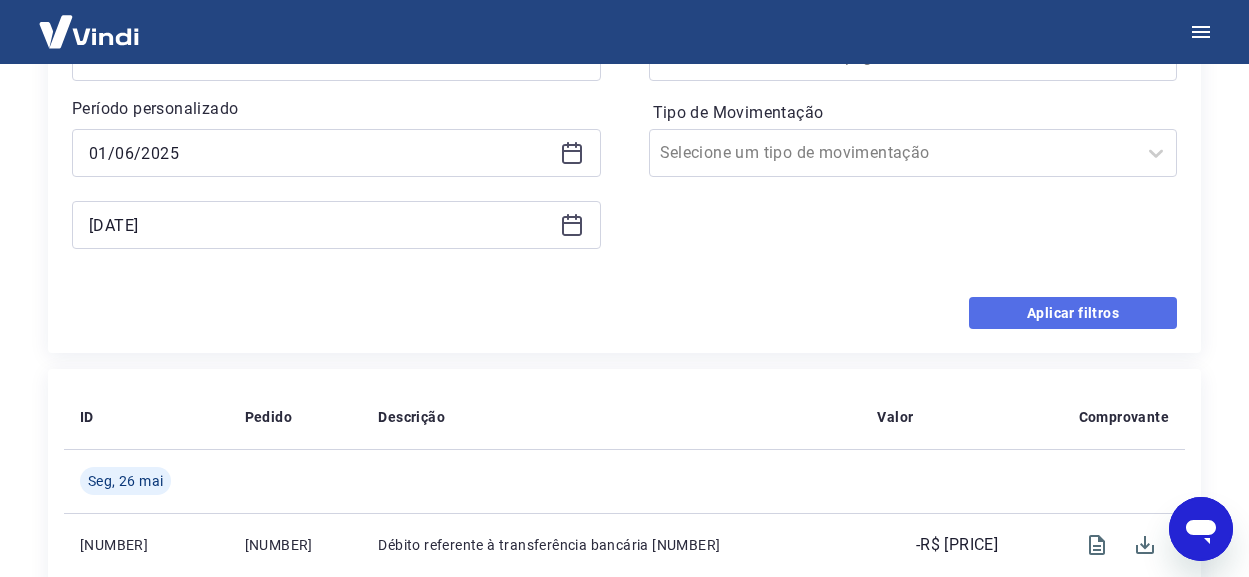 click on "Aplicar filtros" at bounding box center (1073, 313) 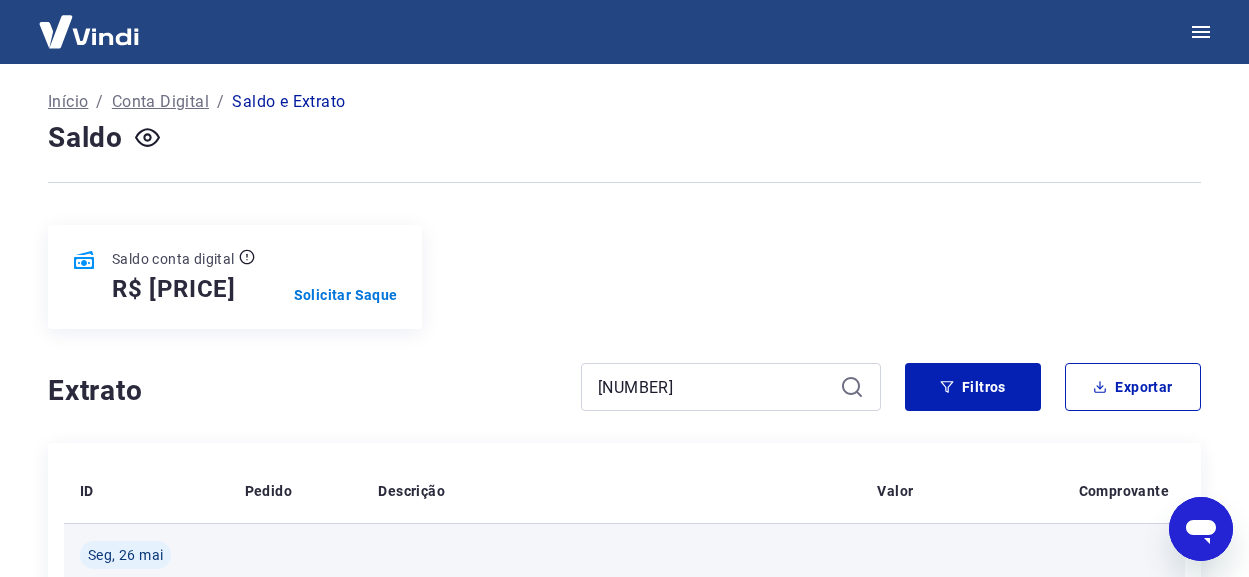 scroll, scrollTop: 365, scrollLeft: 0, axis: vertical 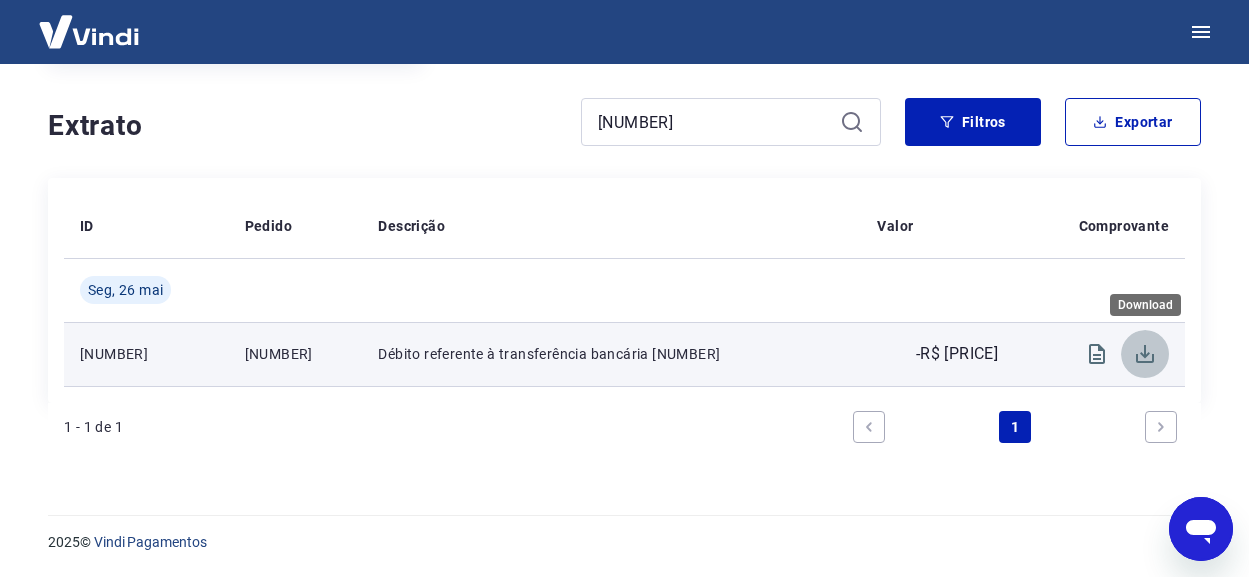 click 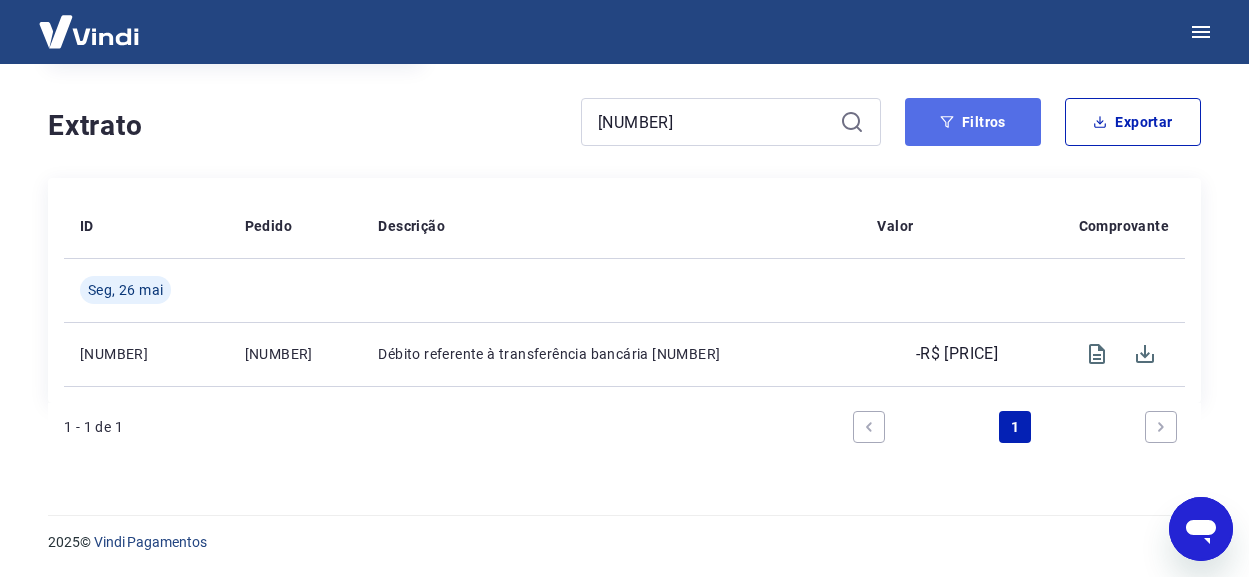 click on "Filtros" at bounding box center (973, 122) 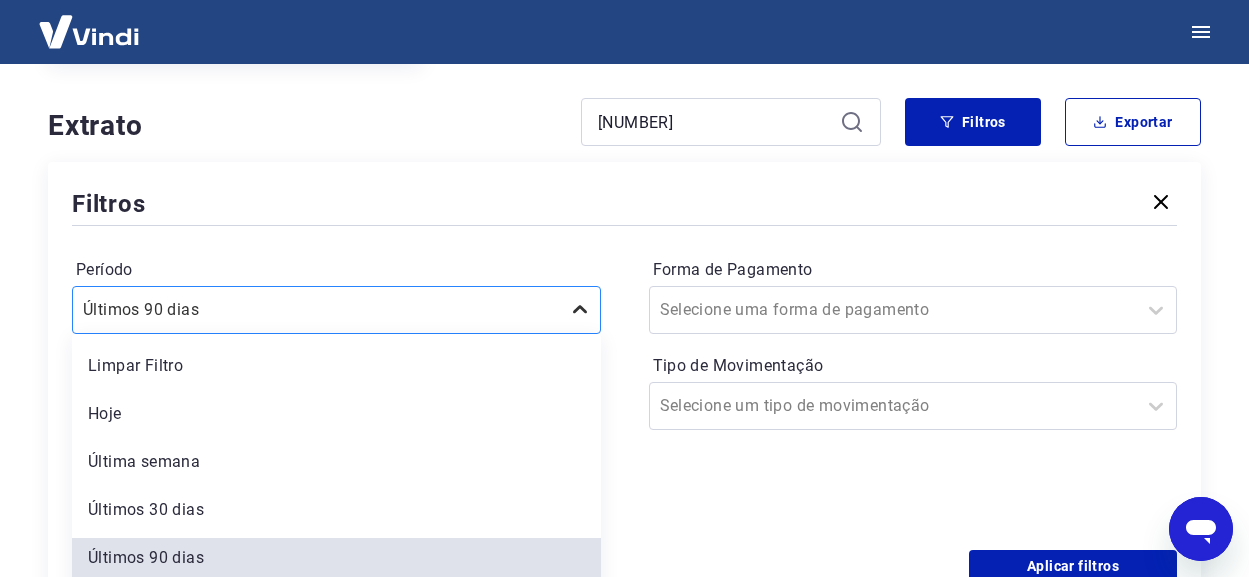 scroll, scrollTop: 418, scrollLeft: 0, axis: vertical 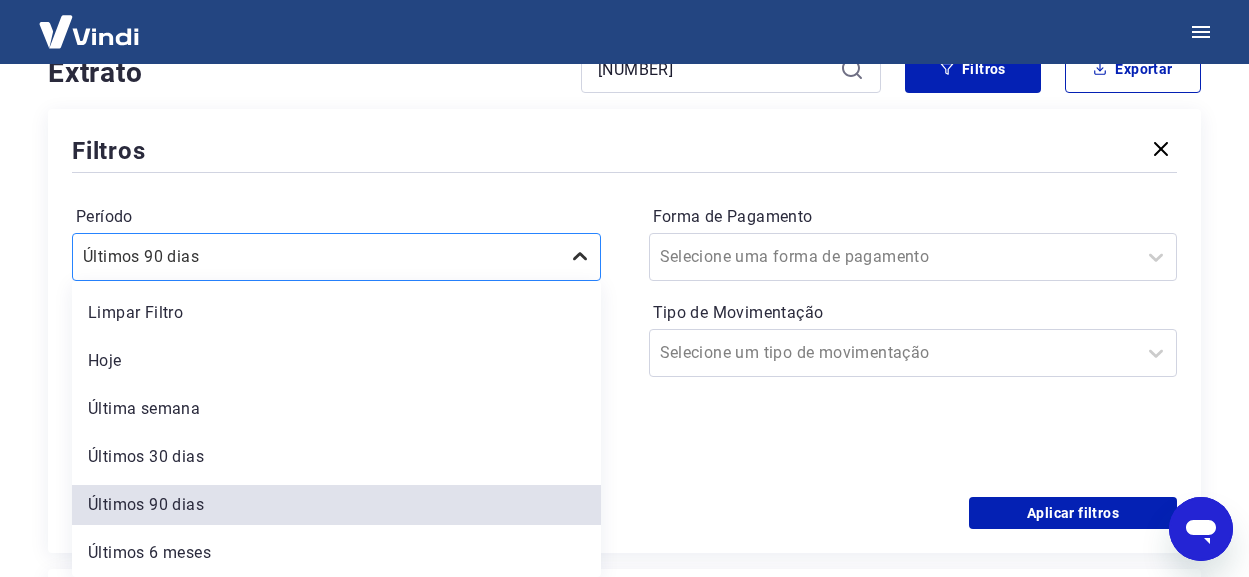 click on "option Limpar Filtro focused, 1 of 6. 6 results available. Use Up and Down to choose options, press Enter to select the currently focused option, press Escape to exit the menu, press Tab to select the option and exit the menu. Últimos 90 dias Limpar Filtro Hoje Última semana Últimos 30 dias Últimos 90 dias Últimos 6 meses" at bounding box center (336, 257) 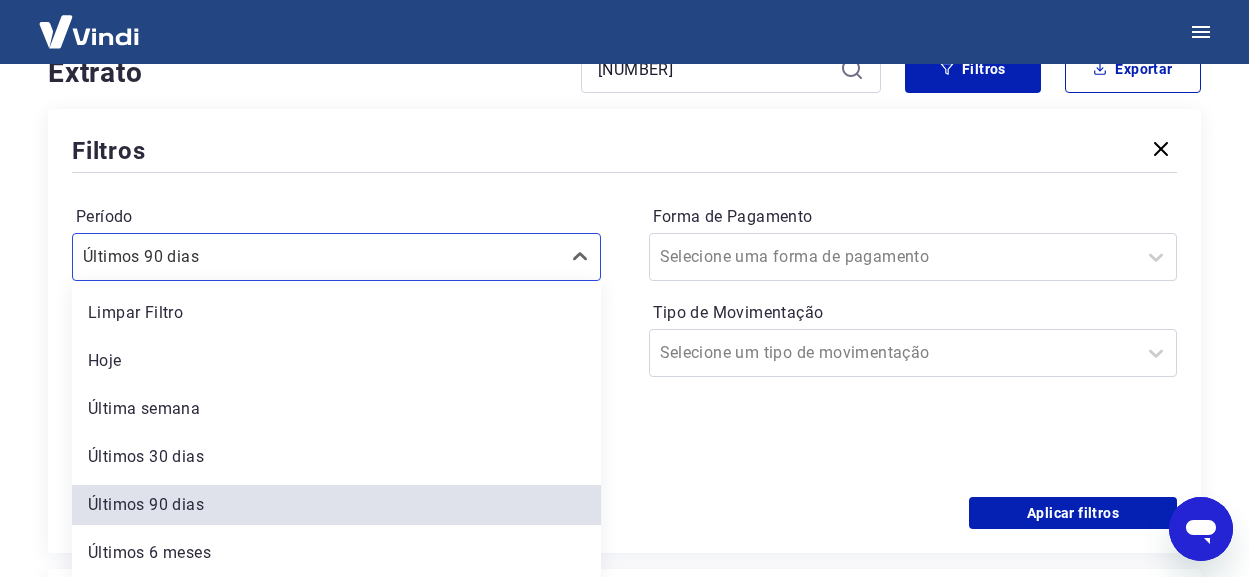 click on "Últimos 6 meses" at bounding box center [336, 553] 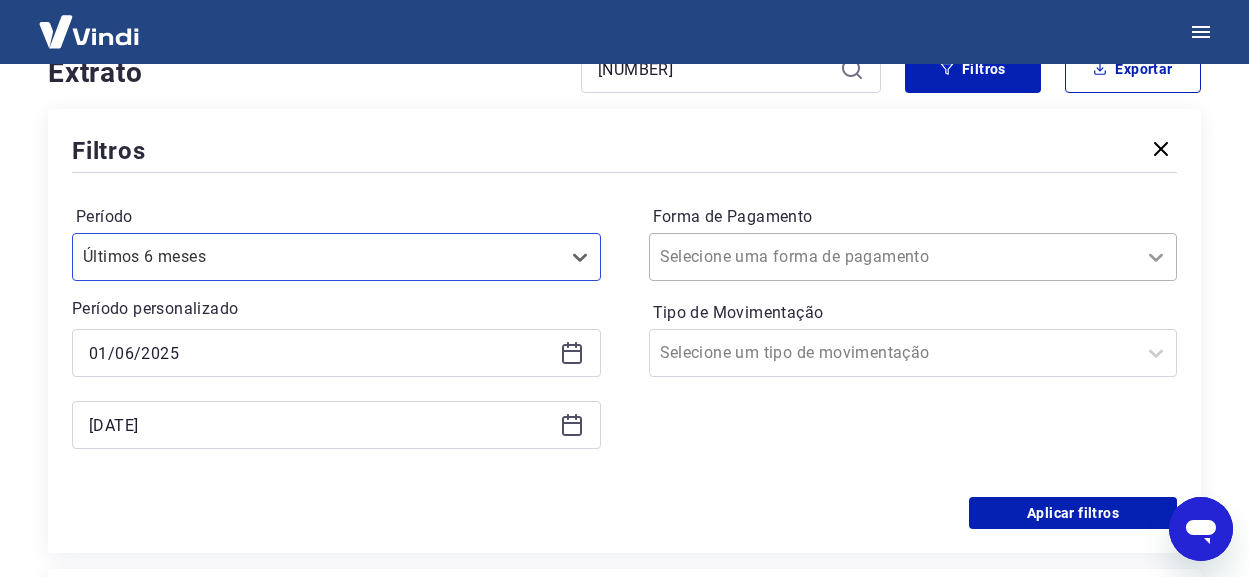 click 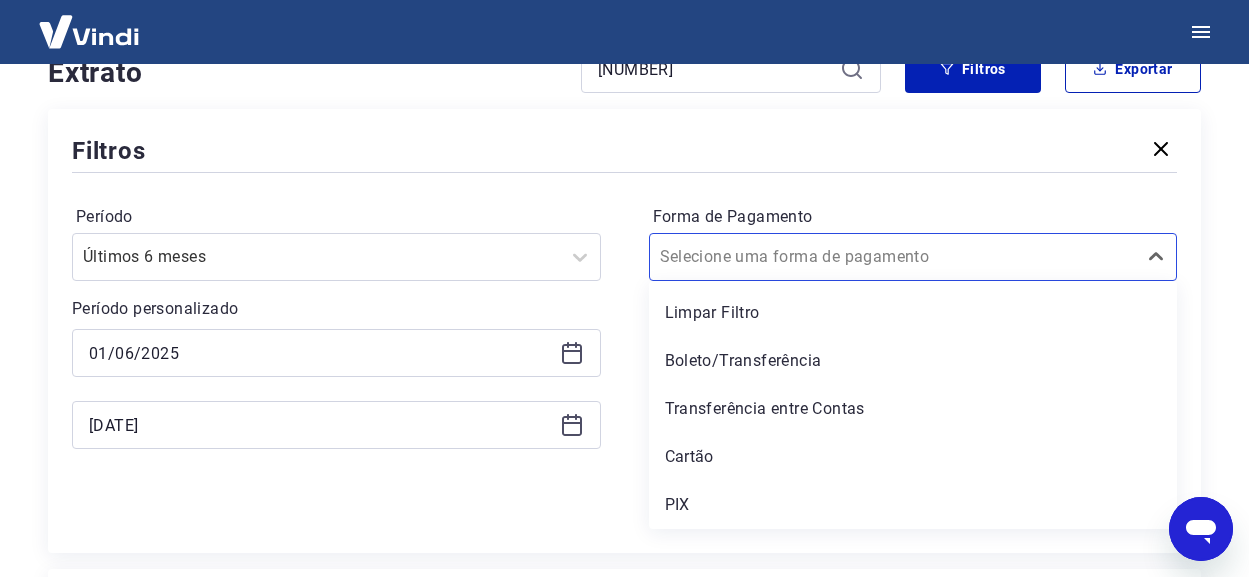 click on "Cartão" at bounding box center (913, 457) 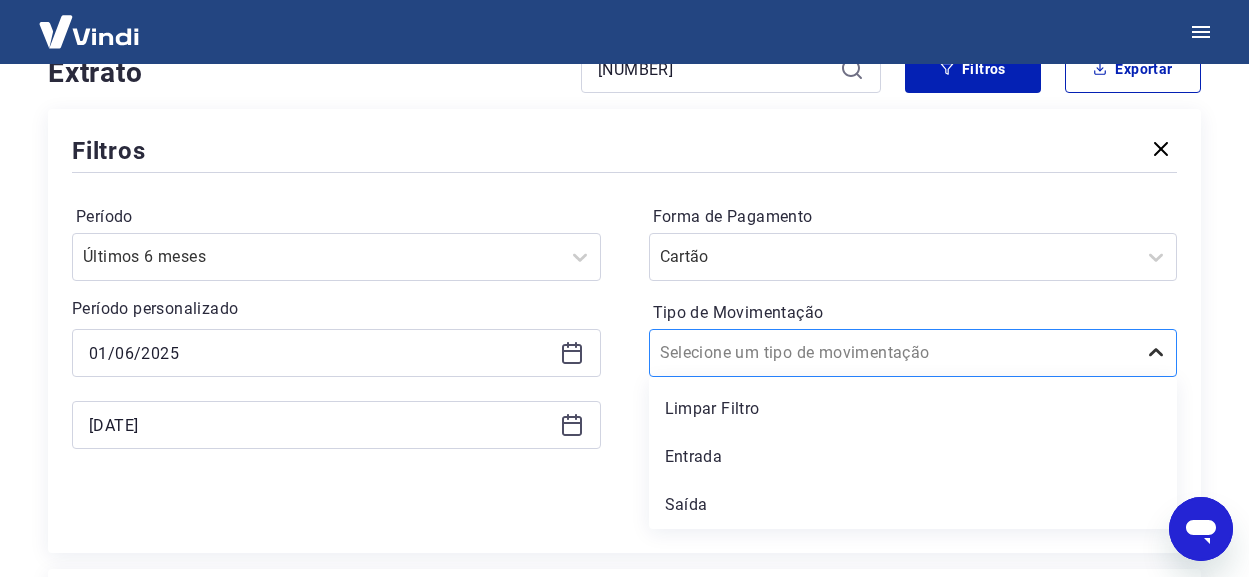 click 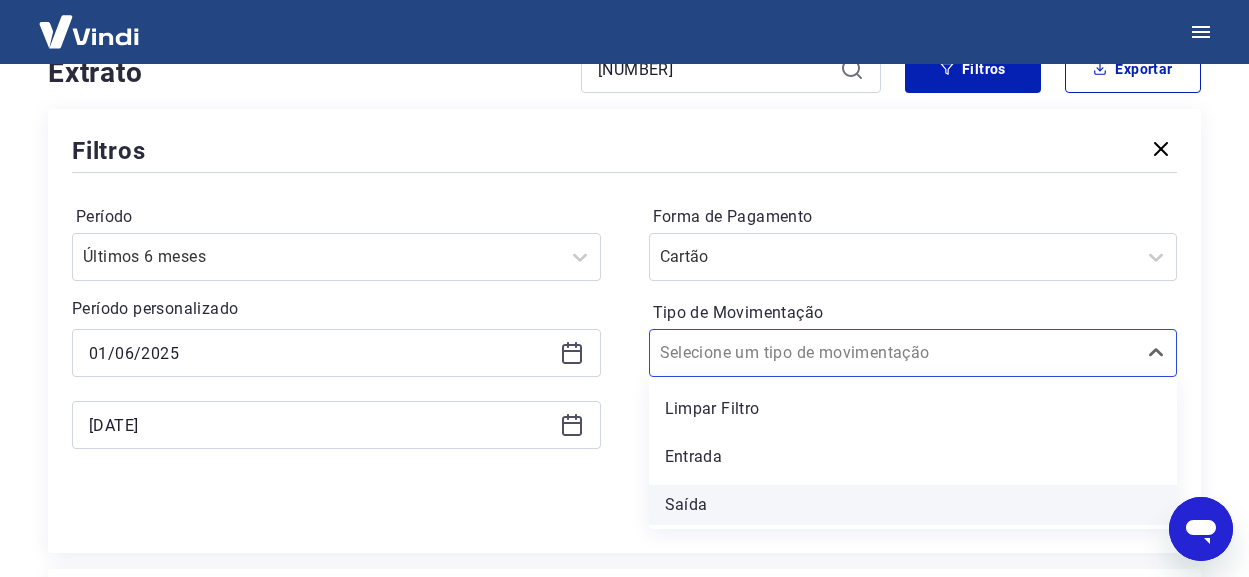 click on "Saída" at bounding box center [913, 505] 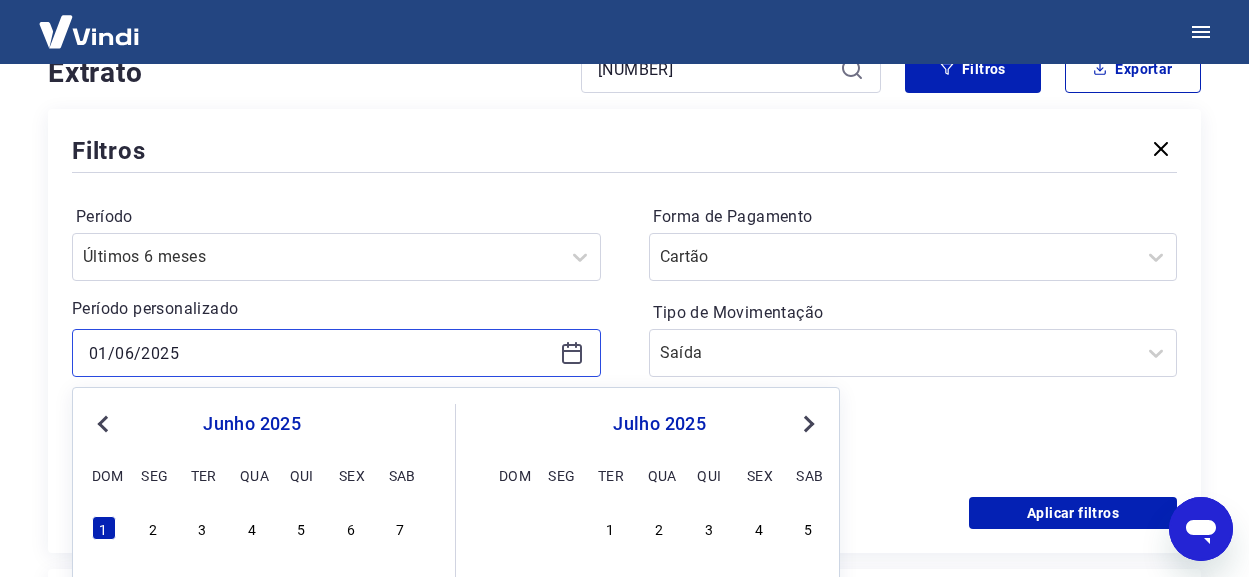 click on "01/06/2025" at bounding box center (320, 353) 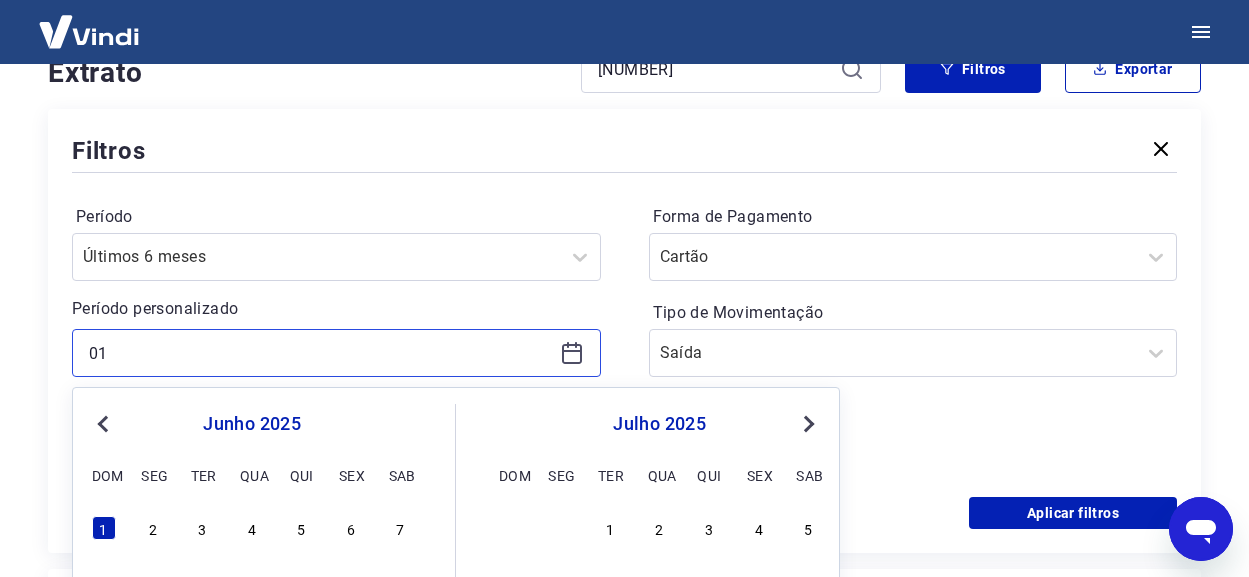 type on "0" 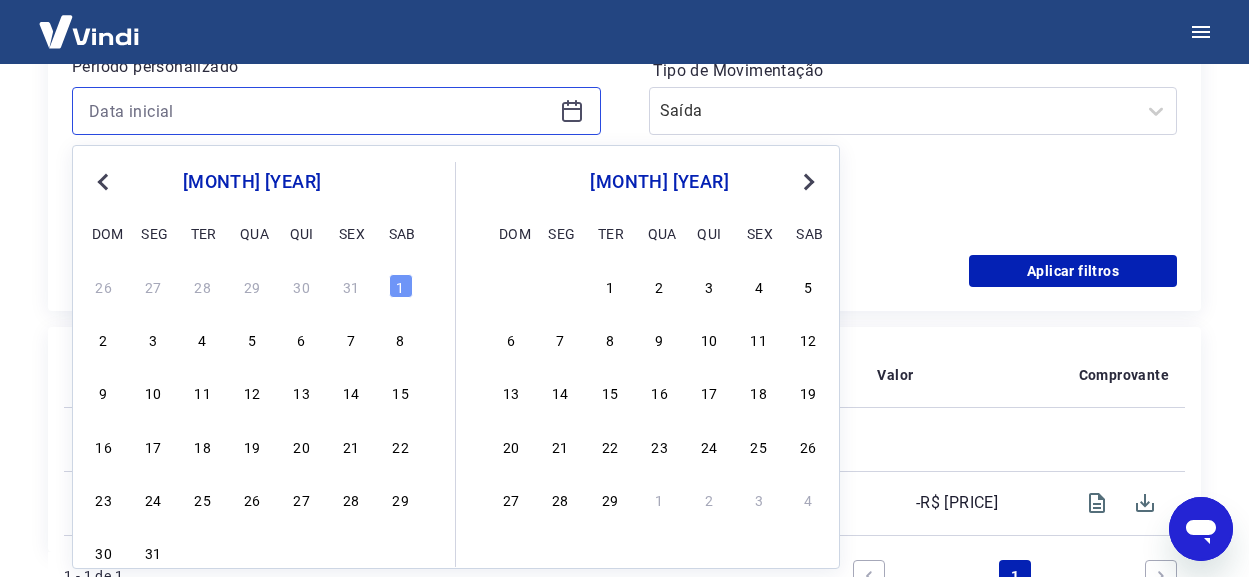 scroll, scrollTop: 718, scrollLeft: 0, axis: vertical 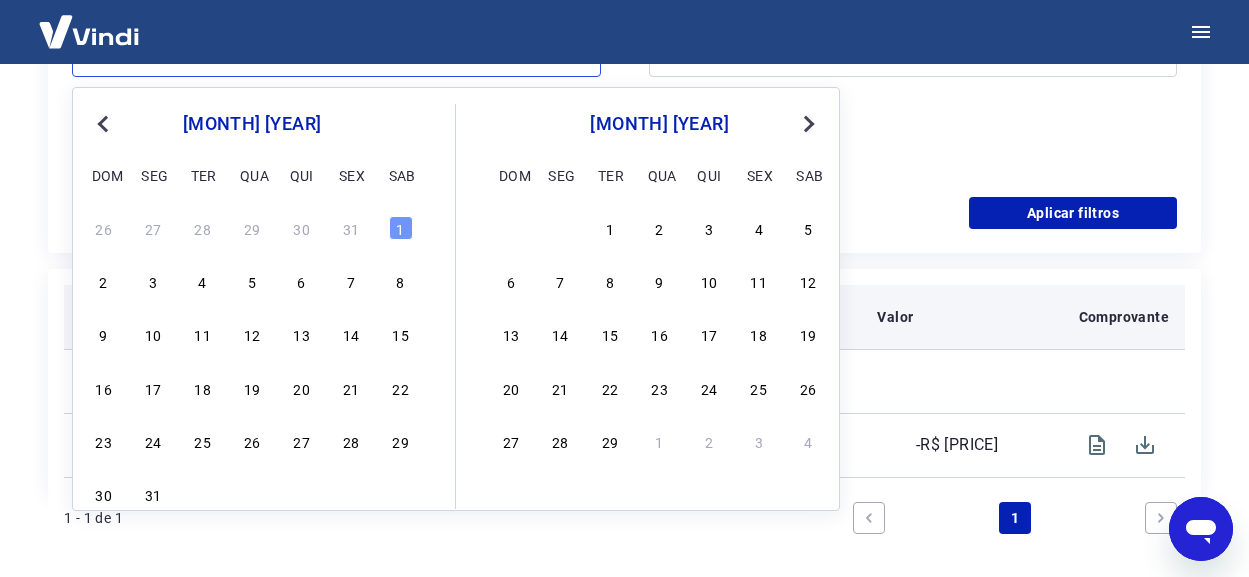 type 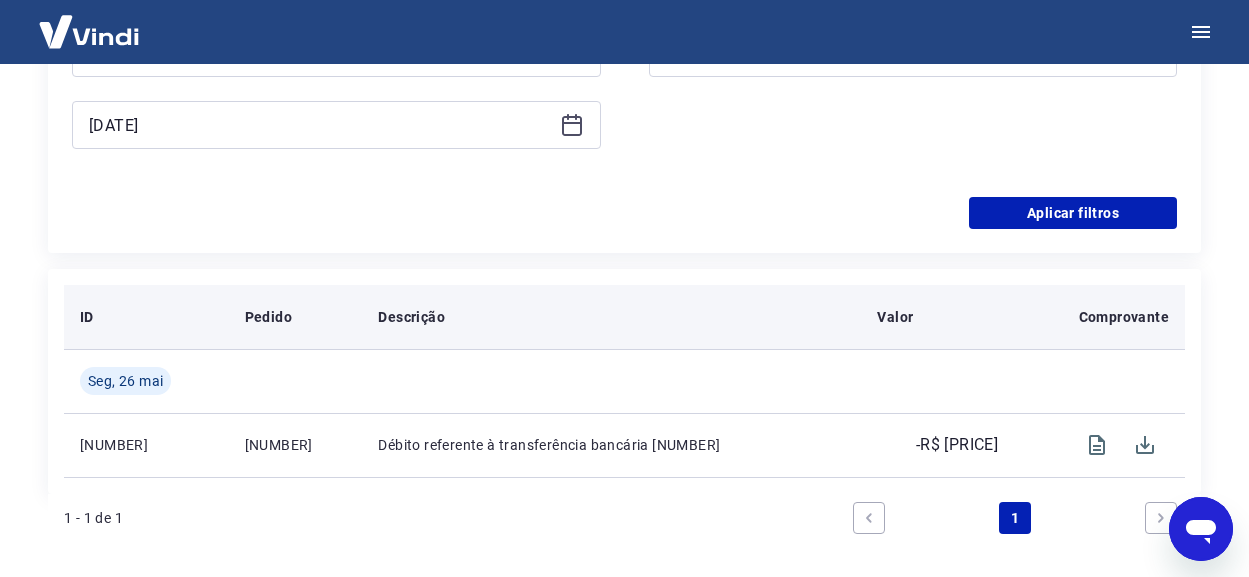click on "Comprovante" at bounding box center [1099, 317] 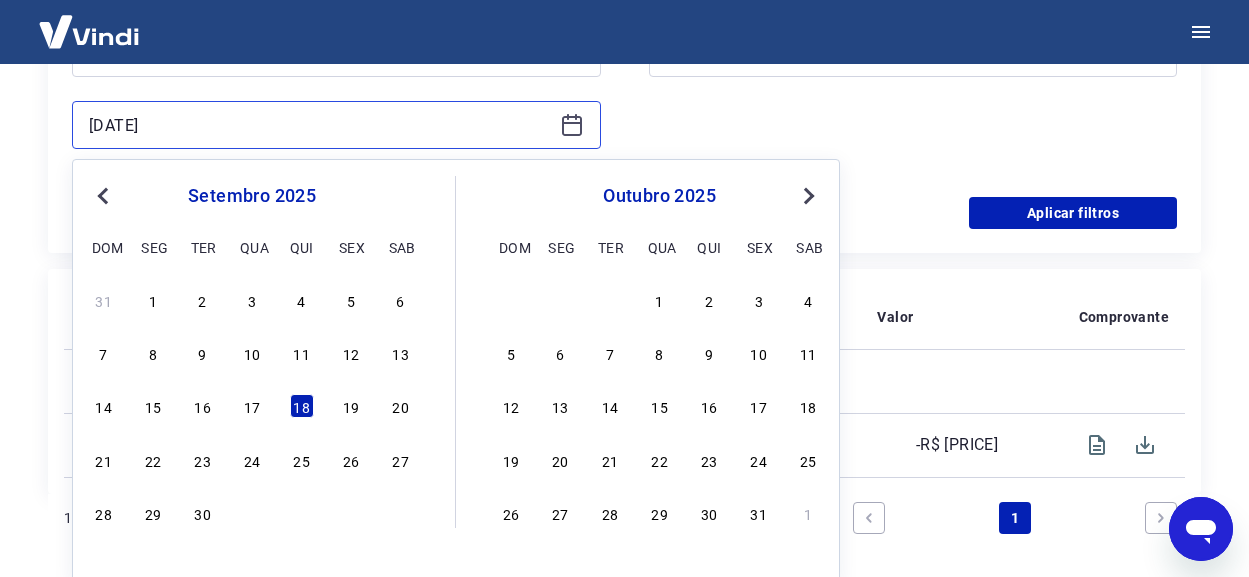 click on "18/09/2025" at bounding box center [320, 125] 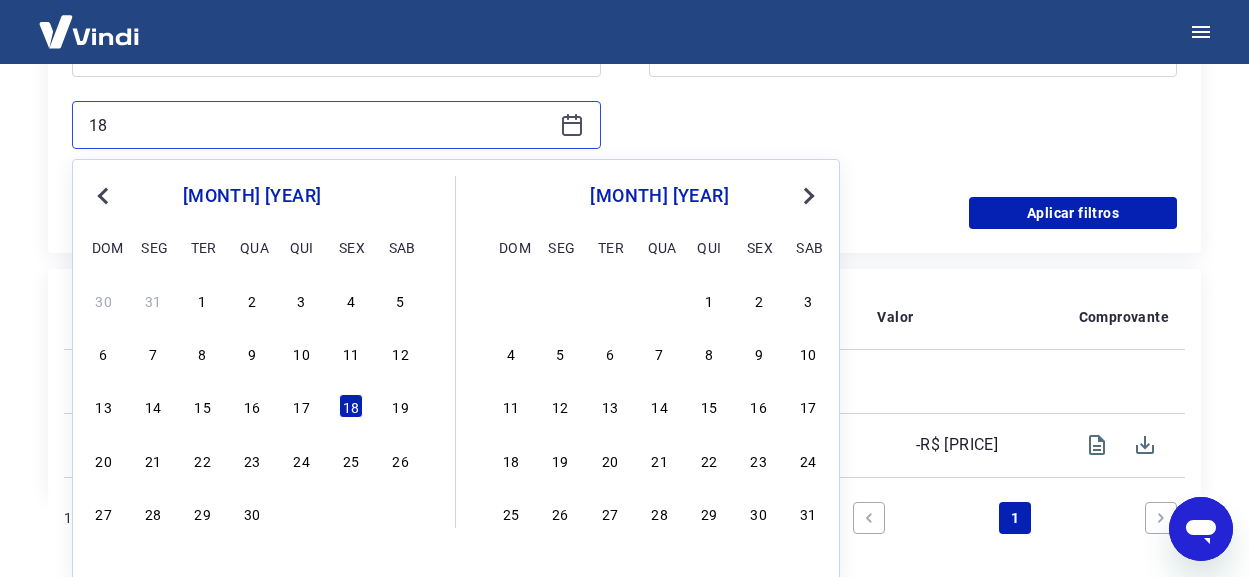 type on "1" 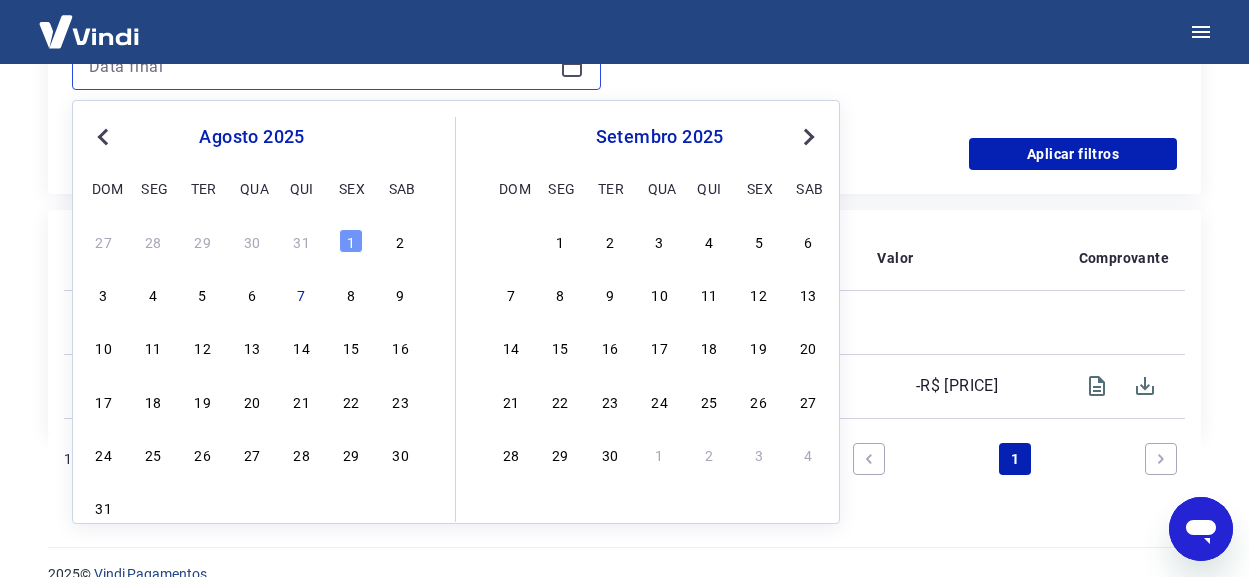 scroll, scrollTop: 809, scrollLeft: 0, axis: vertical 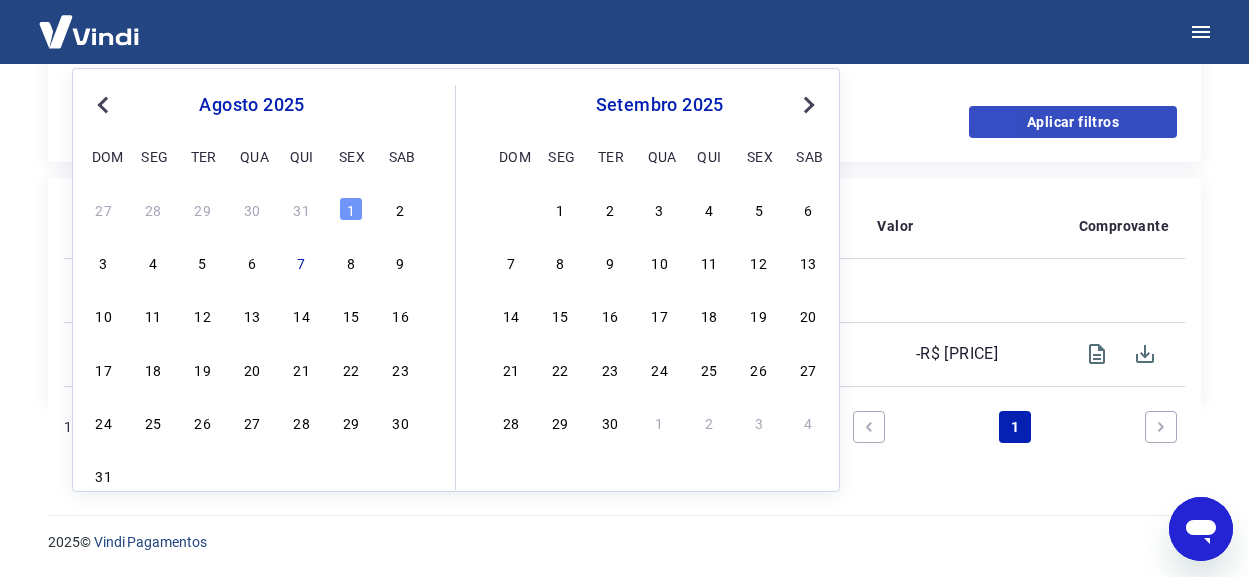type 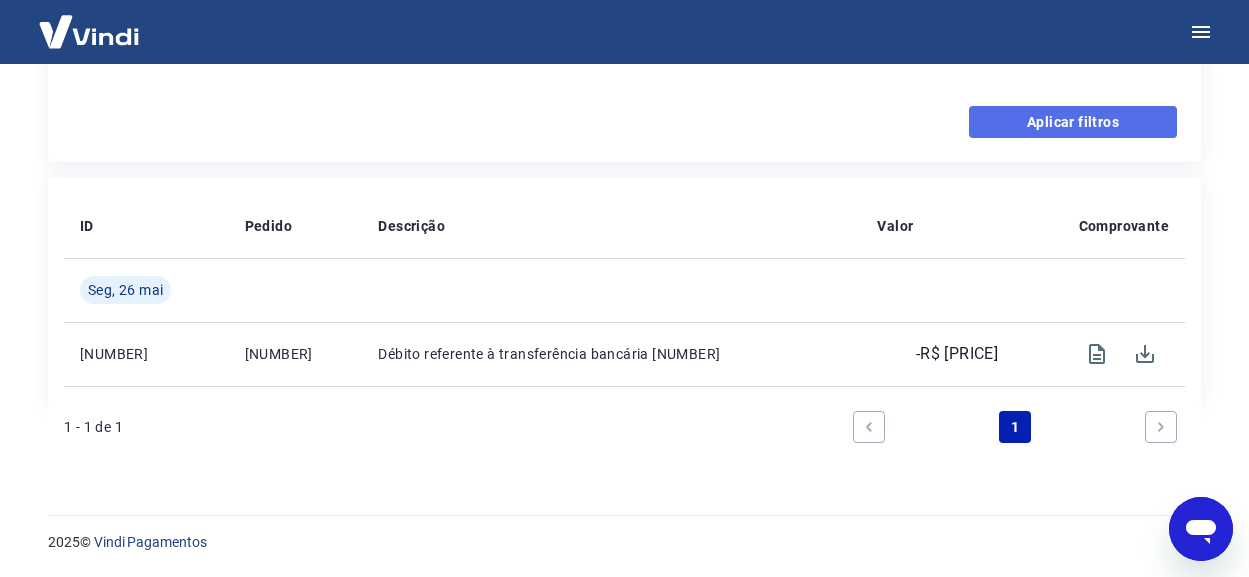 click on "Aplicar filtros" at bounding box center [1073, 122] 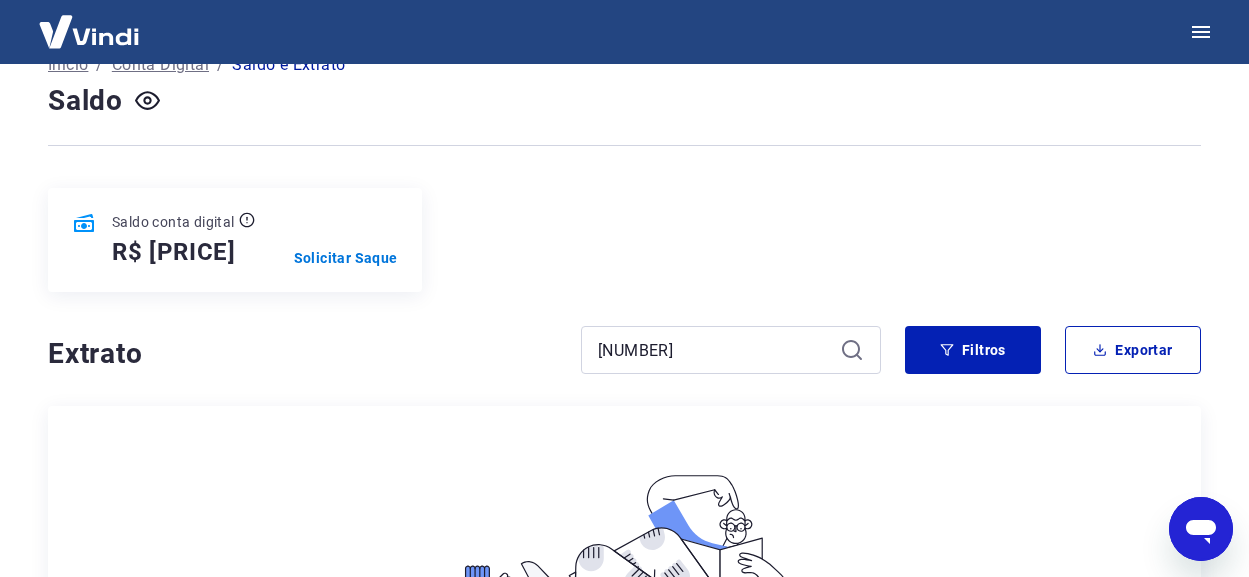 scroll, scrollTop: 92, scrollLeft: 0, axis: vertical 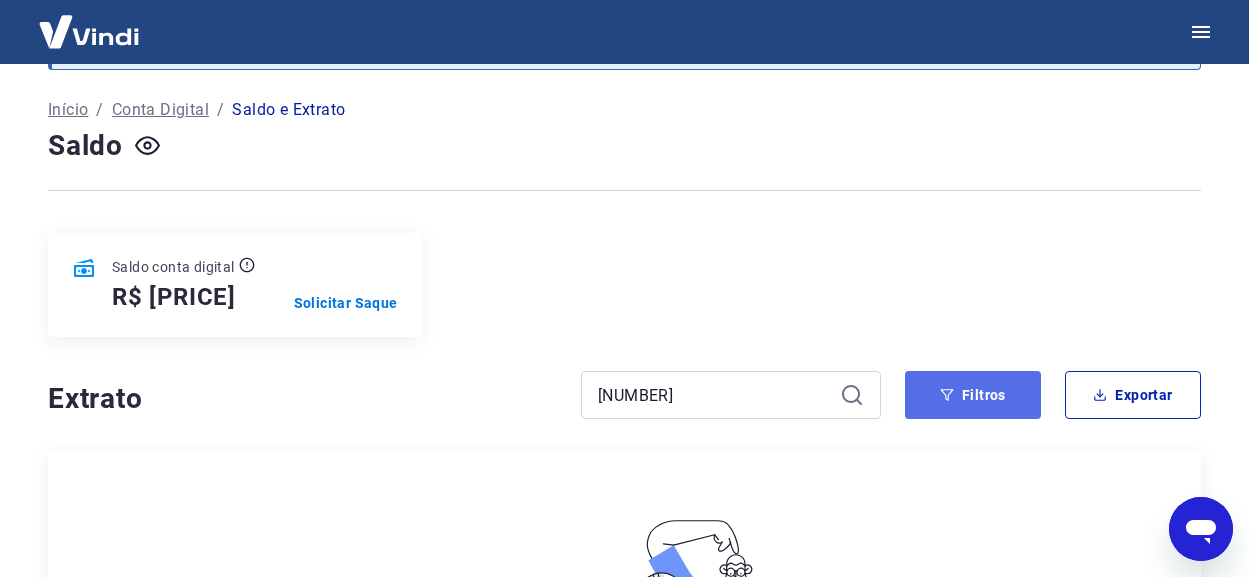 click on "Filtros" at bounding box center [973, 395] 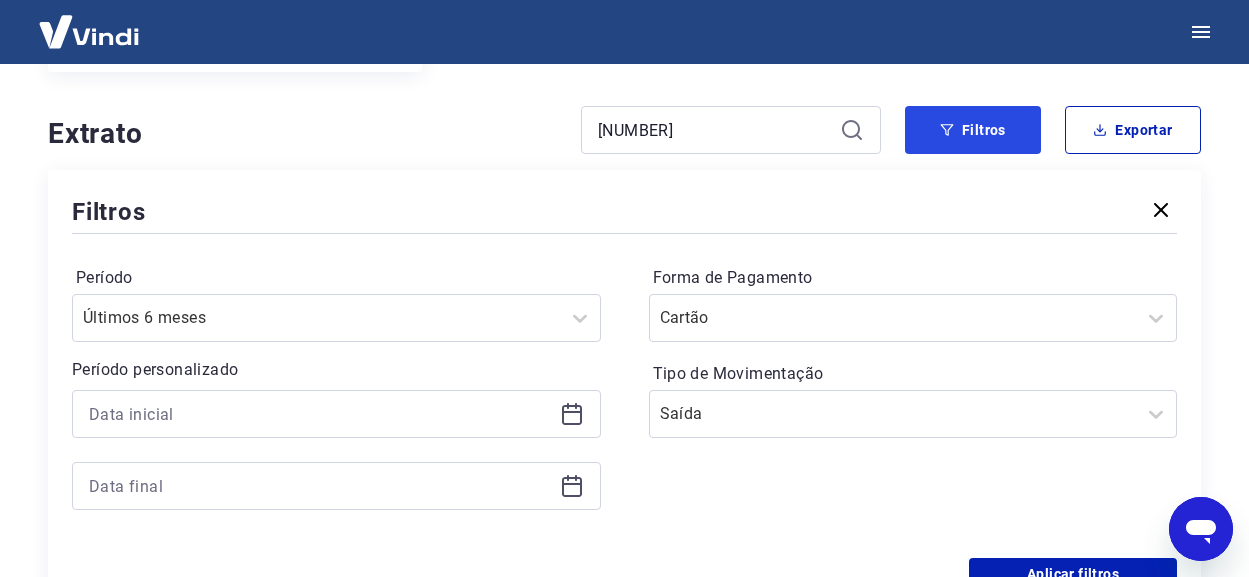 scroll, scrollTop: 392, scrollLeft: 0, axis: vertical 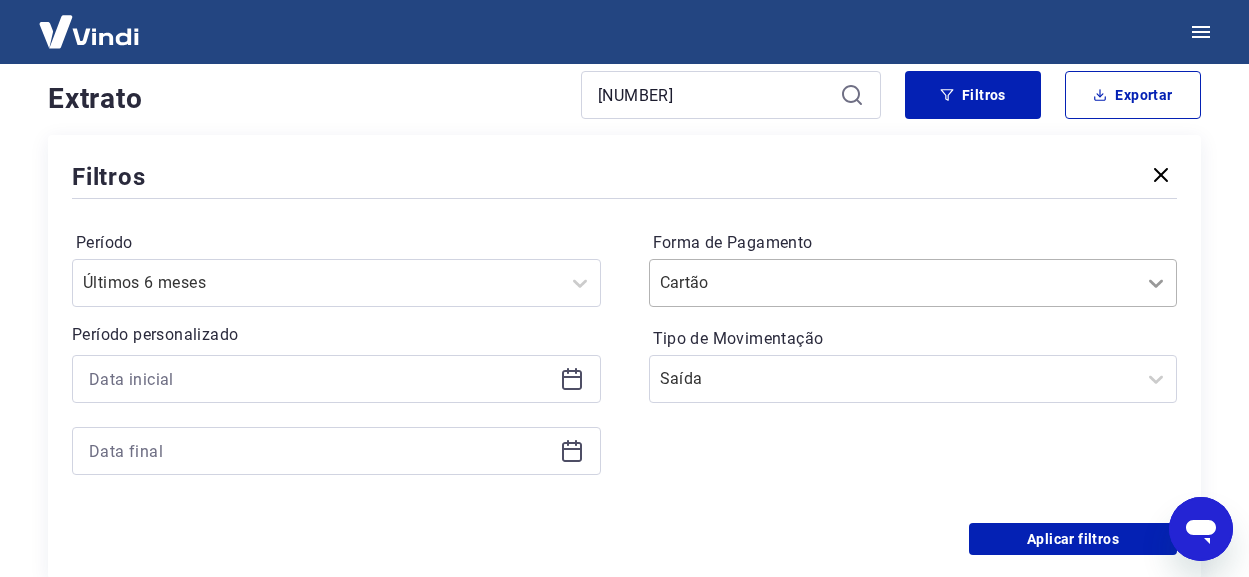 click 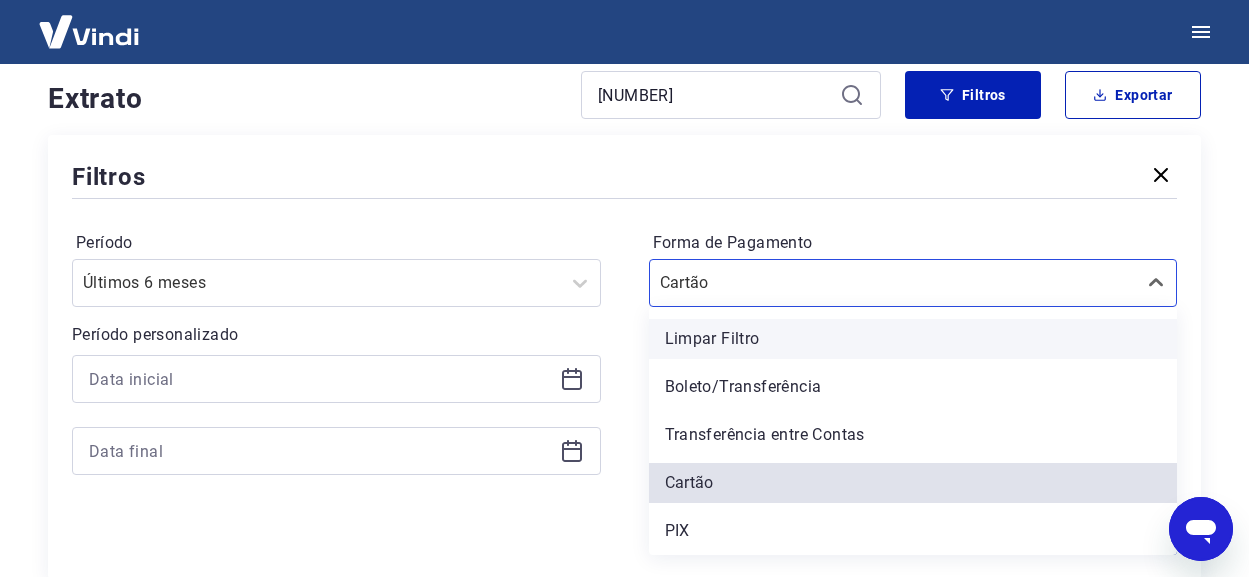click on "Limpar Filtro" at bounding box center (913, 339) 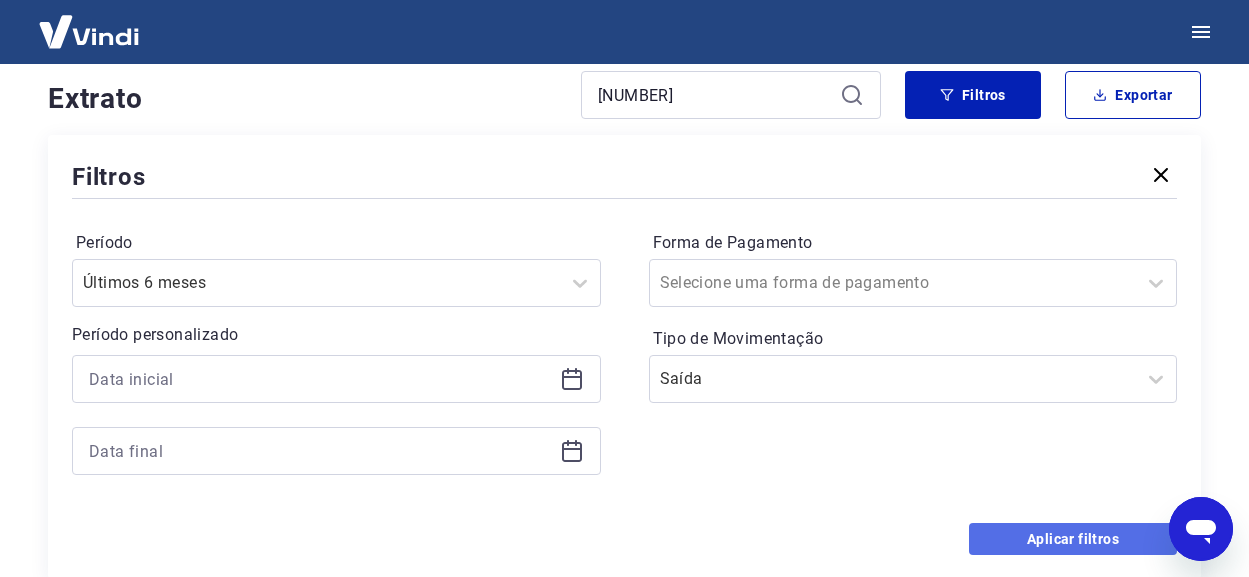 click on "Aplicar filtros" at bounding box center (1073, 539) 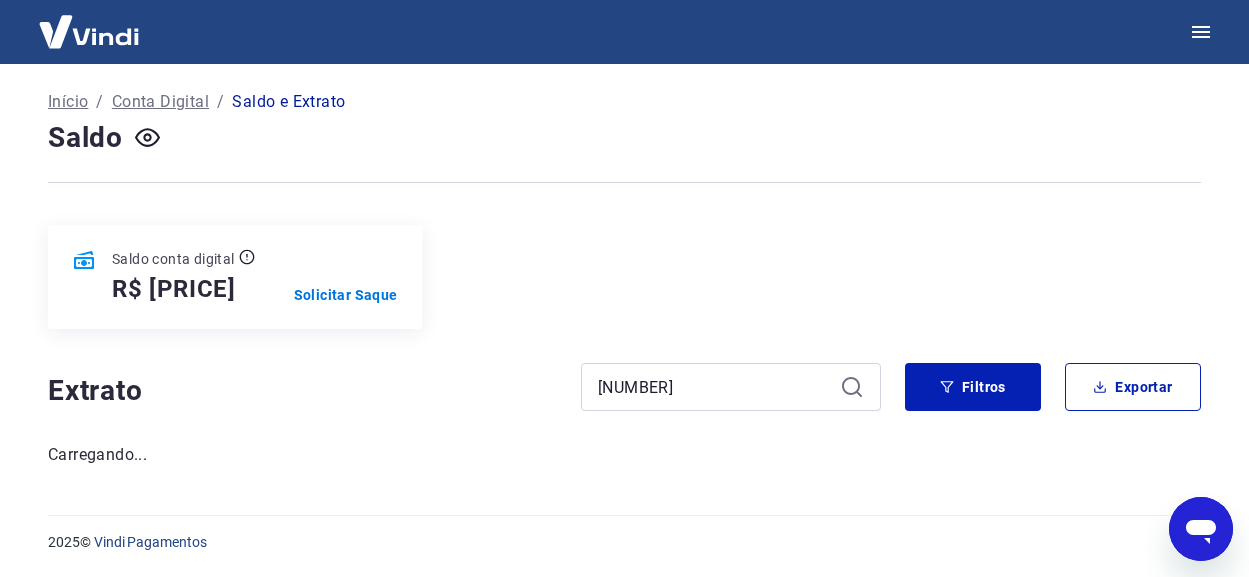 scroll, scrollTop: 365, scrollLeft: 0, axis: vertical 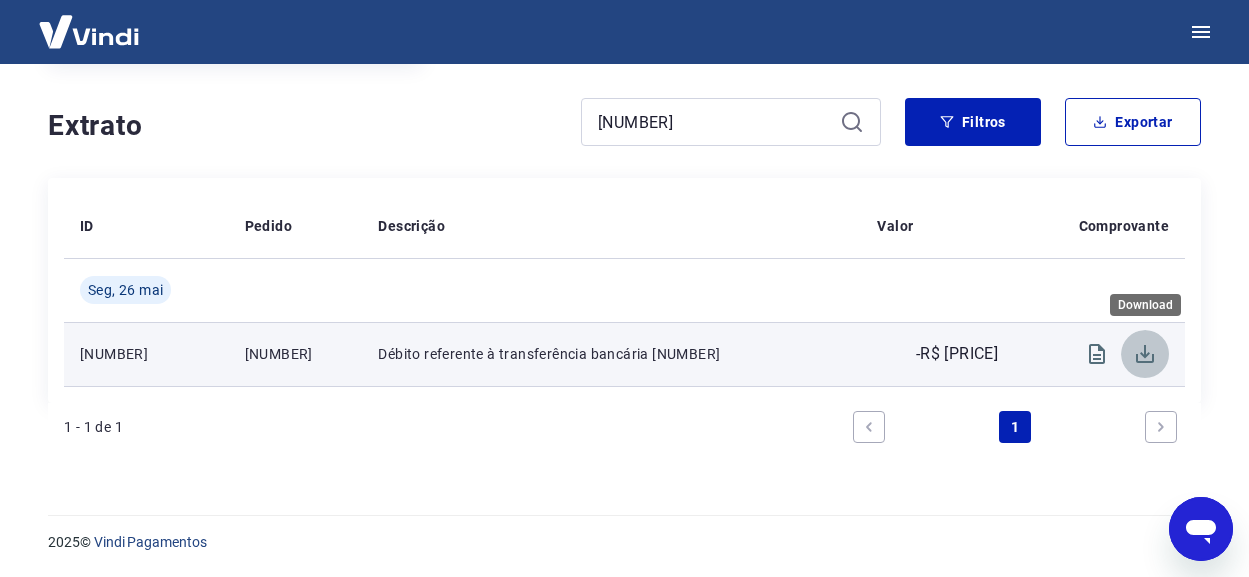 click 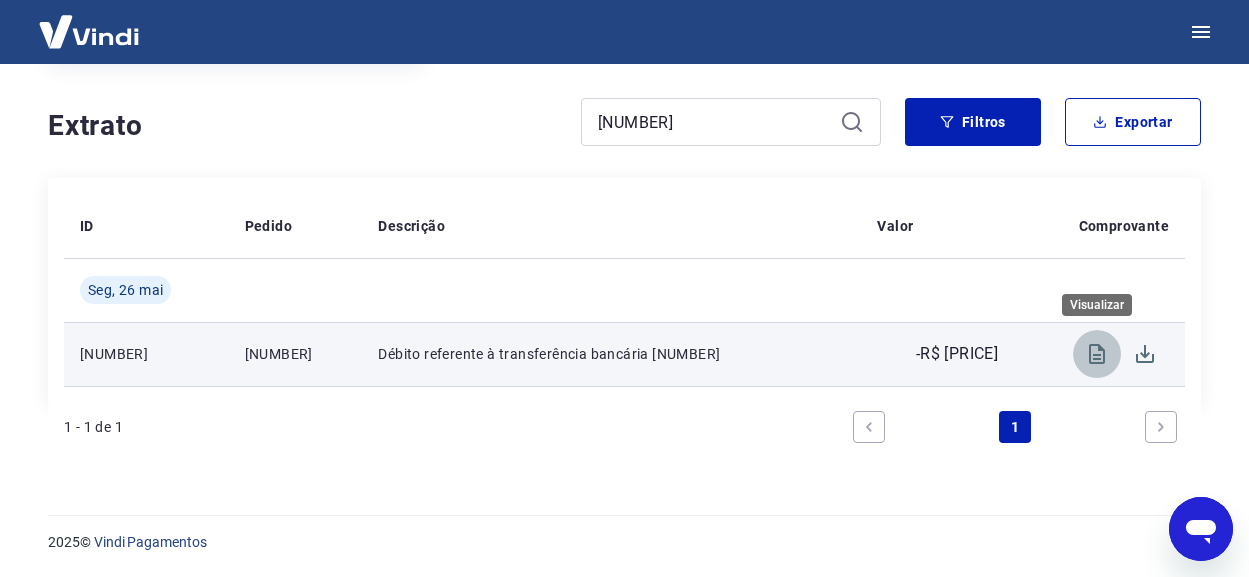 click 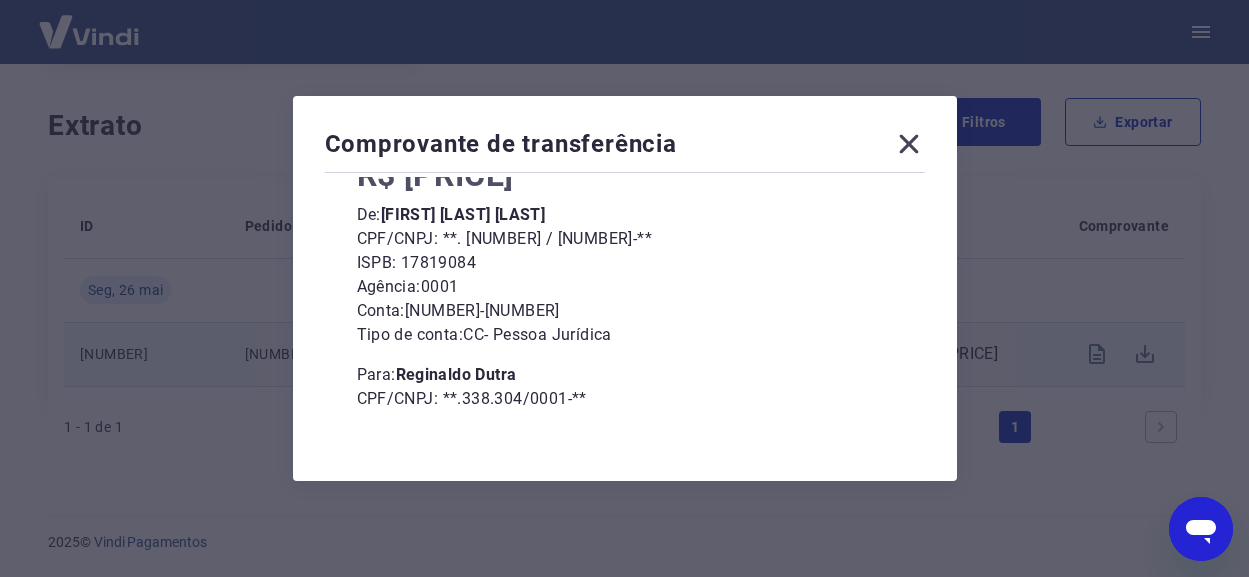 scroll, scrollTop: 103, scrollLeft: 0, axis: vertical 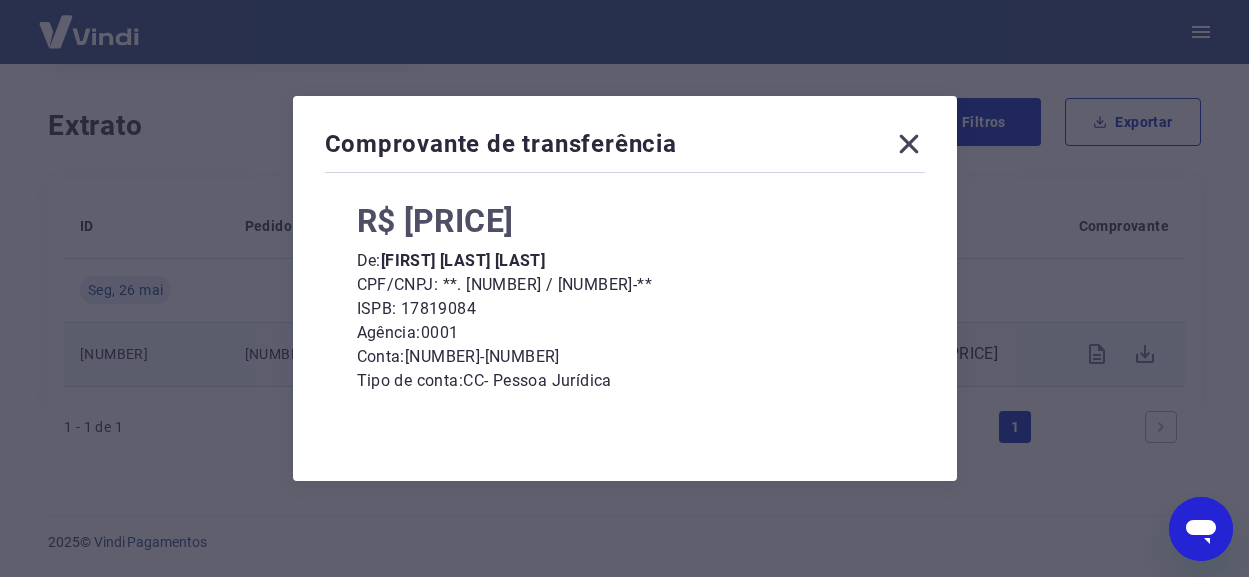 click 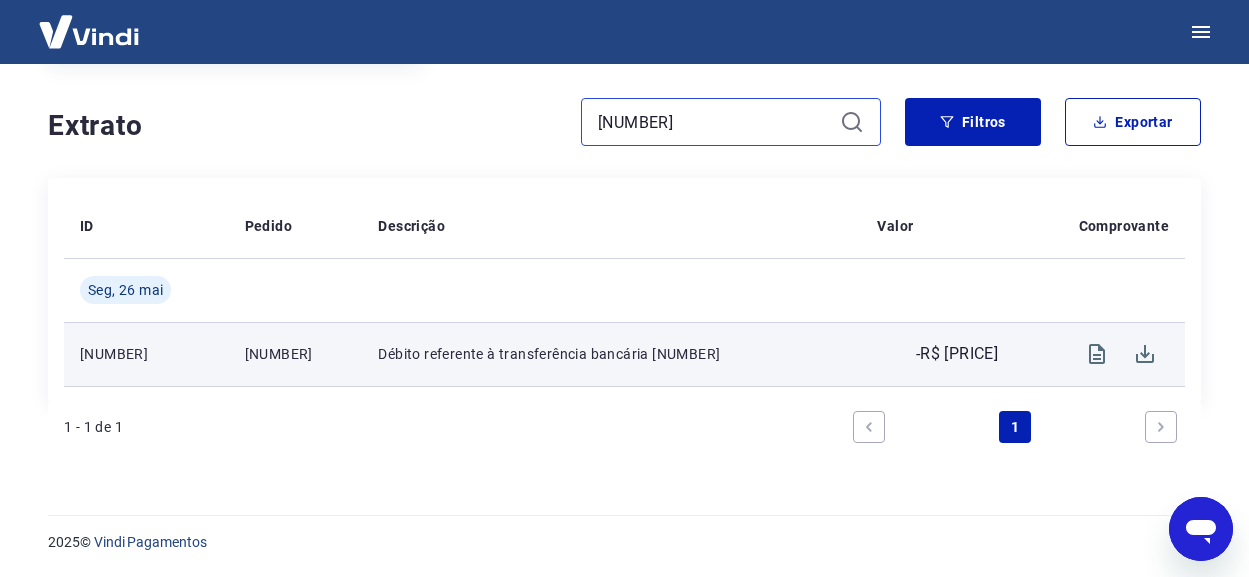 click on "7859" at bounding box center (715, 122) 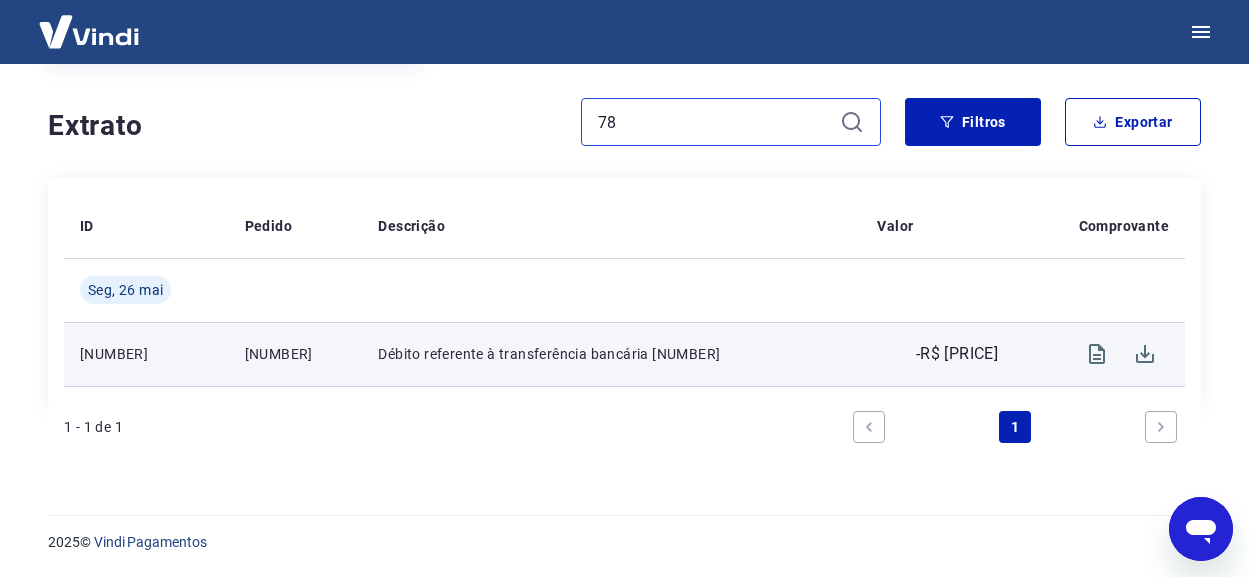 type on "7" 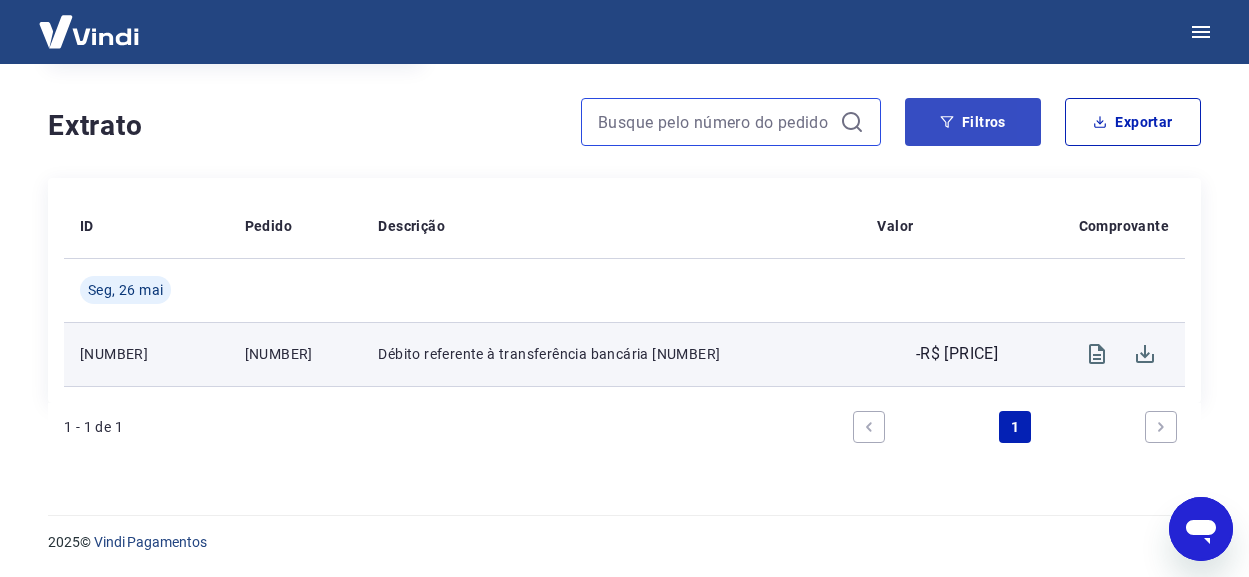 type 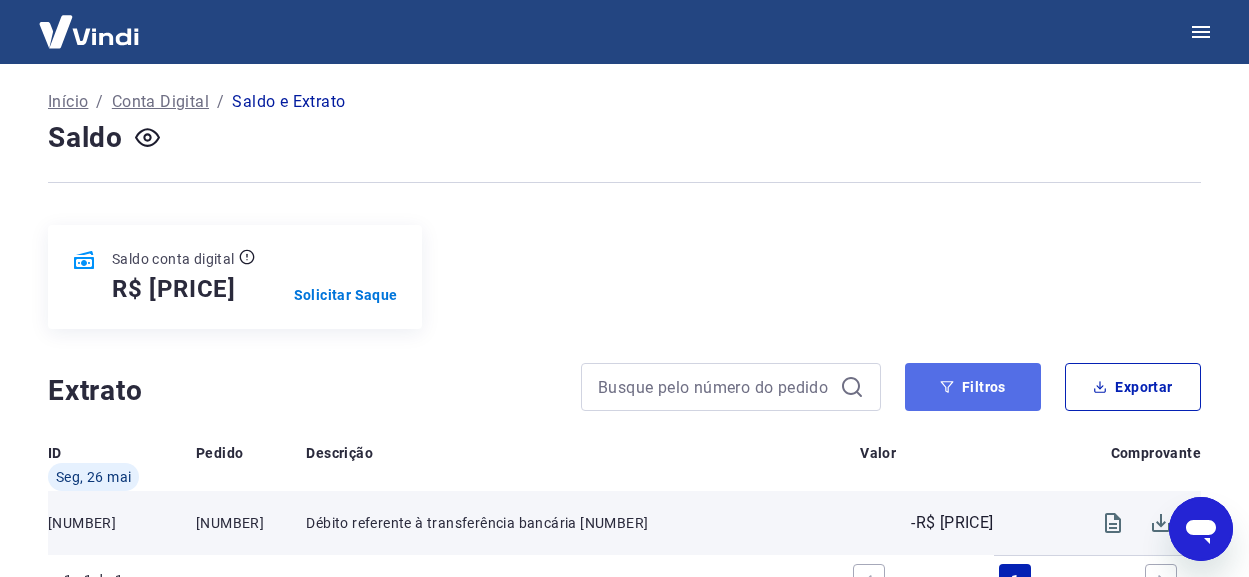 click on "Se o saldo aumentar sem um lançamento correspondente no extrato, aguarde algumas horas. Isso acontece devido ao tempo necessário para processamento das liquidações de recebíveis. Início / Conta Digital / Saldo e Extrato Saldo Saldo conta digital R$ 48.691,20 Solicitar Saque Extrato Filtros Exportar ID Pedido Descrição Valor Comprovante Seg, 26 mai 192189735 7859 Débito referente à transferência bancária 1509263 -R$ 640,04 1 - 1 de 1 1" at bounding box center [624, 304] 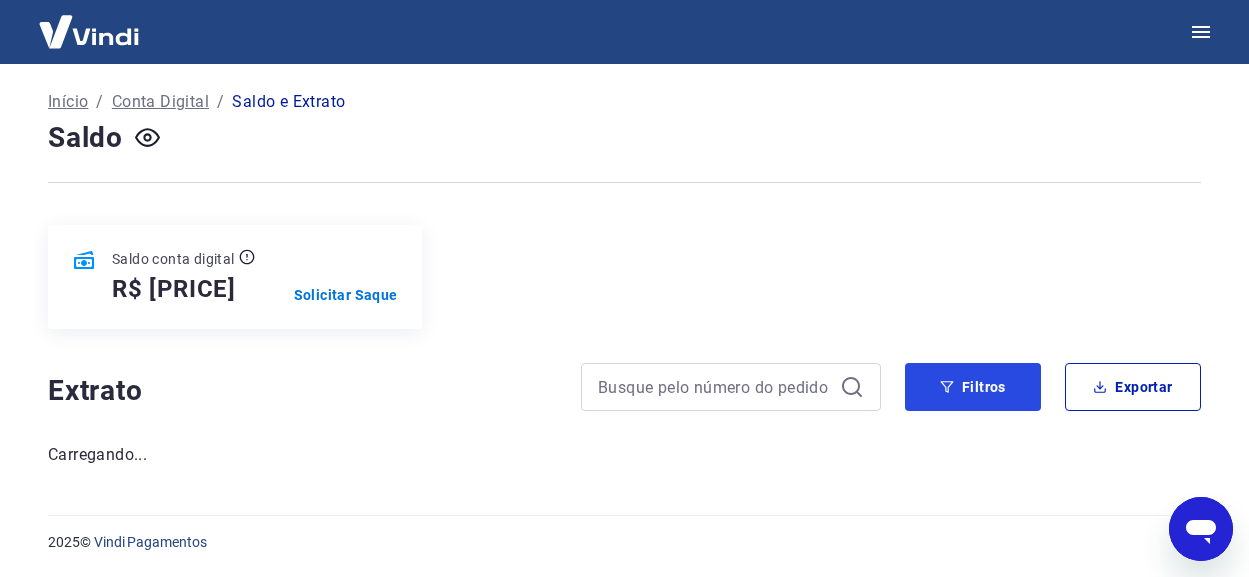 scroll, scrollTop: 365, scrollLeft: 0, axis: vertical 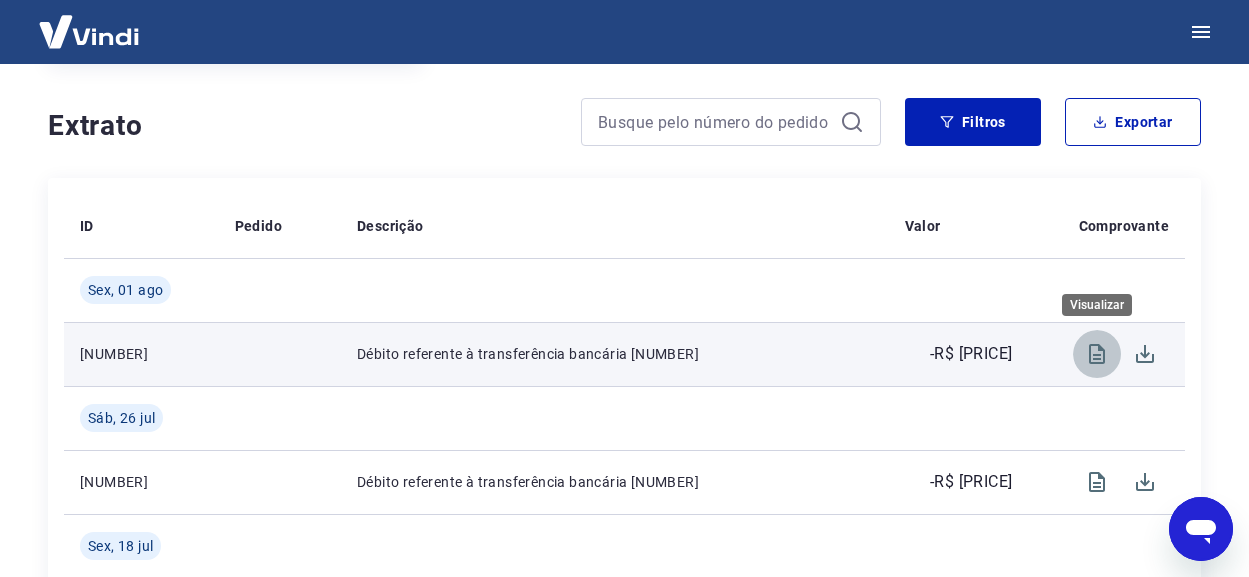 click 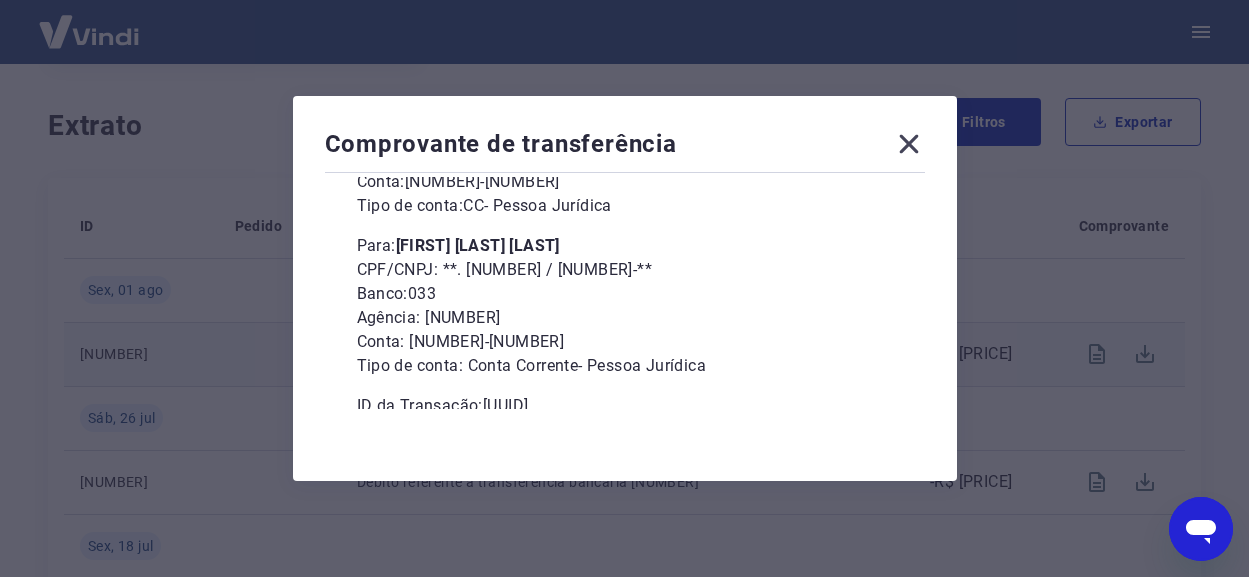 scroll, scrollTop: 303, scrollLeft: 0, axis: vertical 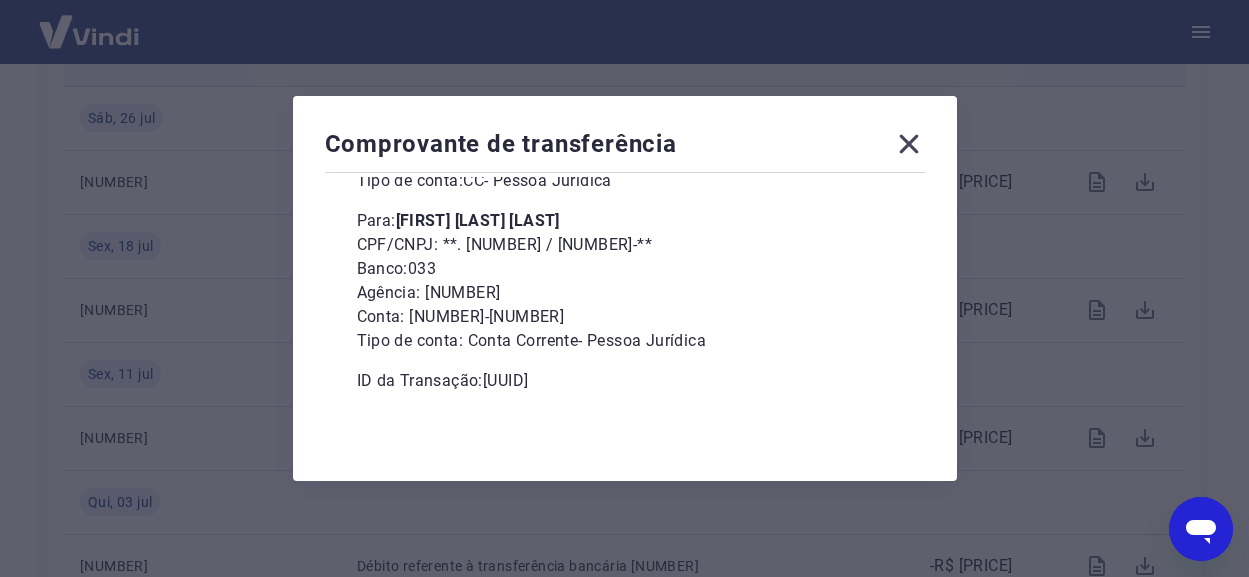 click 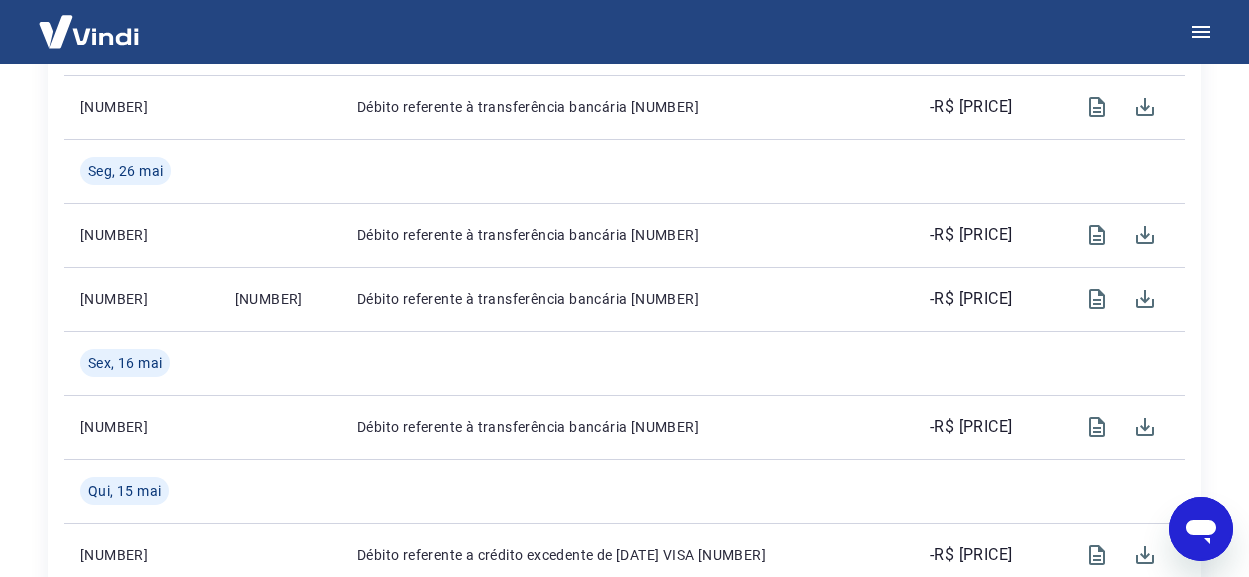 scroll, scrollTop: 1765, scrollLeft: 0, axis: vertical 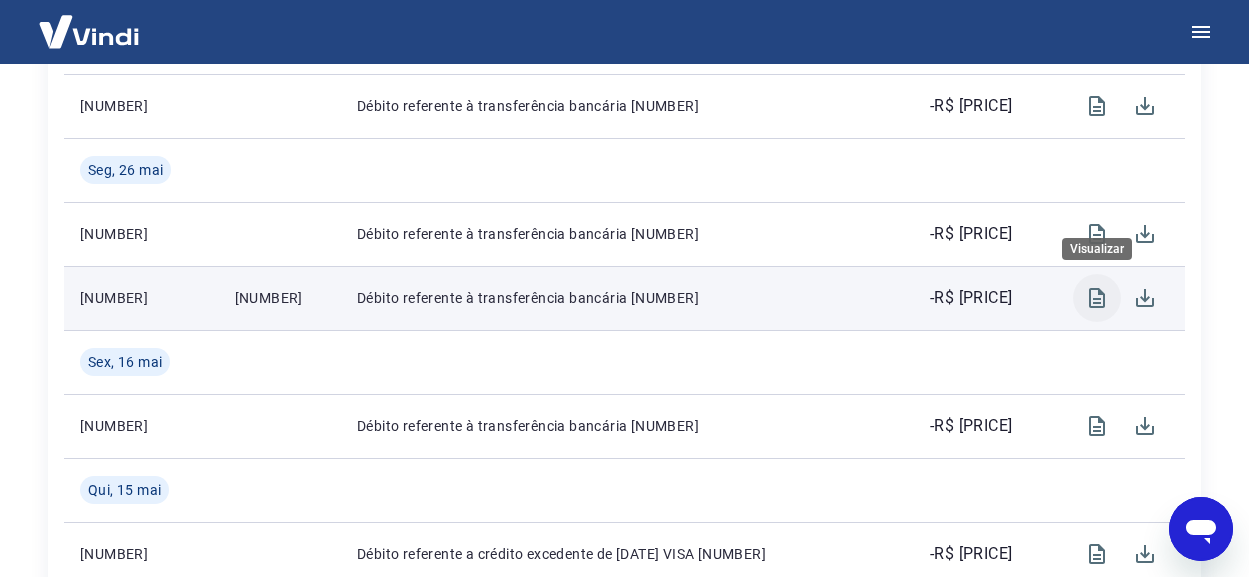click 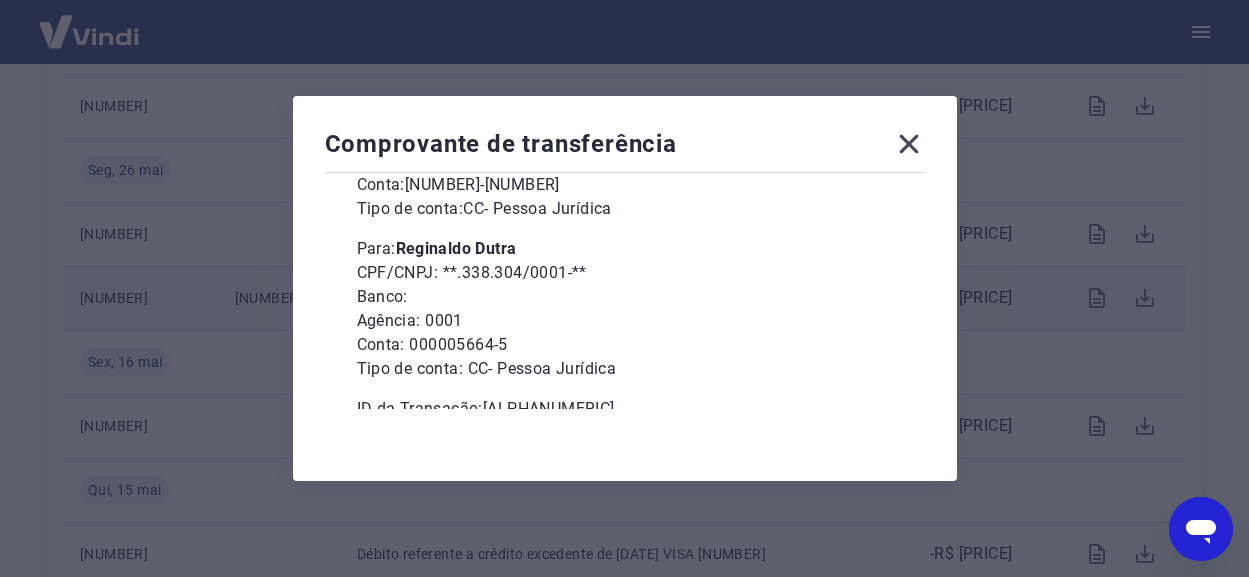scroll, scrollTop: 300, scrollLeft: 0, axis: vertical 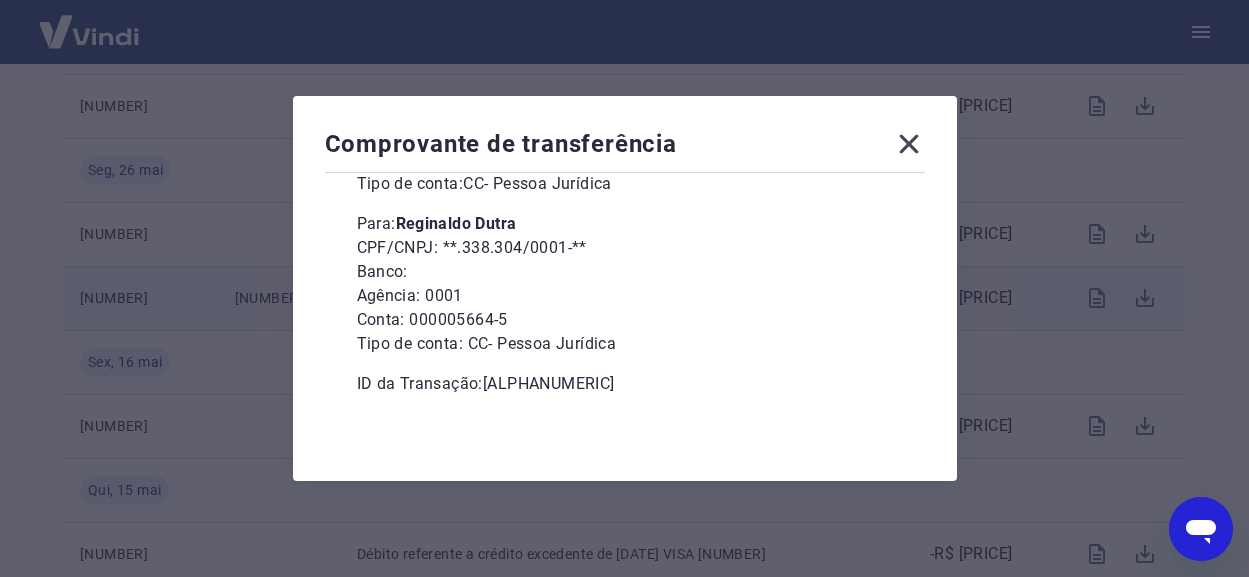 click 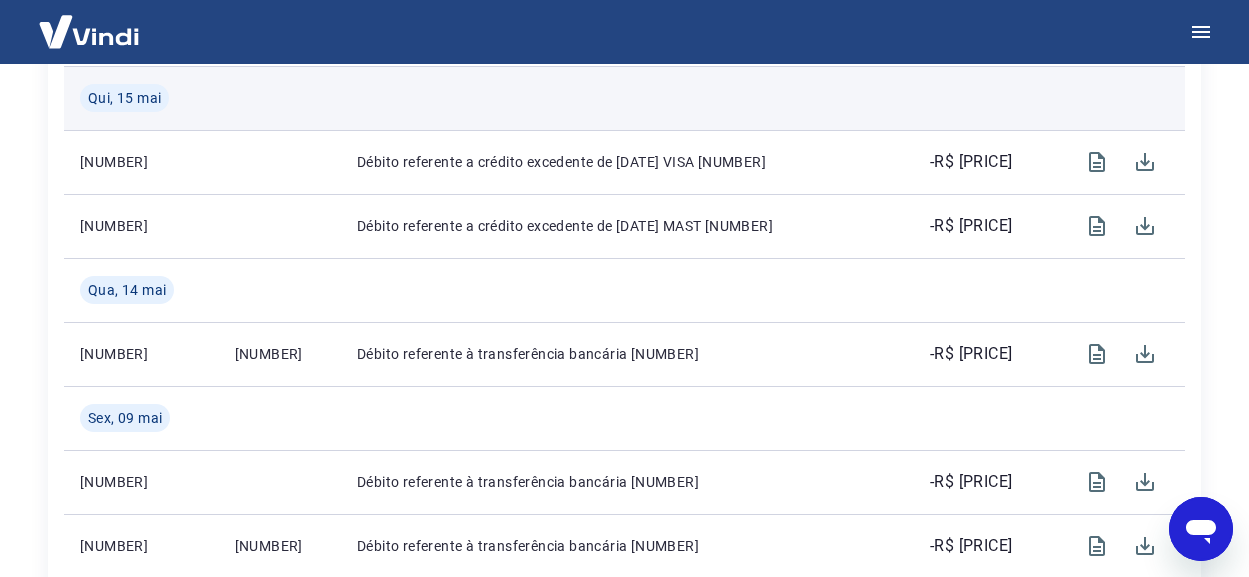 scroll, scrollTop: 2165, scrollLeft: 0, axis: vertical 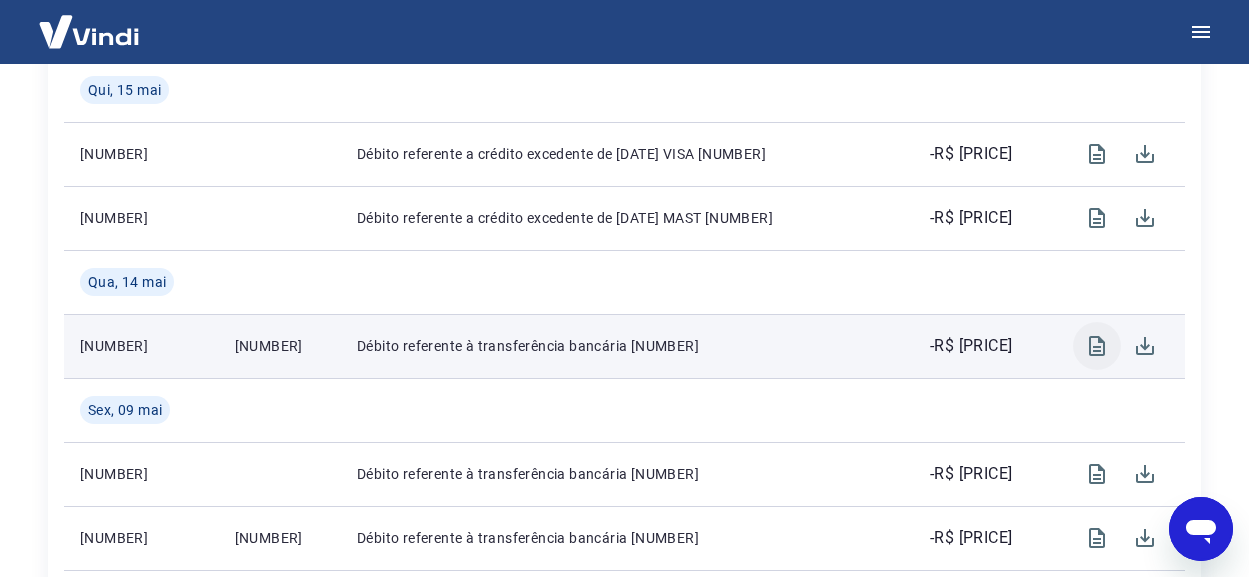 click 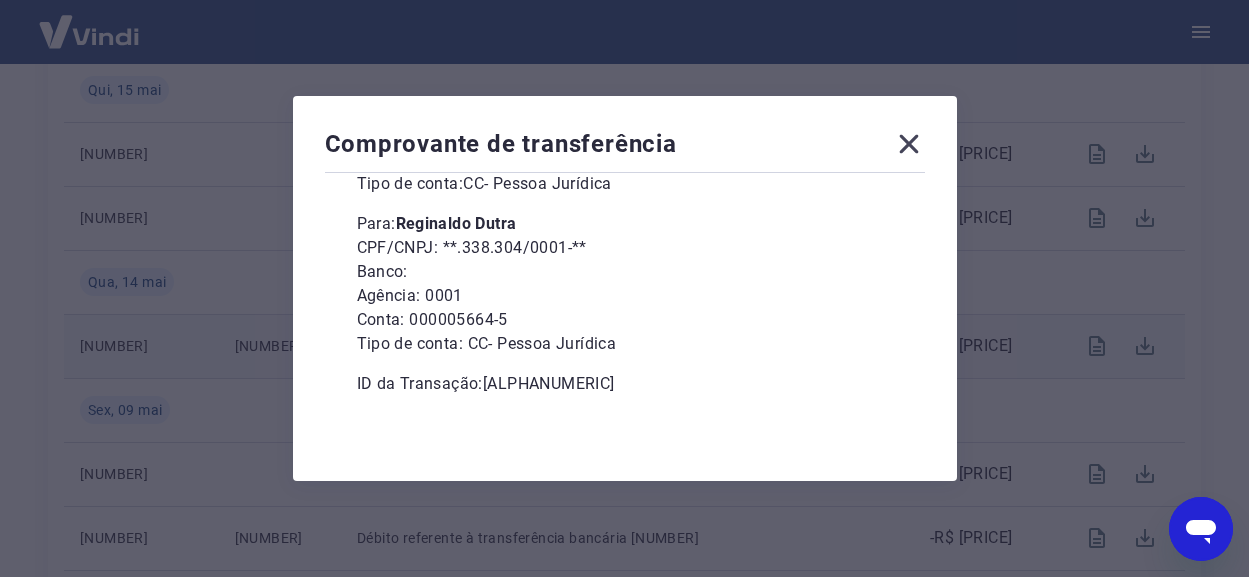 scroll, scrollTop: 303, scrollLeft: 0, axis: vertical 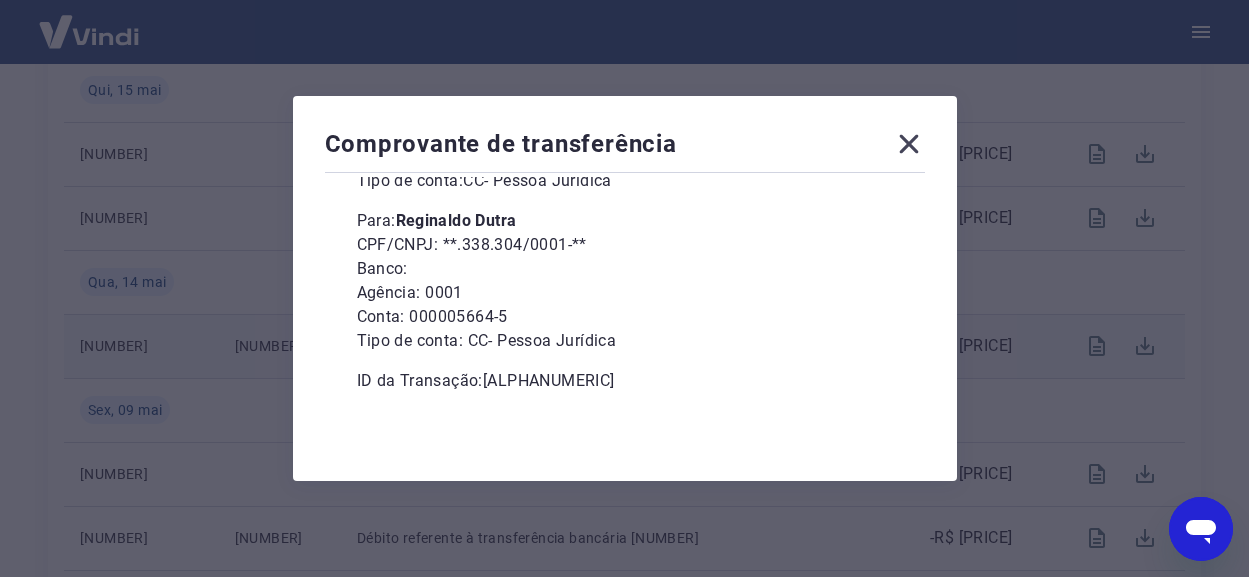 click 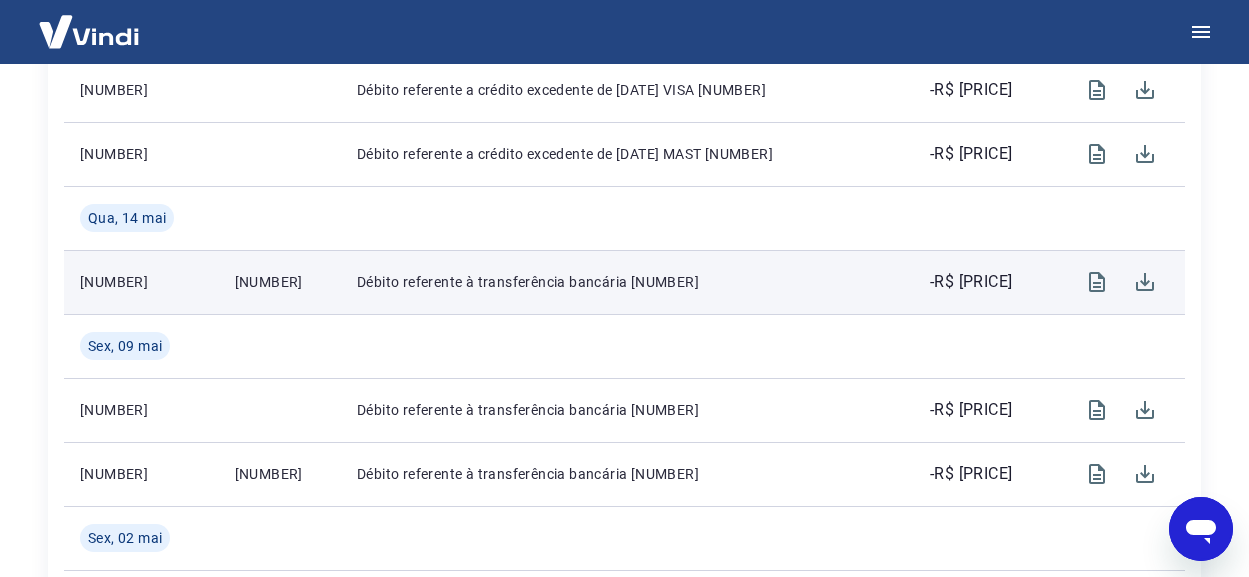 scroll, scrollTop: 2265, scrollLeft: 0, axis: vertical 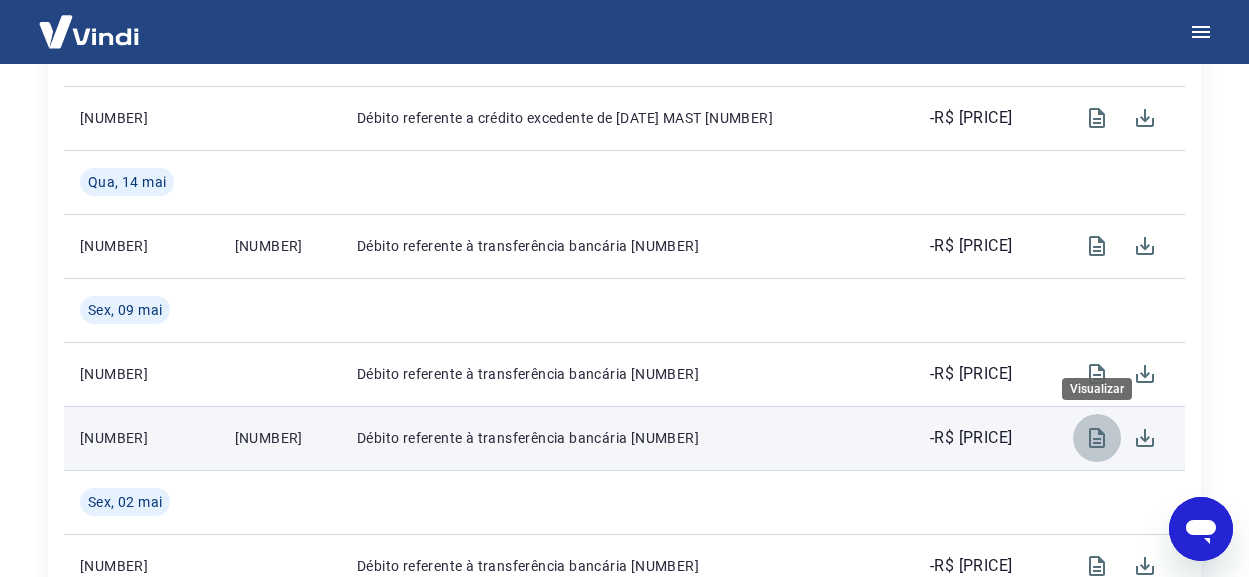 click 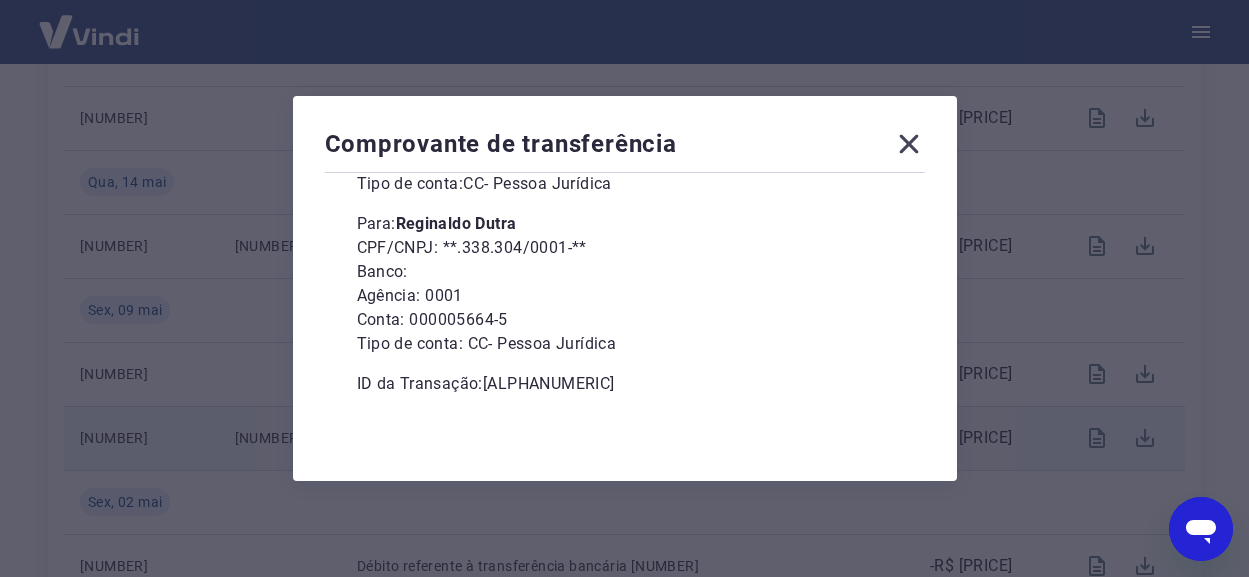 scroll, scrollTop: 303, scrollLeft: 0, axis: vertical 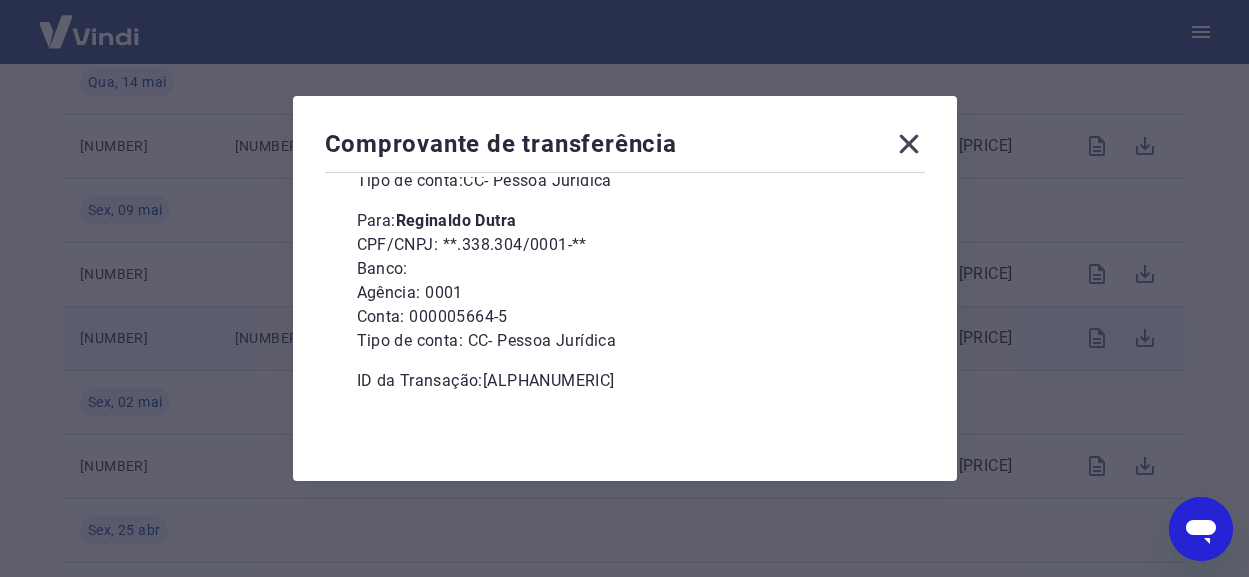 click 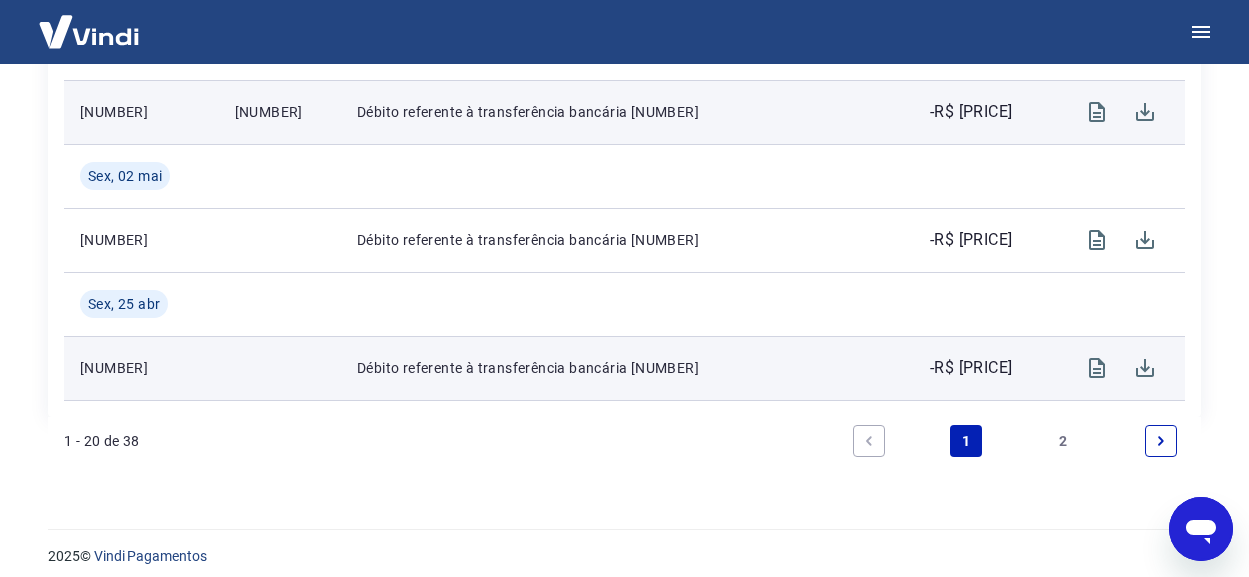 scroll, scrollTop: 2605, scrollLeft: 0, axis: vertical 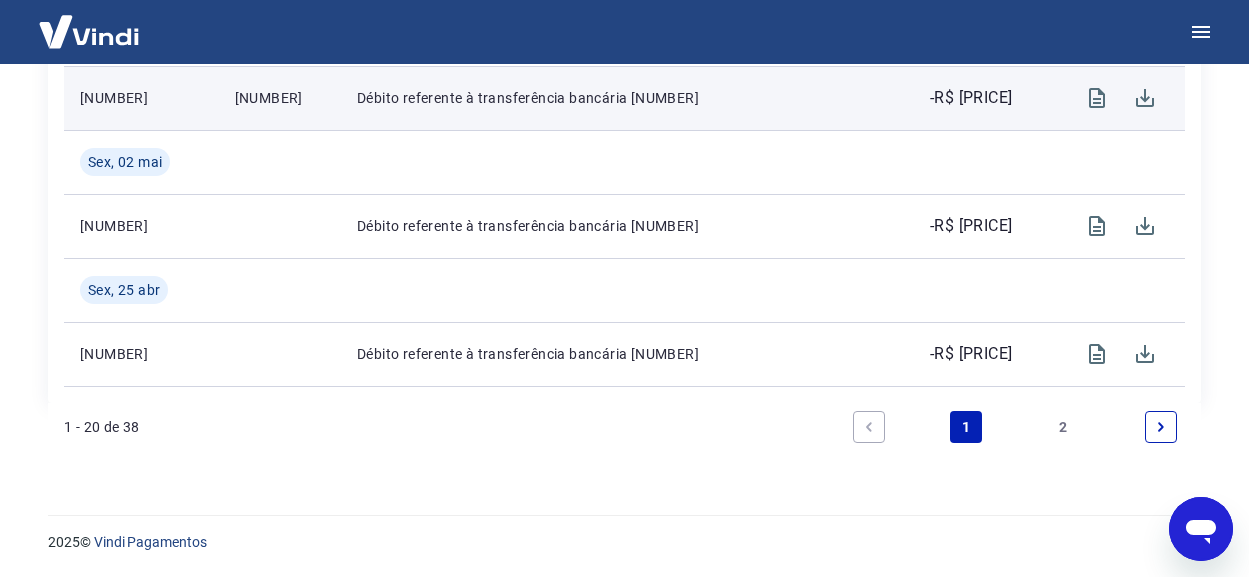 click on "2" at bounding box center (1064, 427) 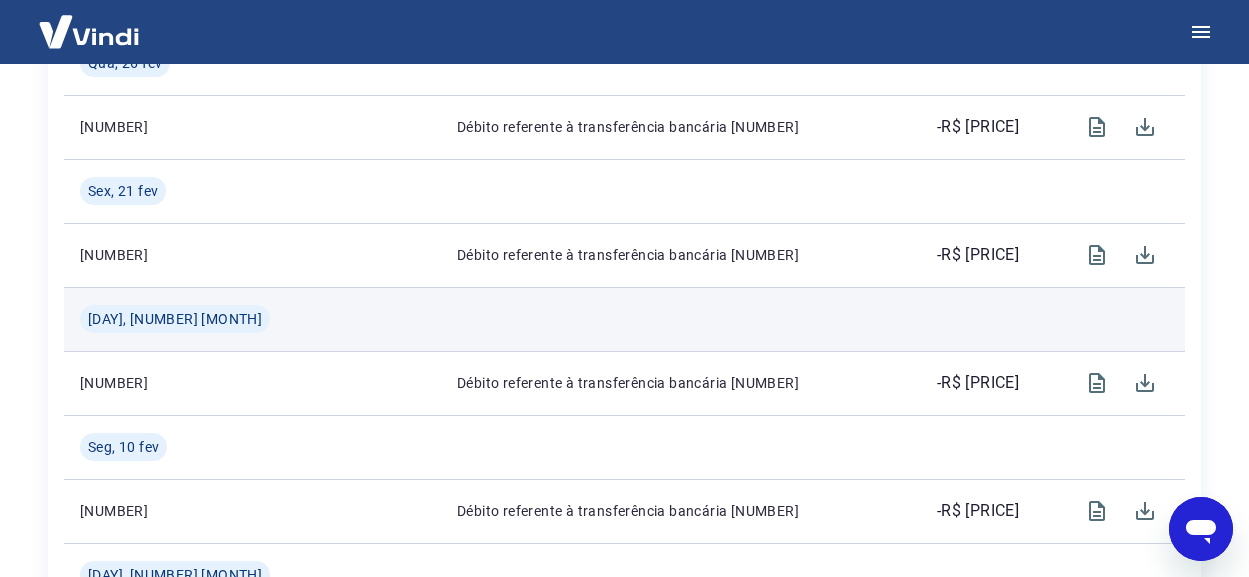 scroll, scrollTop: 1713, scrollLeft: 0, axis: vertical 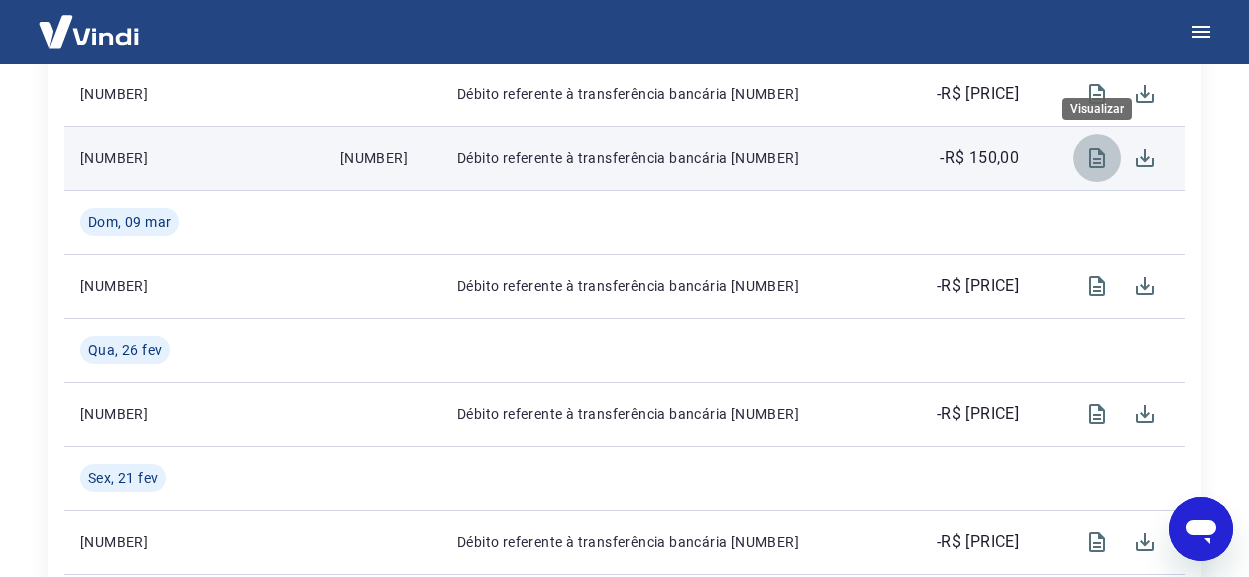 click 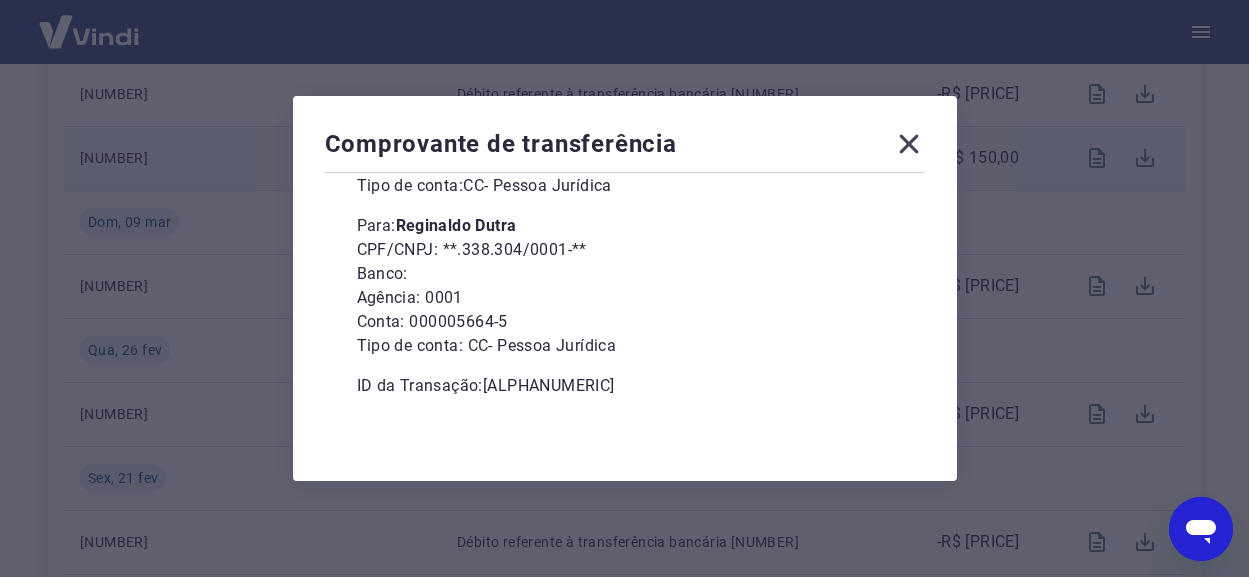 scroll, scrollTop: 303, scrollLeft: 0, axis: vertical 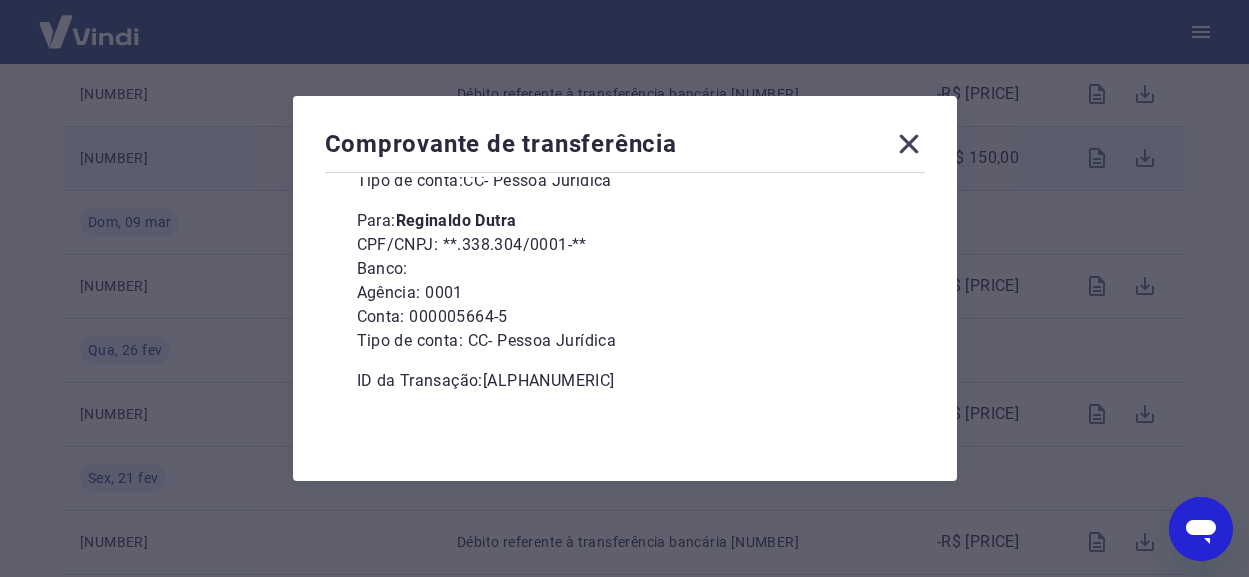 click 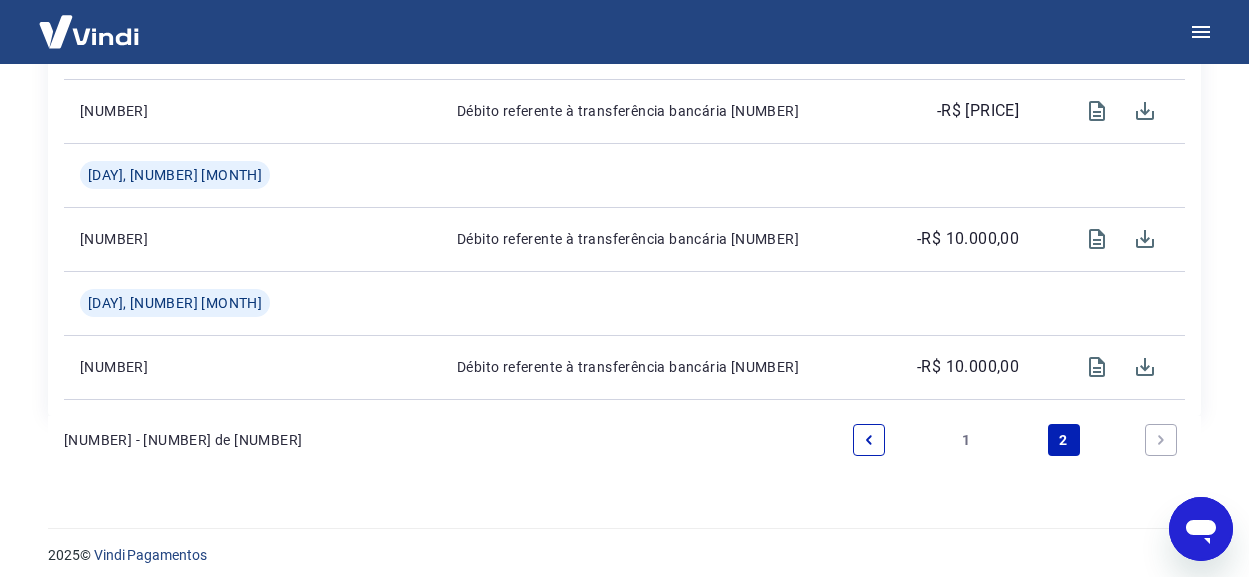 scroll, scrollTop: 2413, scrollLeft: 0, axis: vertical 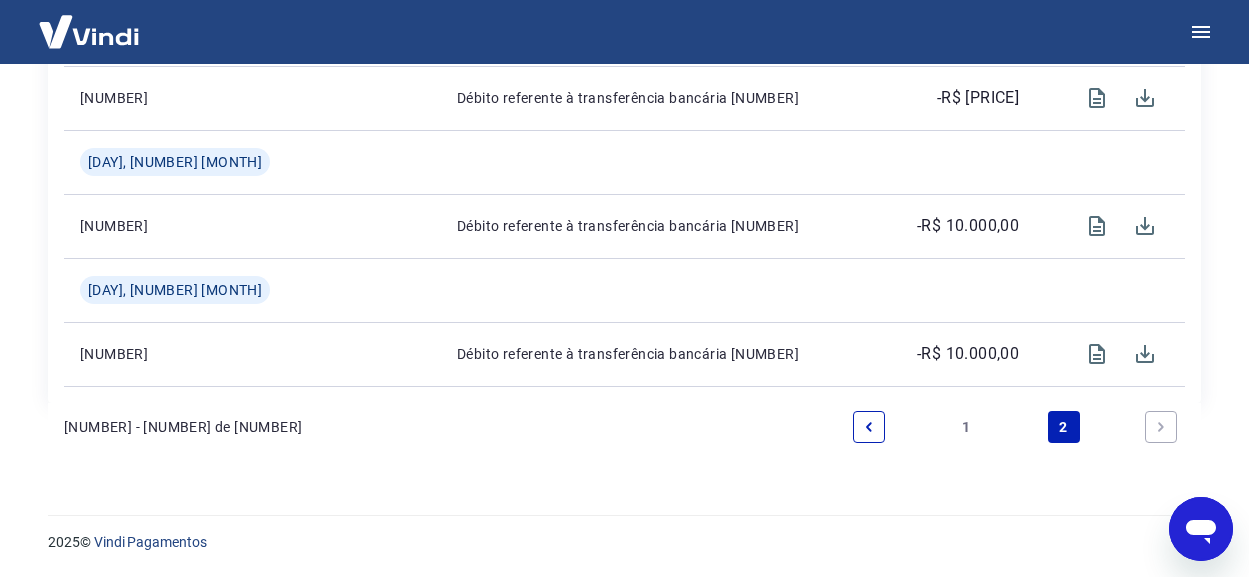 click on "1" at bounding box center [966, 427] 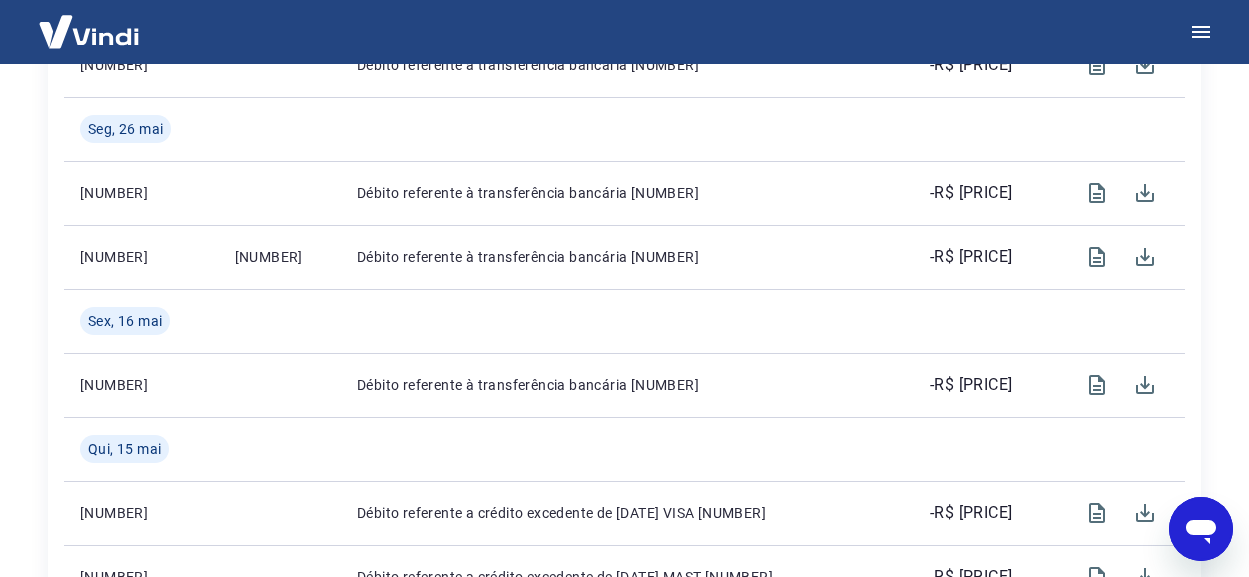 scroll, scrollTop: 1805, scrollLeft: 0, axis: vertical 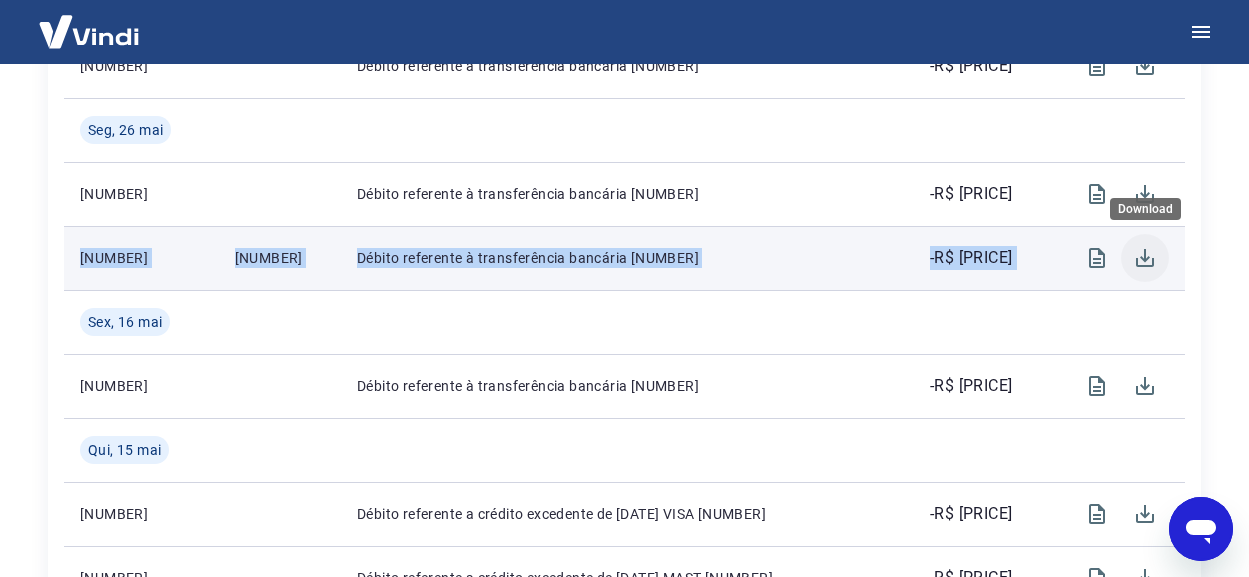drag, startPoint x: 70, startPoint y: 255, endPoint x: 1145, endPoint y: 244, distance: 1075.0563 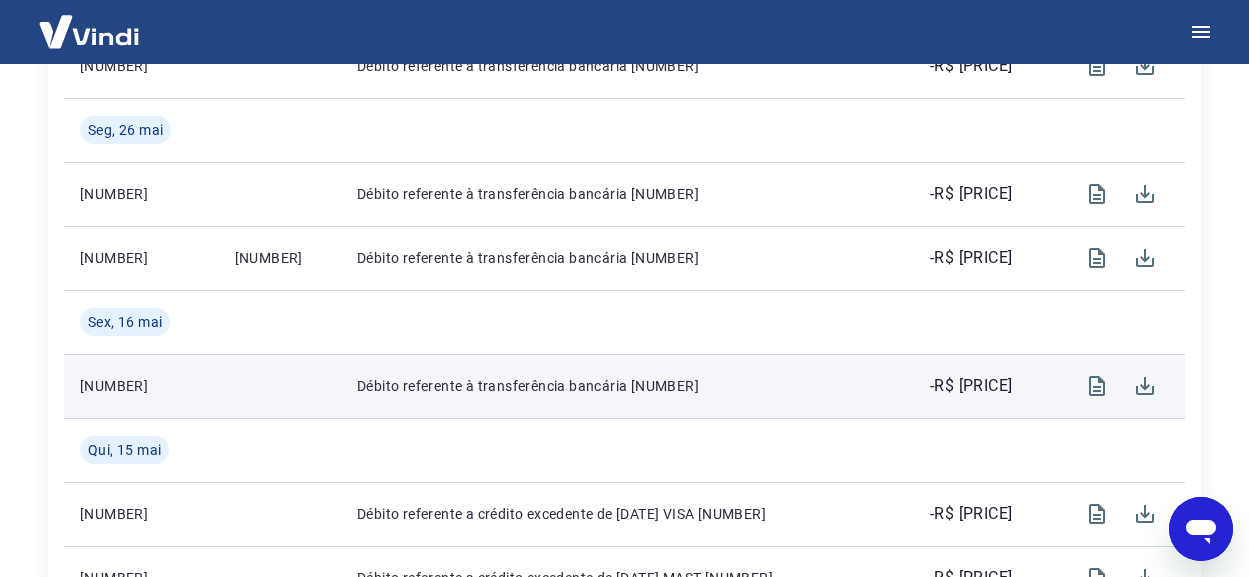 click on "Débito referente à transferência bancária 1499125" at bounding box center (615, 386) 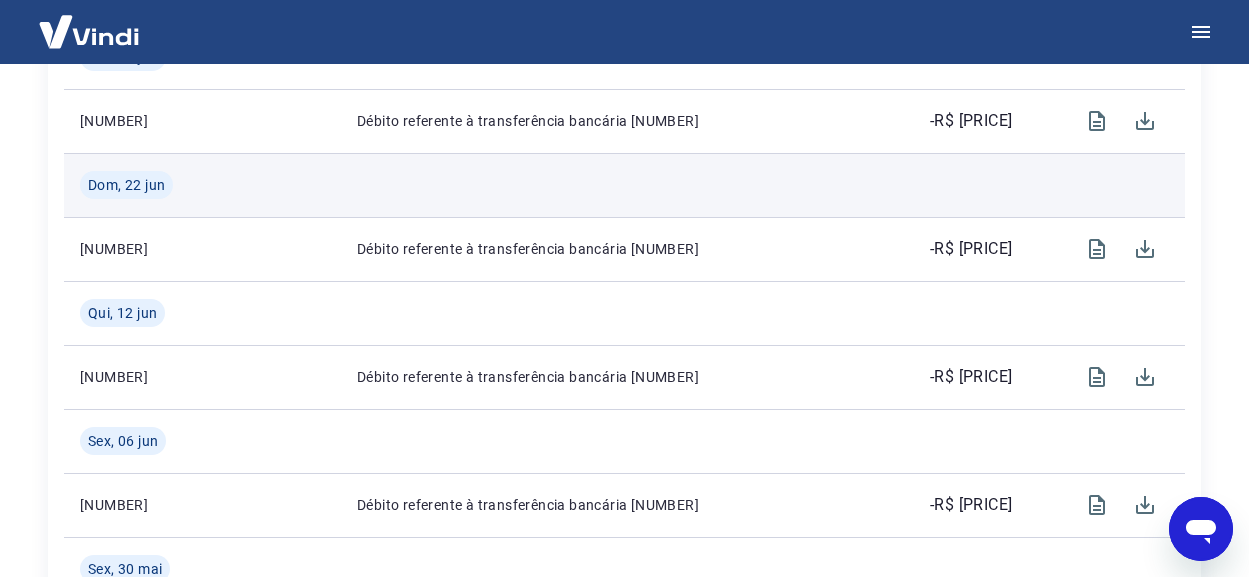 scroll, scrollTop: 1205, scrollLeft: 0, axis: vertical 